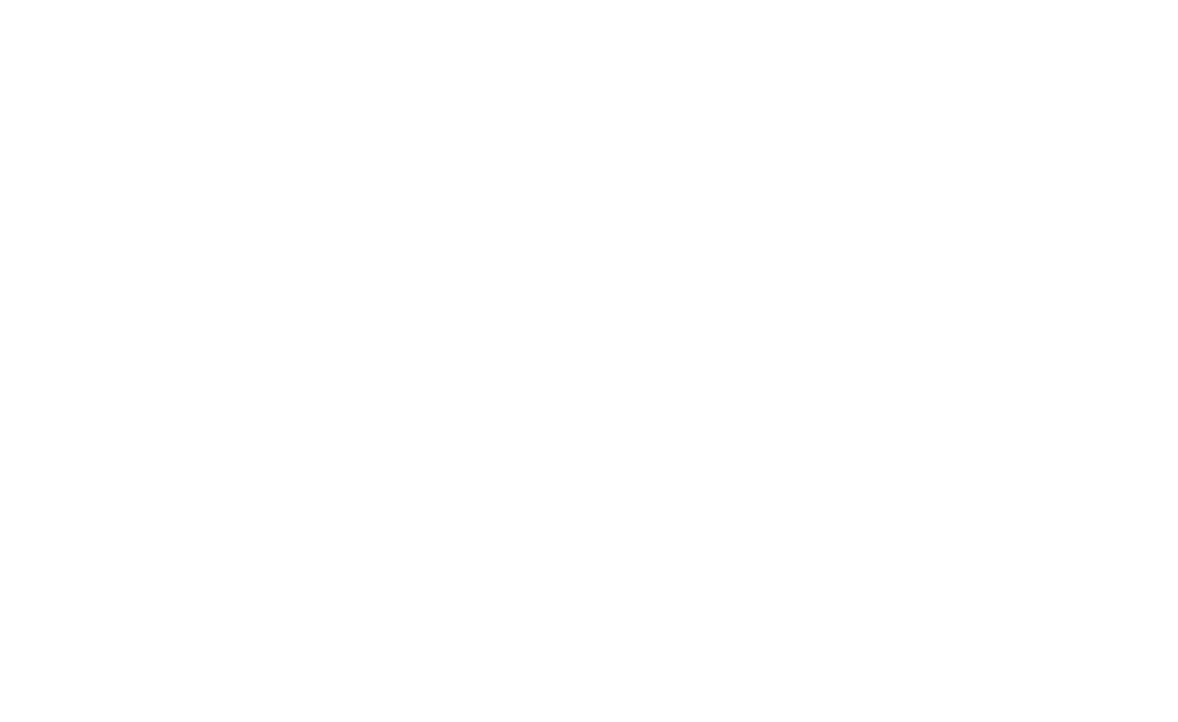 scroll, scrollTop: 0, scrollLeft: 0, axis: both 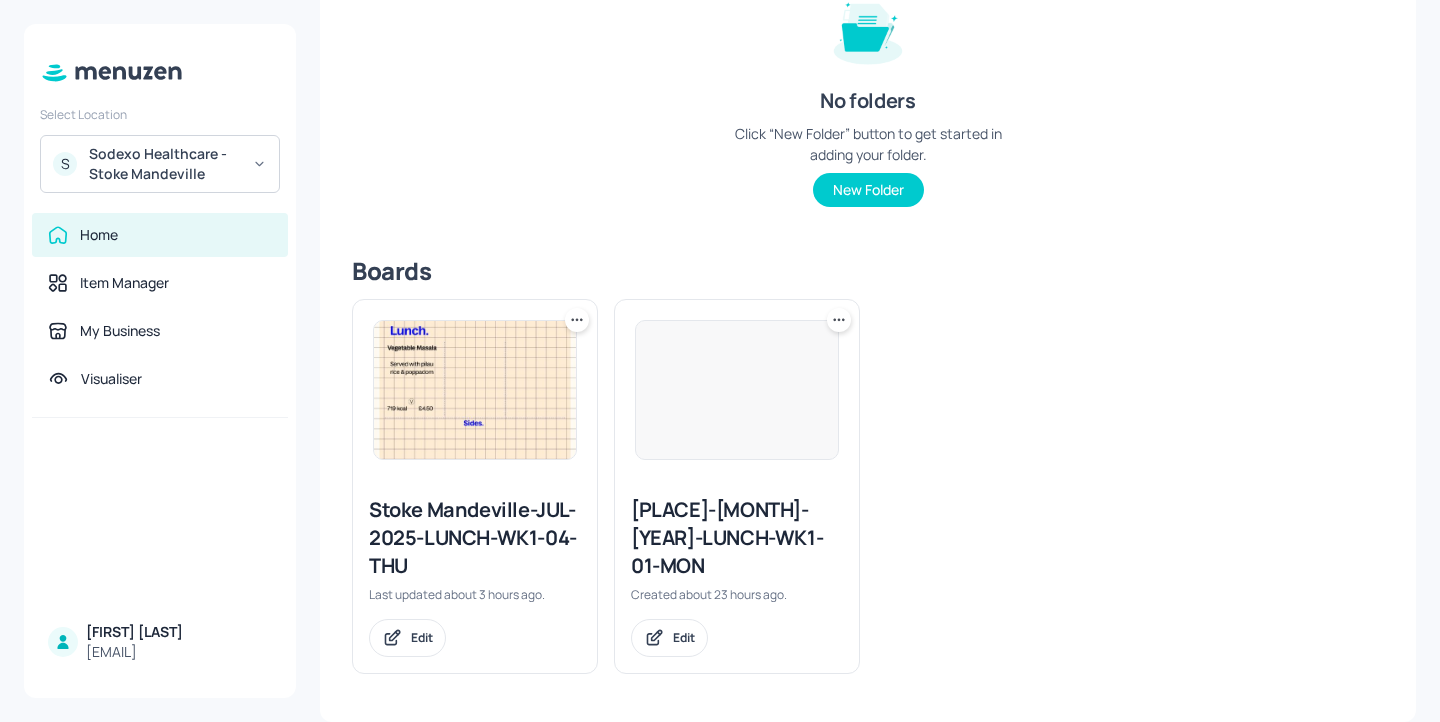 click on "S Sodexo Healthcare - Stoke Mandeville" at bounding box center [160, 164] 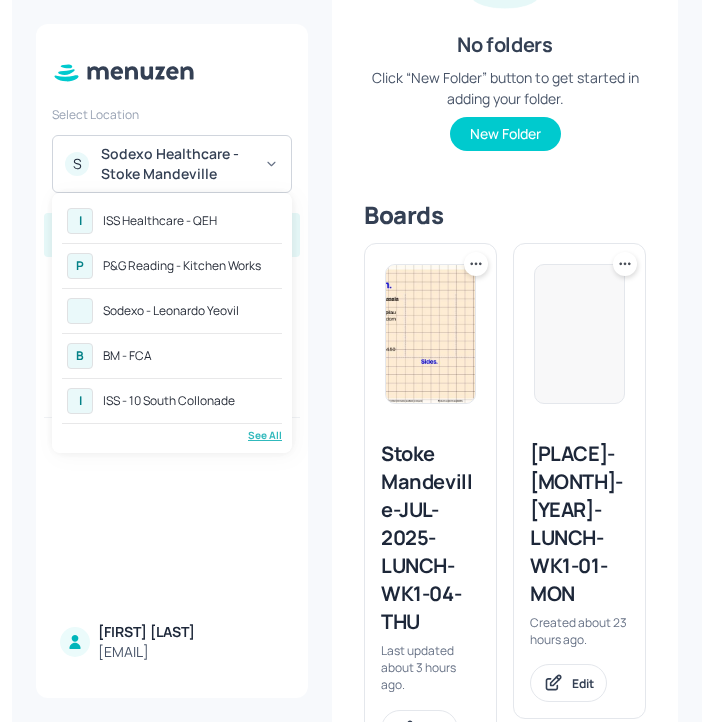 scroll, scrollTop: 438, scrollLeft: 0, axis: vertical 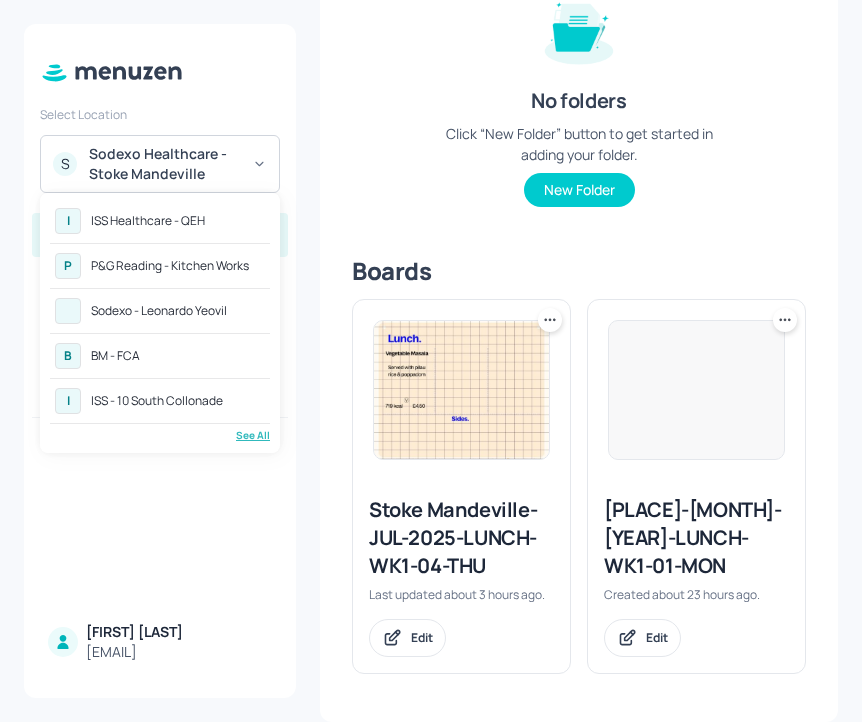 click on "Sodexo - Leonardo Yeovil" at bounding box center (159, 311) 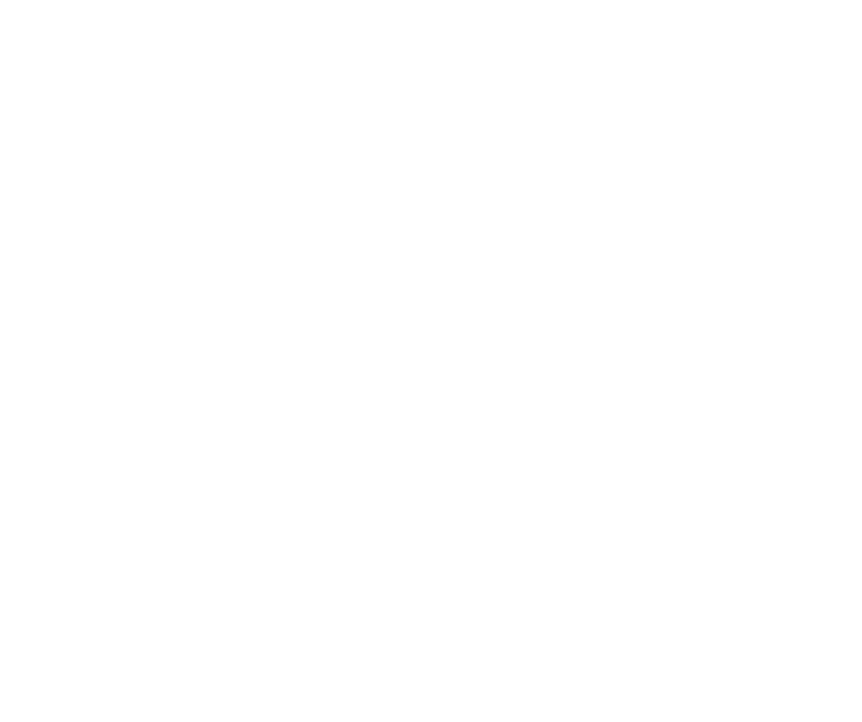 scroll, scrollTop: 0, scrollLeft: 0, axis: both 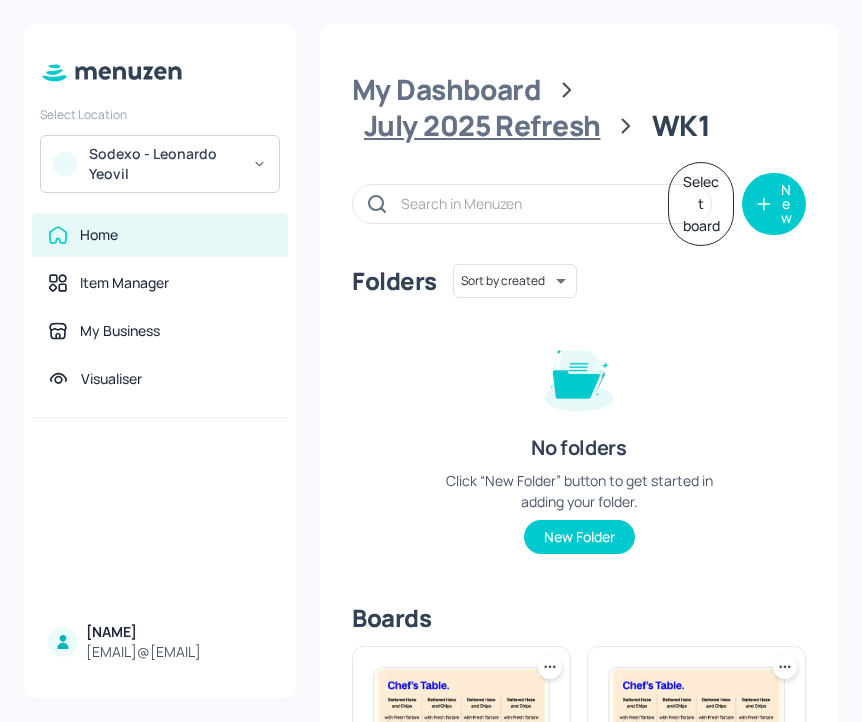 click on "July 2025 Refresh" at bounding box center (482, 126) 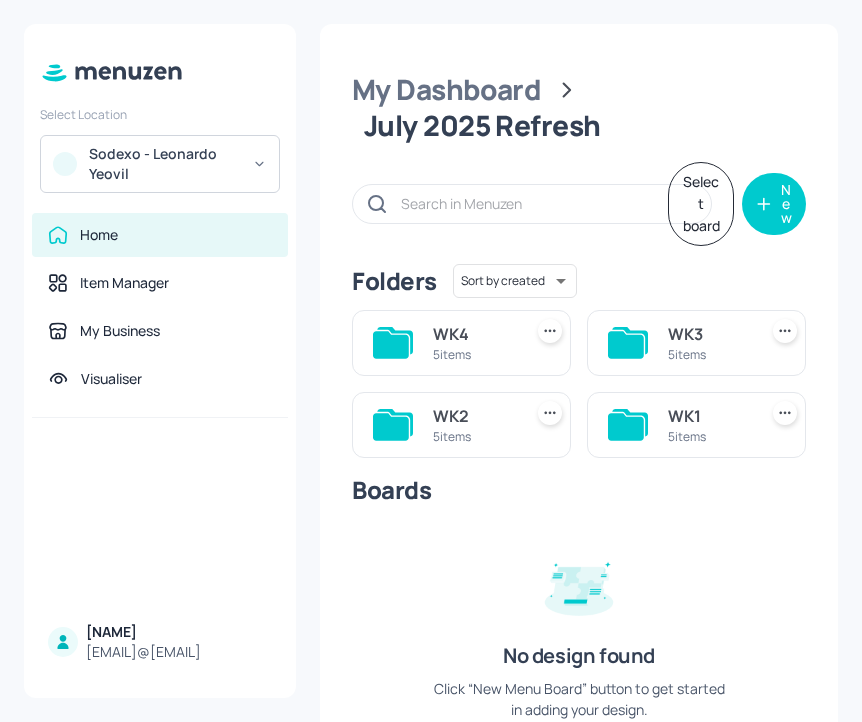 click on "5  items" at bounding box center (473, 436) 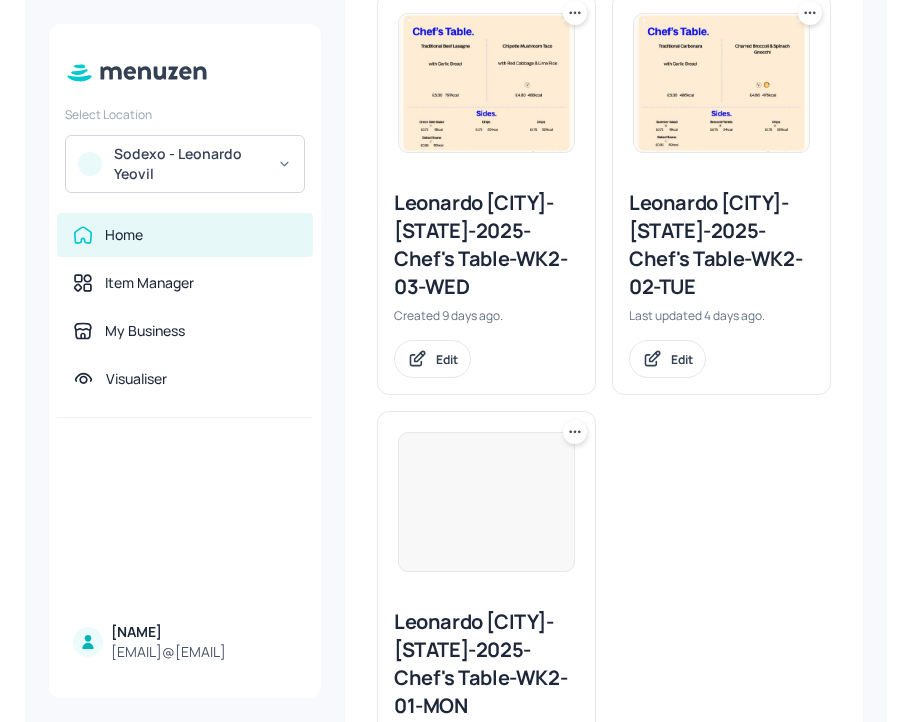 scroll, scrollTop: 1208, scrollLeft: 0, axis: vertical 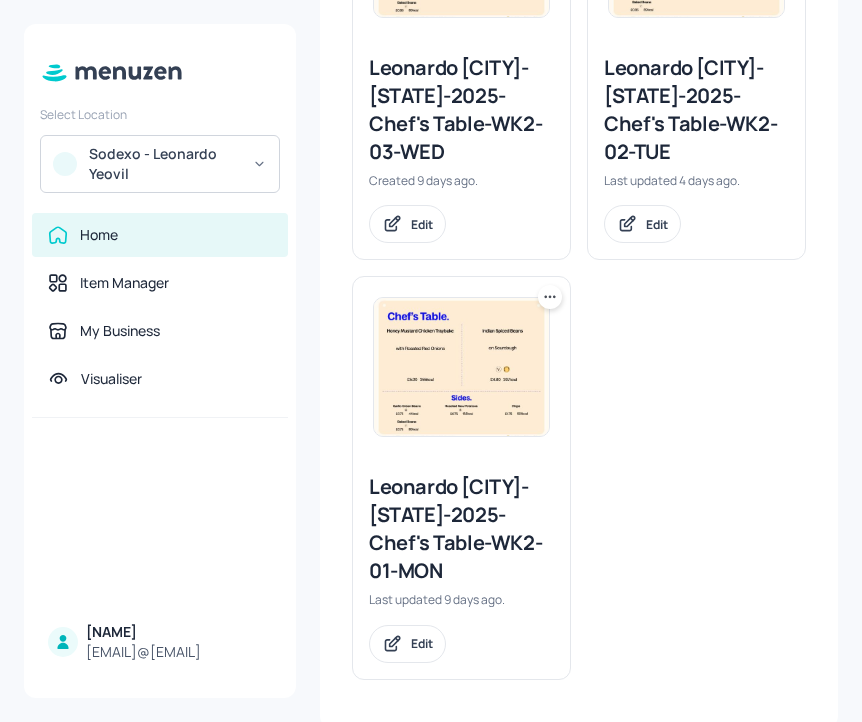 click on "Leonardo [CITY]-[STATE]-2025-Chef's Table-WK2-01-MON" at bounding box center [461, 529] 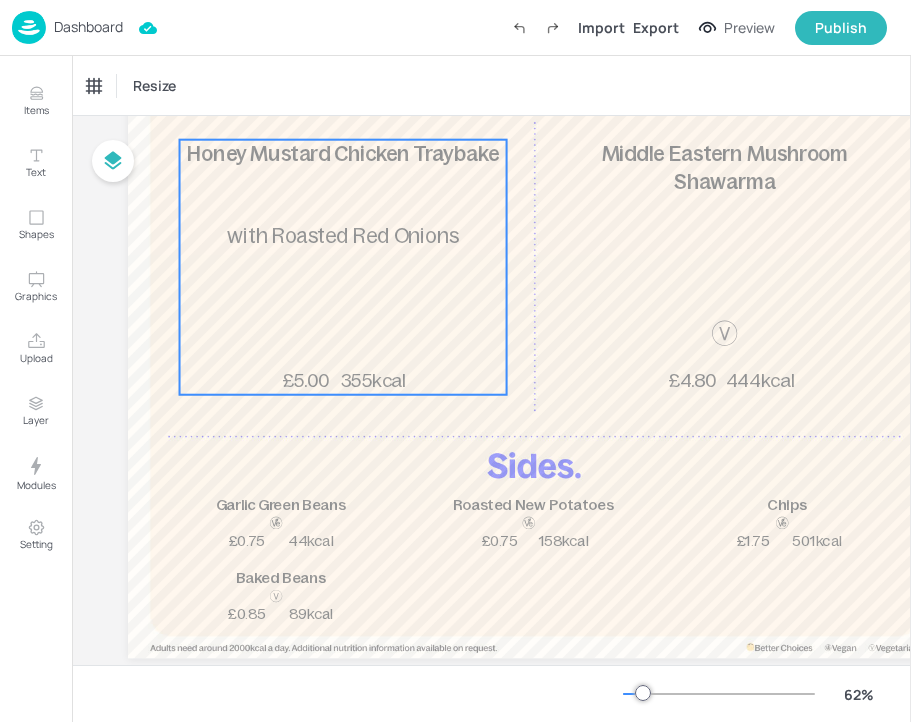 scroll, scrollTop: 228, scrollLeft: 0, axis: vertical 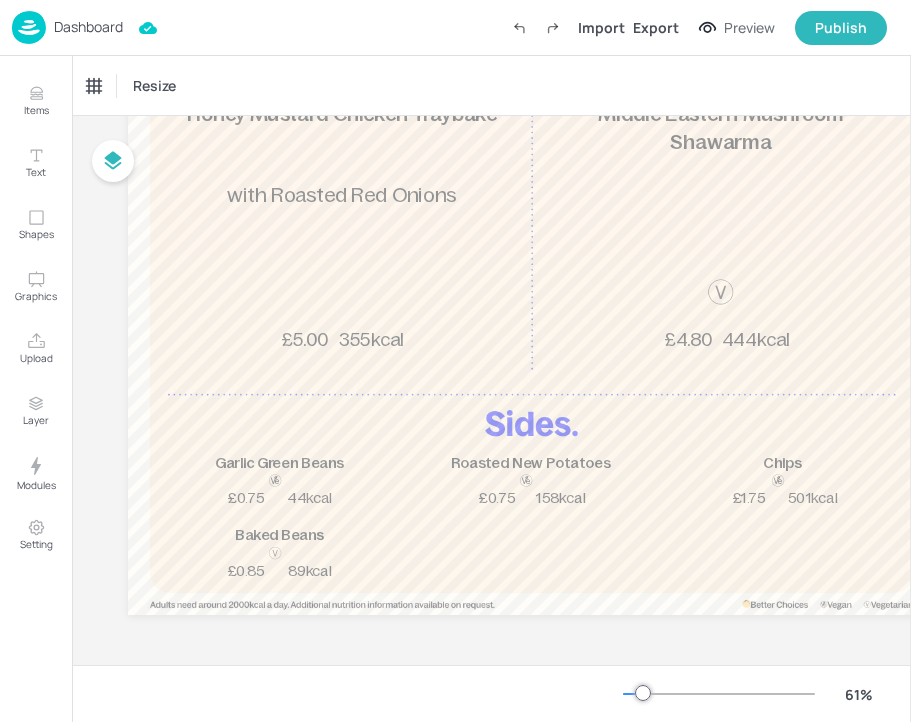 click on "Dashboard" at bounding box center (88, 27) 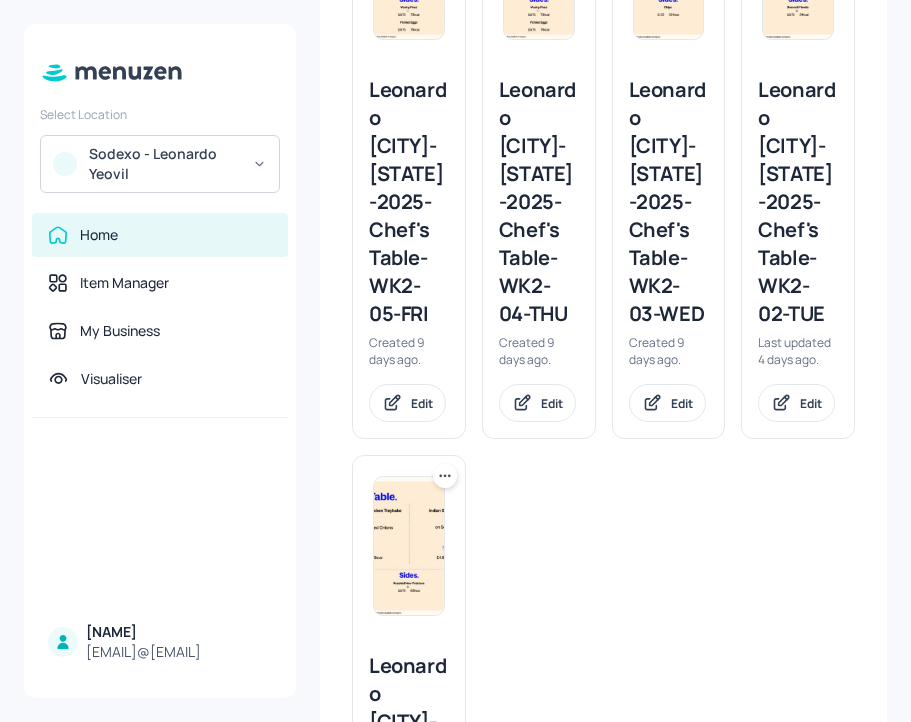 scroll, scrollTop: 746, scrollLeft: 0, axis: vertical 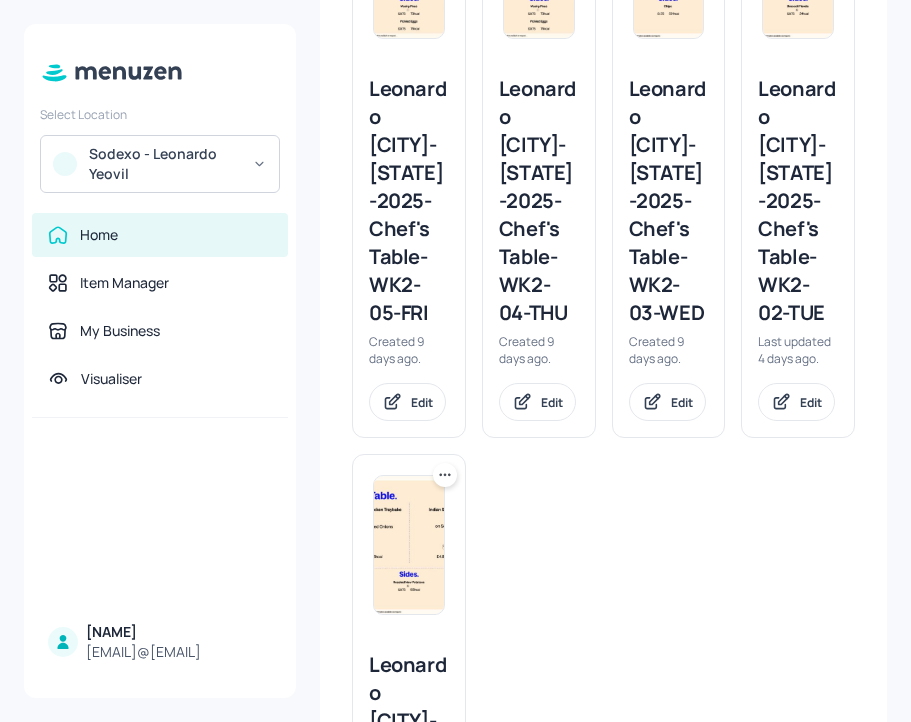 click on "Leonardo [CITY]-[STATE]-2025-Chef's Table-WK2-02-TUE" at bounding box center [798, 201] 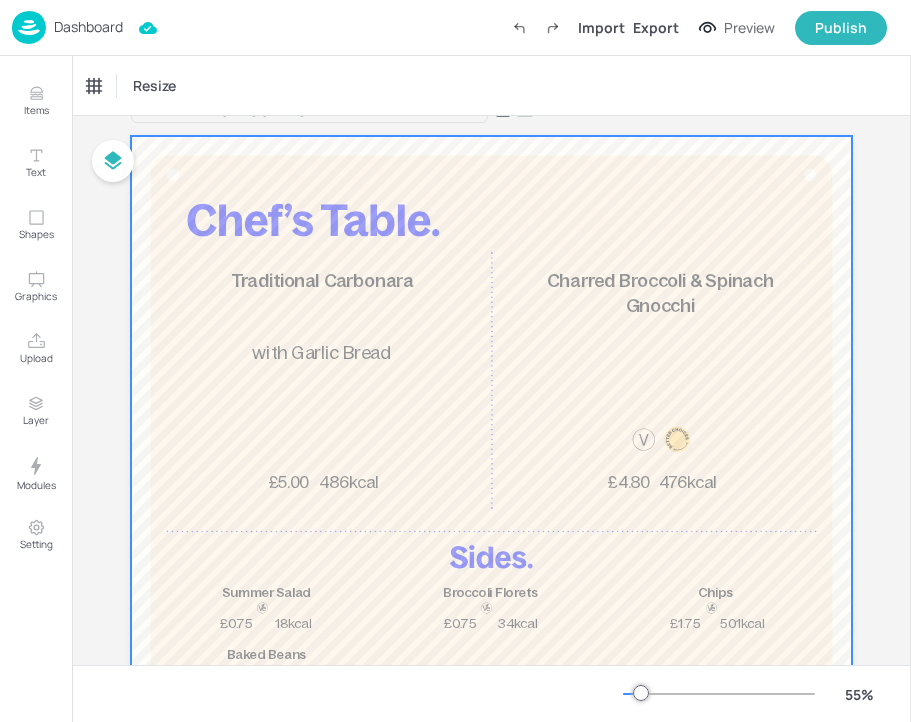 scroll, scrollTop: 47, scrollLeft: 0, axis: vertical 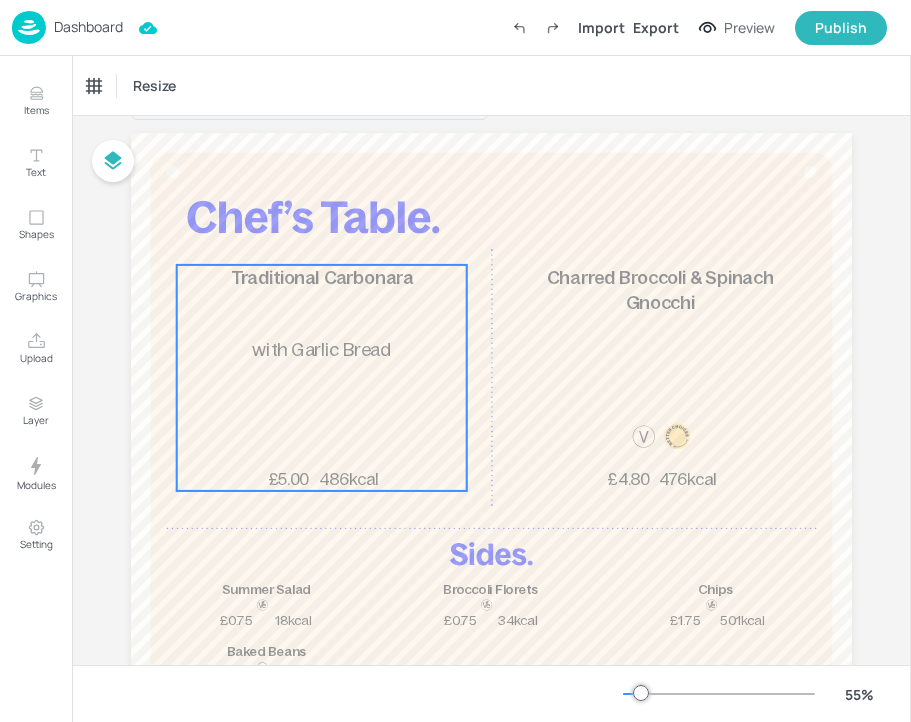 click on "Traditional Carbonara 486kcal £5.00 with Garlic Bread" at bounding box center [322, 378] 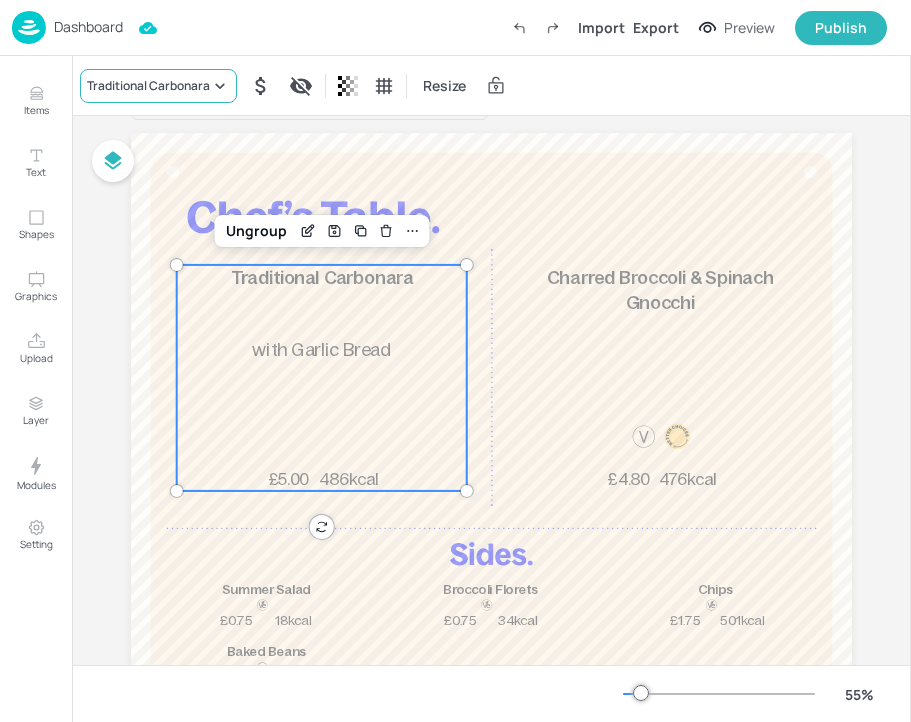 click on "Traditional Carbonara" at bounding box center [148, 86] 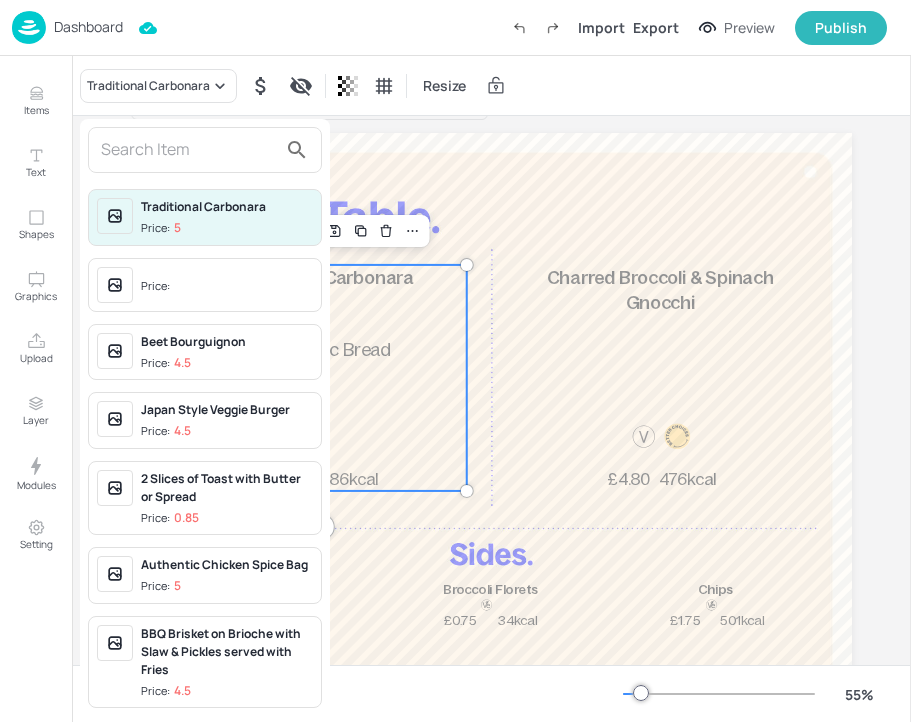 click at bounding box center [189, 150] 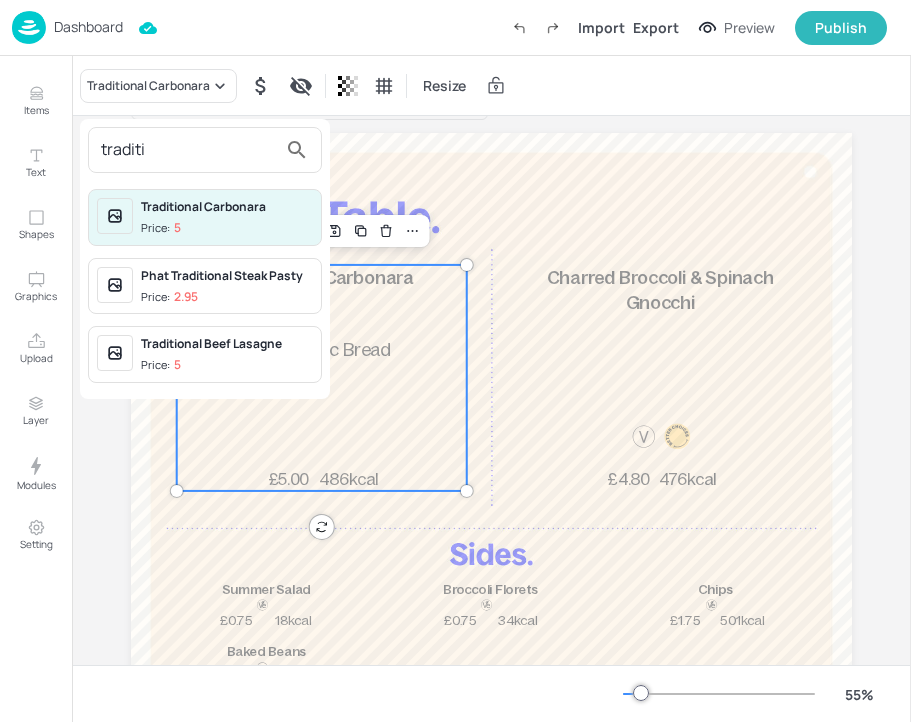 type on "traditi" 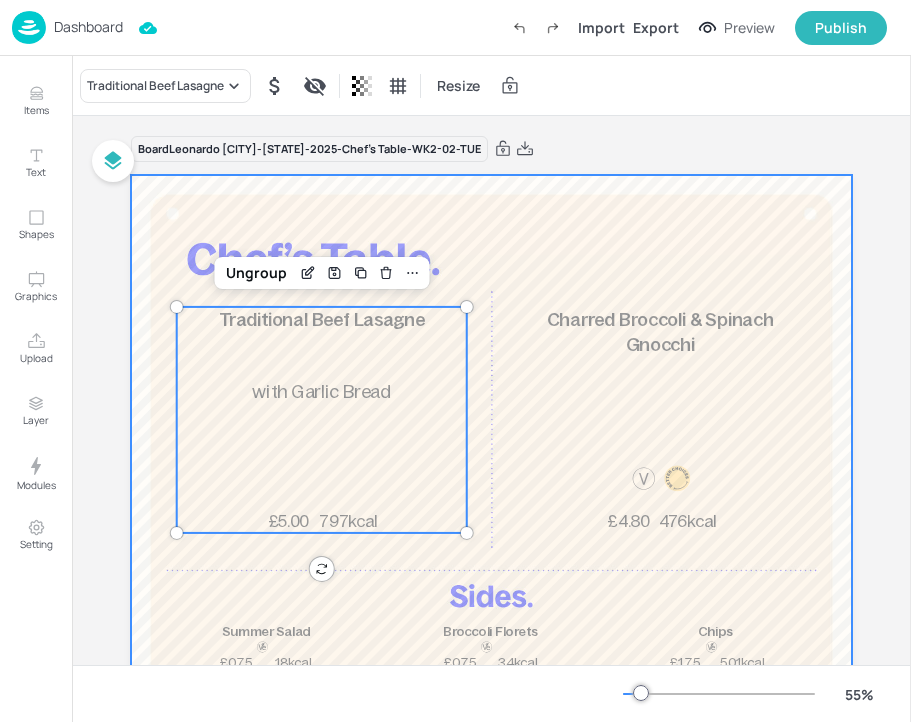 scroll, scrollTop: 0, scrollLeft: 0, axis: both 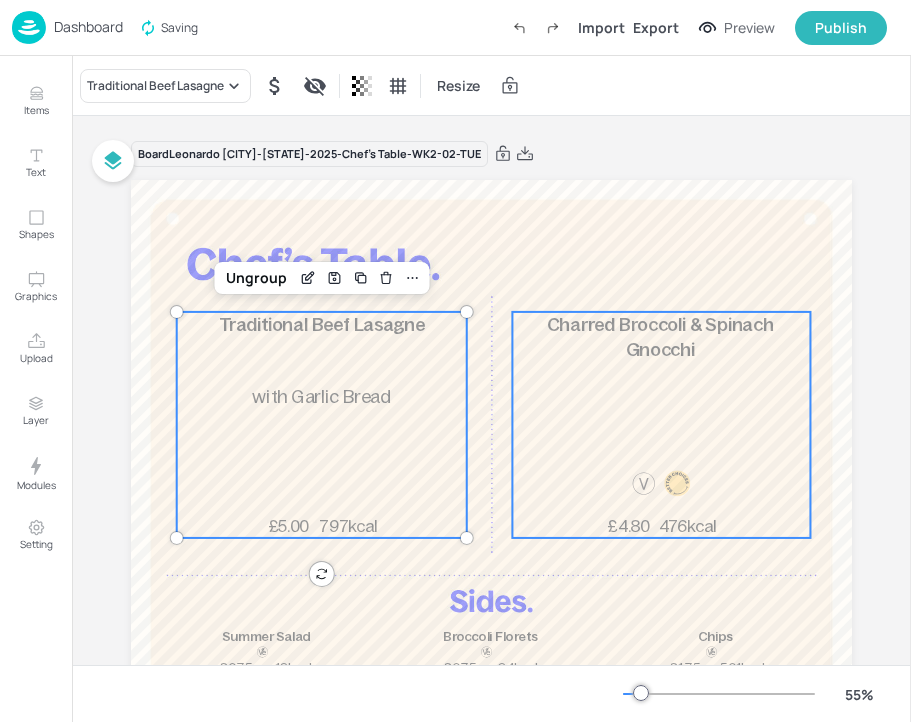 click on "Charred Broccoli & Spinach Gnocchi" at bounding box center (660, 337) 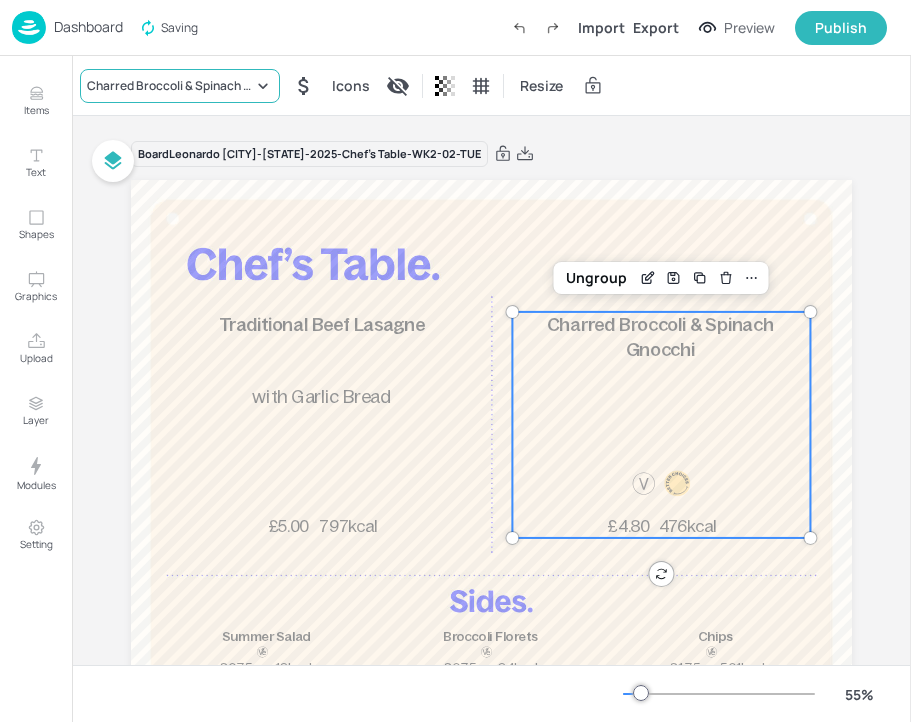 click on "Charred Broccoli & Spinach Gnocchi" at bounding box center (170, 86) 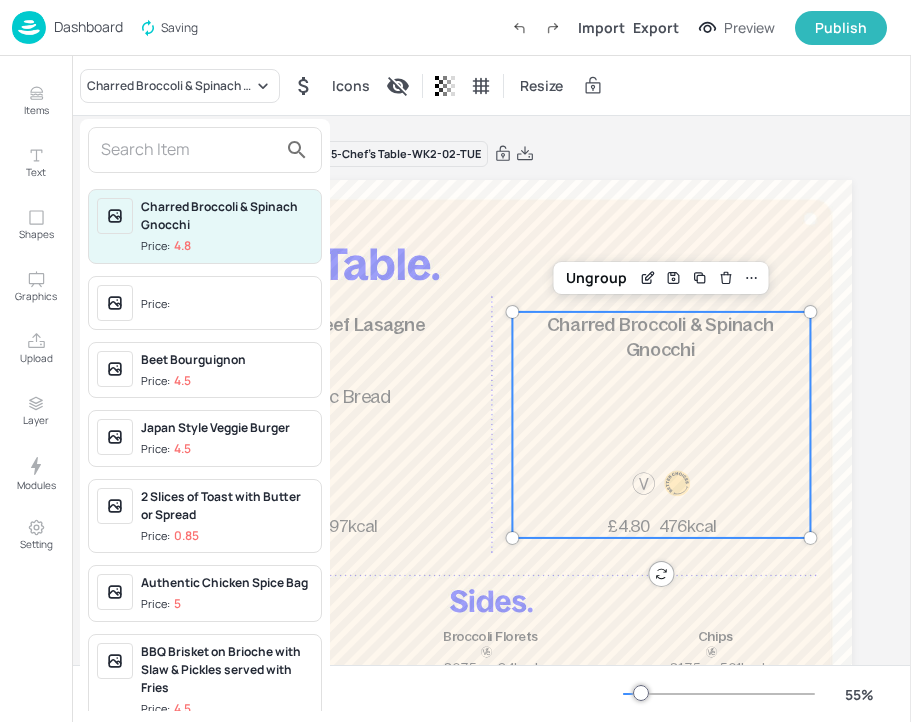 click at bounding box center (189, 150) 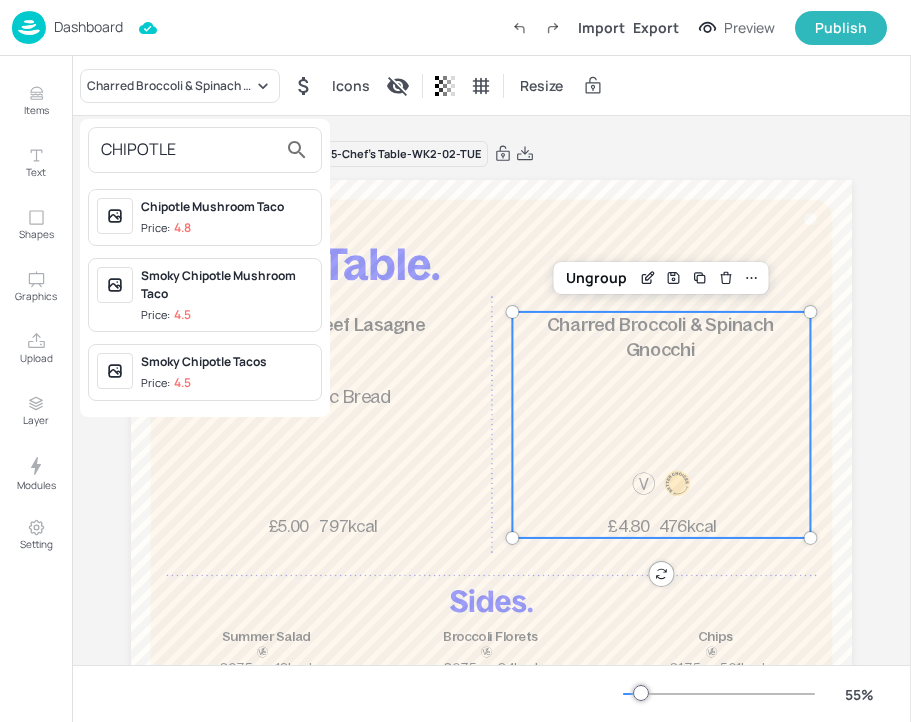 type on "CHIPOTLE" 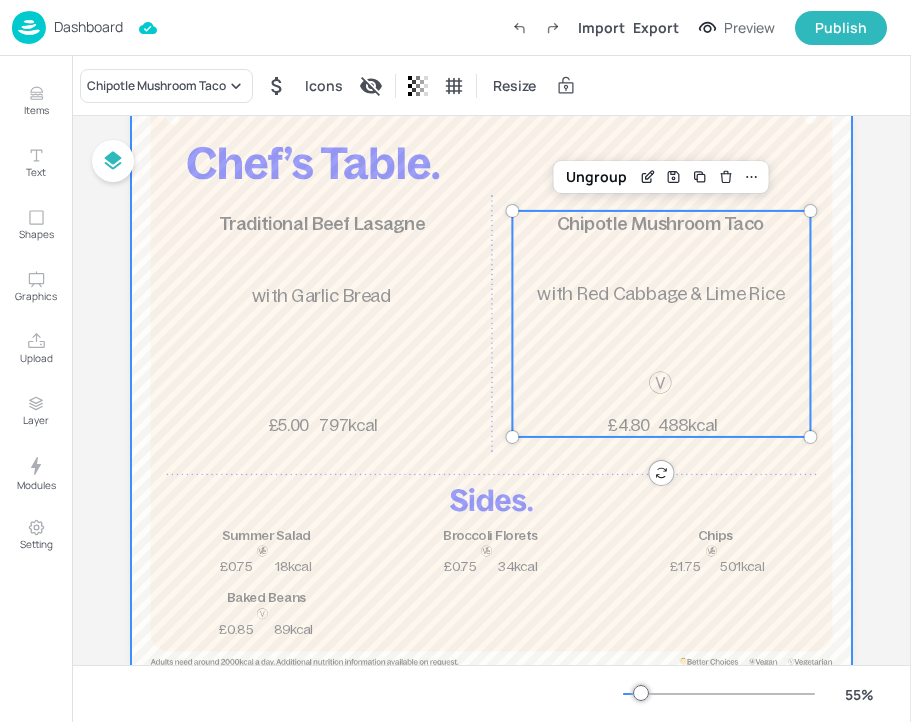 scroll, scrollTop: 157, scrollLeft: 0, axis: vertical 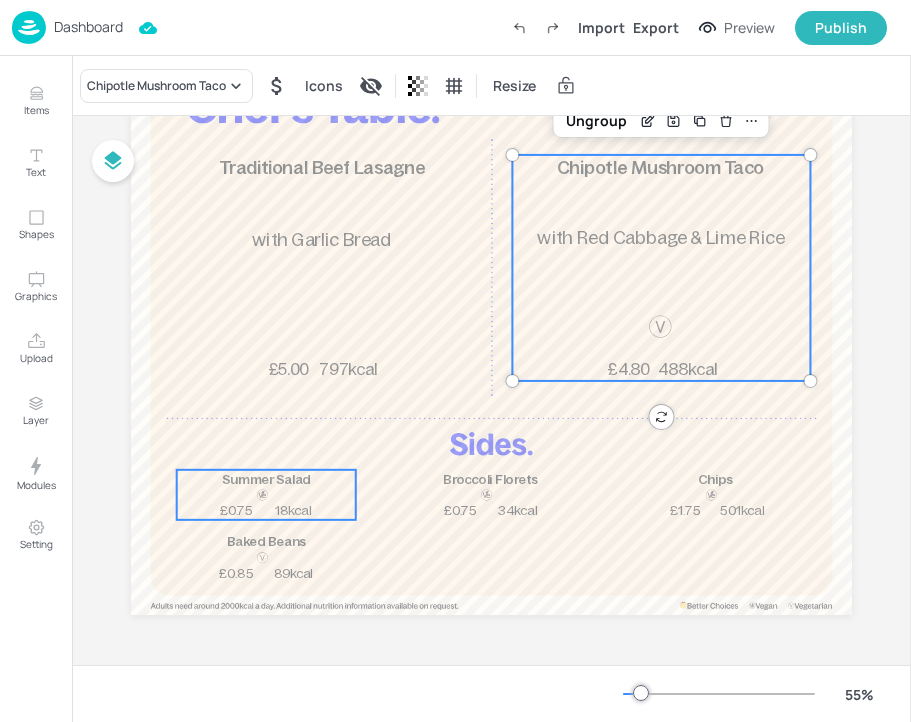 click on "Summer Salad  18kcal £0.75" at bounding box center [266, 495] 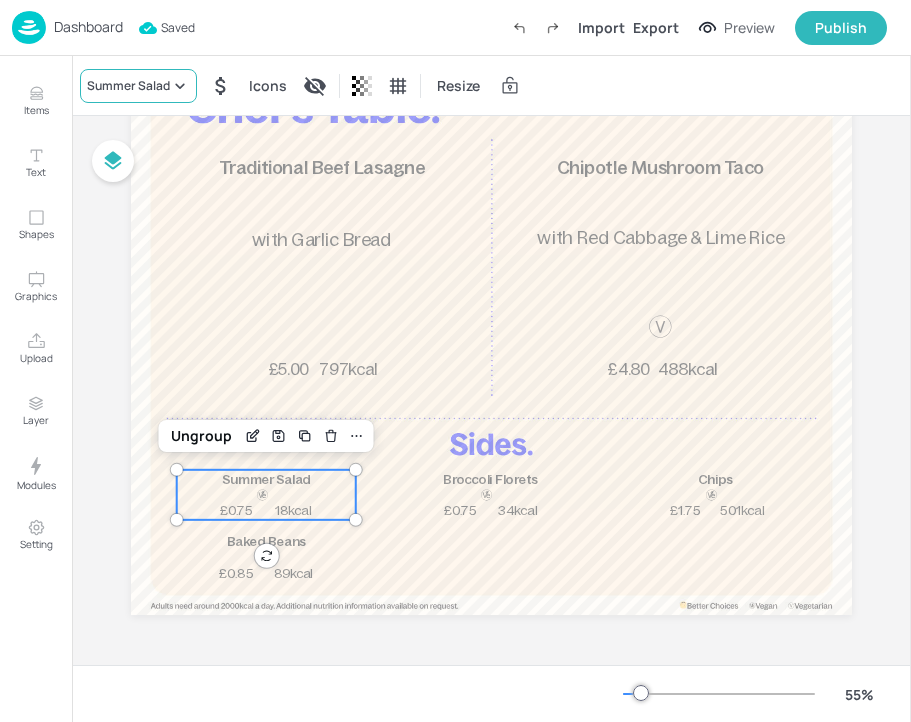 click on "Summer Salad" at bounding box center [128, 86] 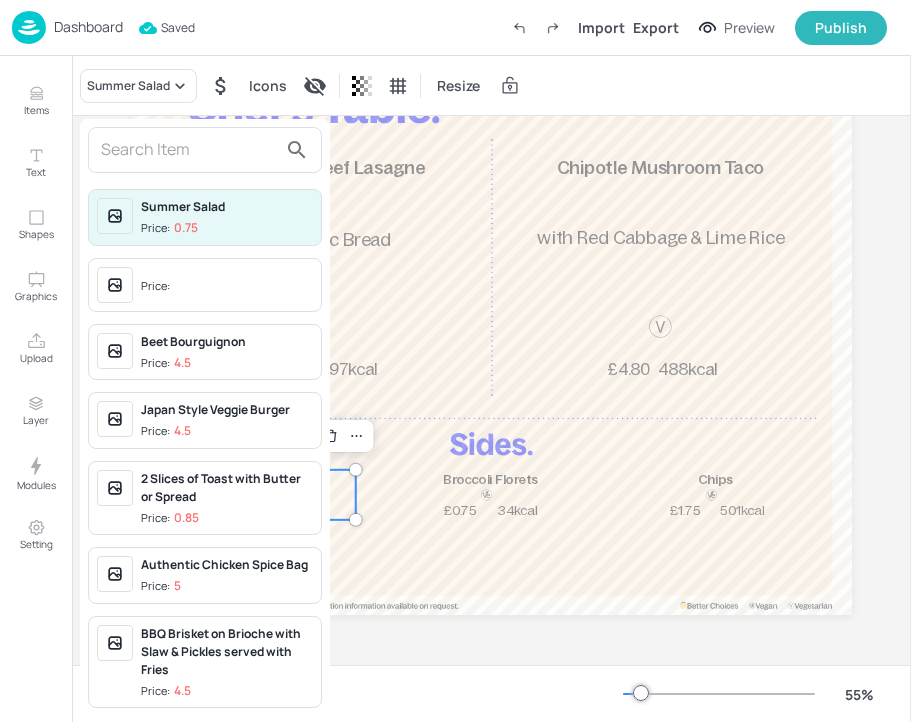 click at bounding box center (189, 150) 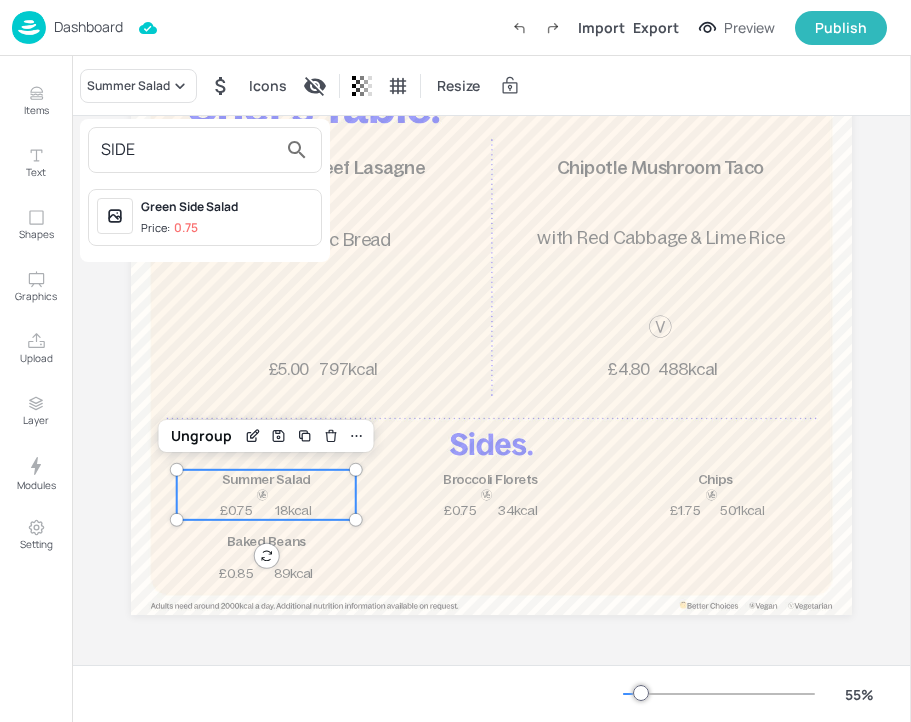 type on "SIDE" 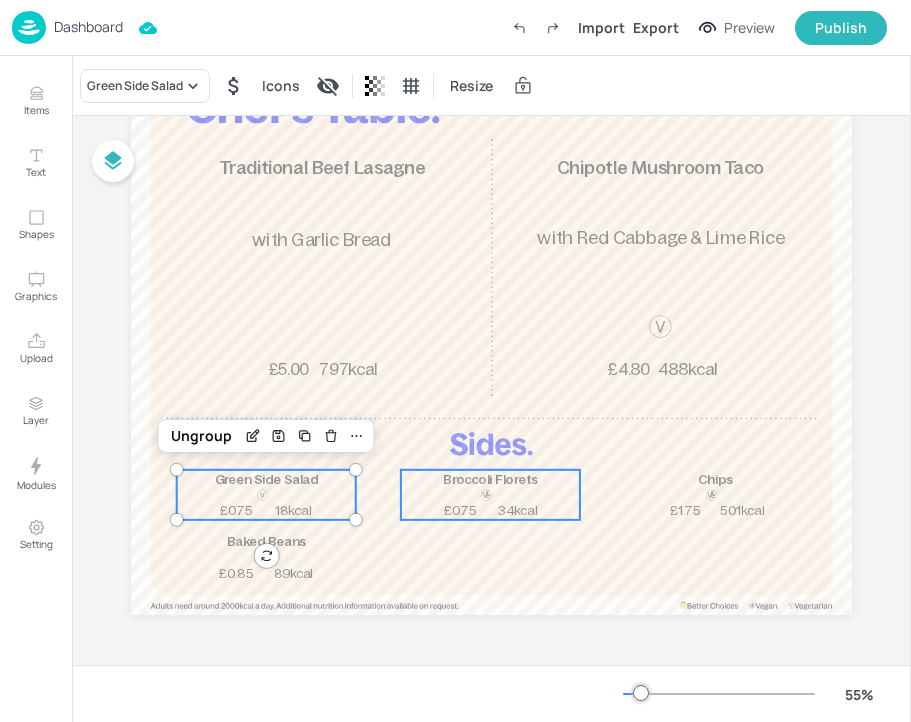 click on "Broccoli Florets 34kcal £0.75" at bounding box center [490, 495] 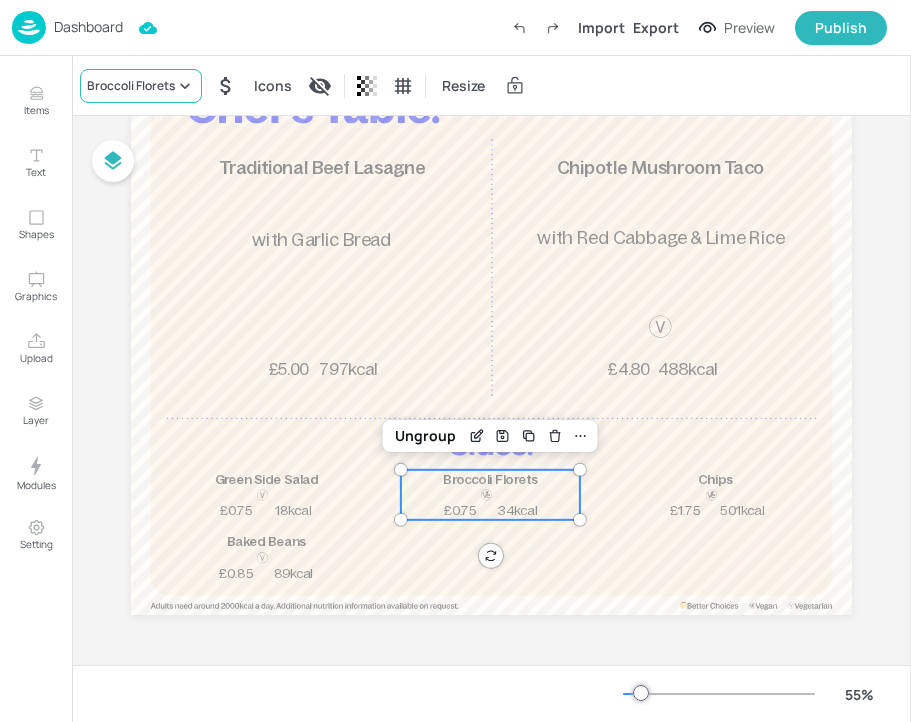 click on "Broccoli Florets" at bounding box center (131, 86) 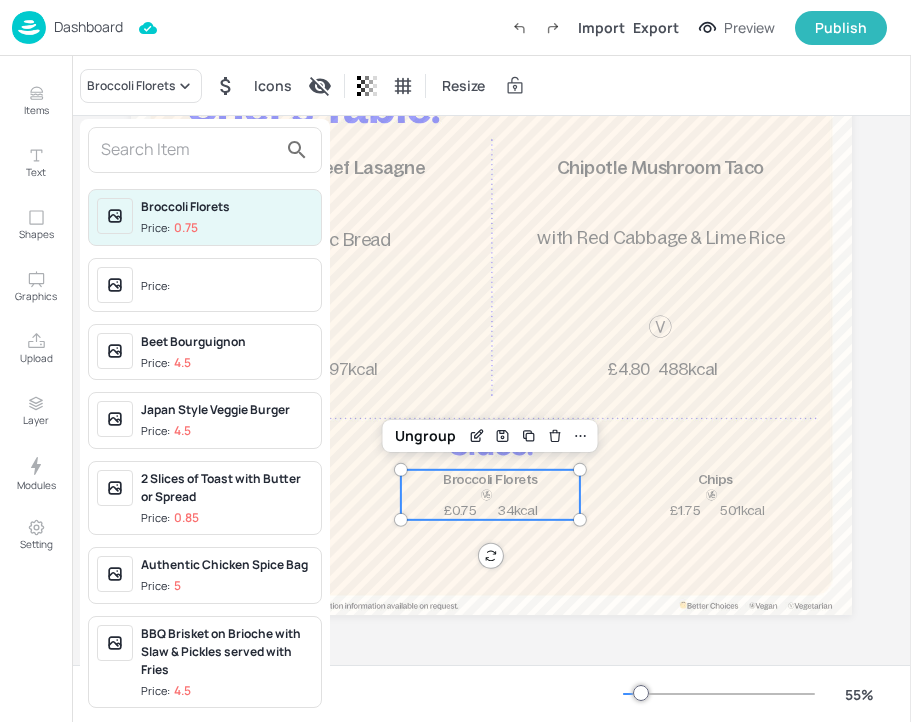 click at bounding box center (189, 150) 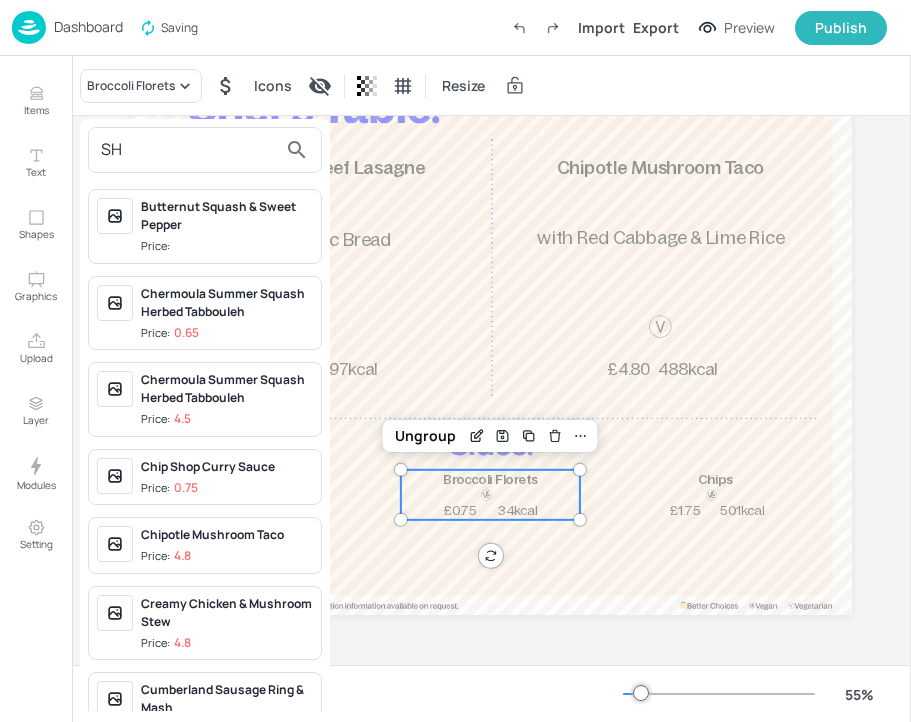 type on "S" 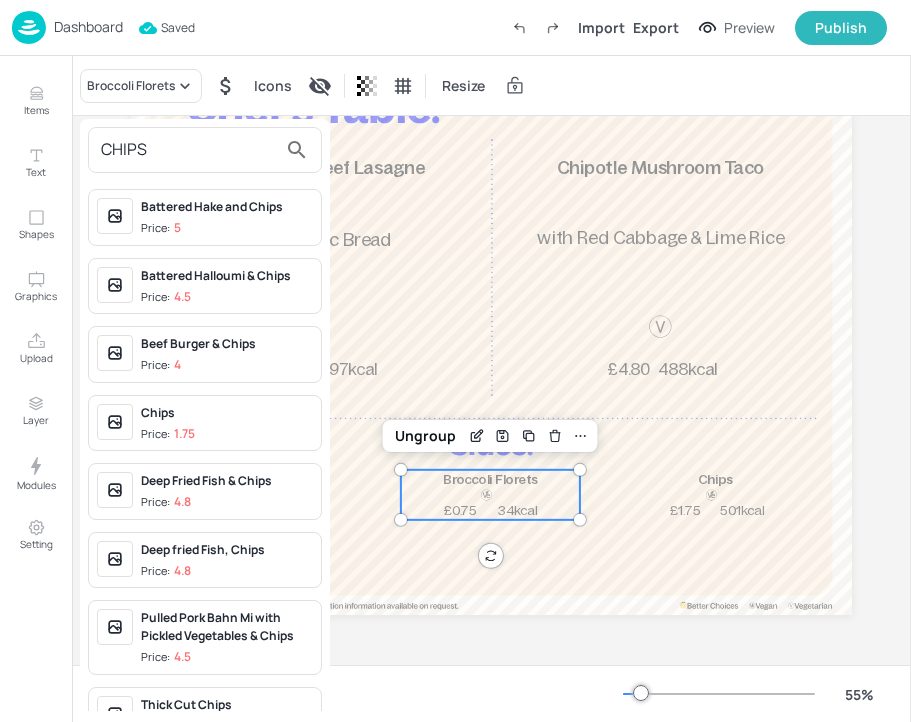 type on "CHIPS" 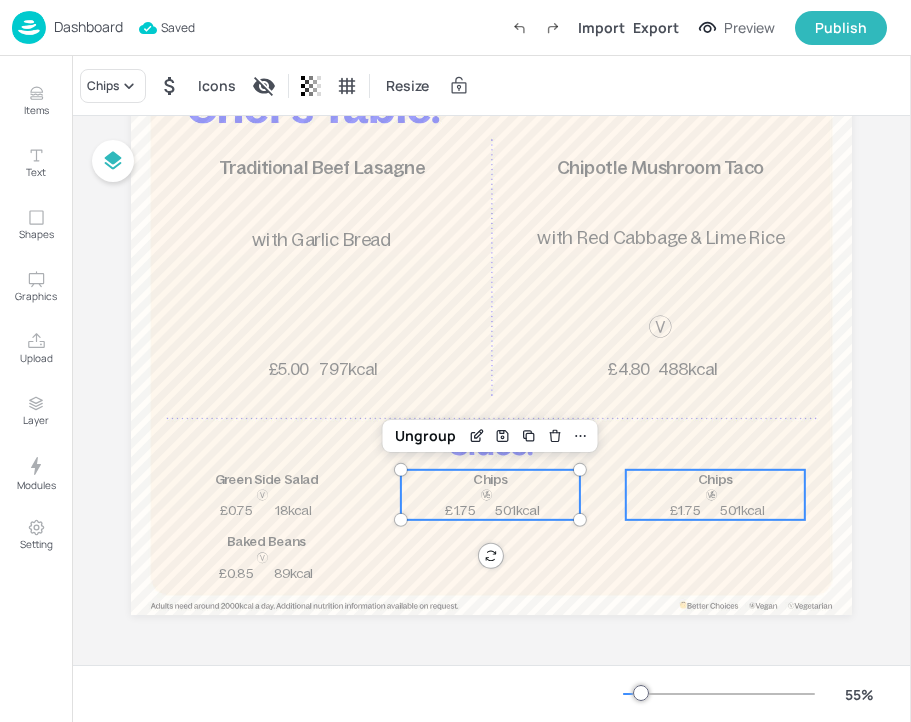 click on "Chips" at bounding box center [715, 479] 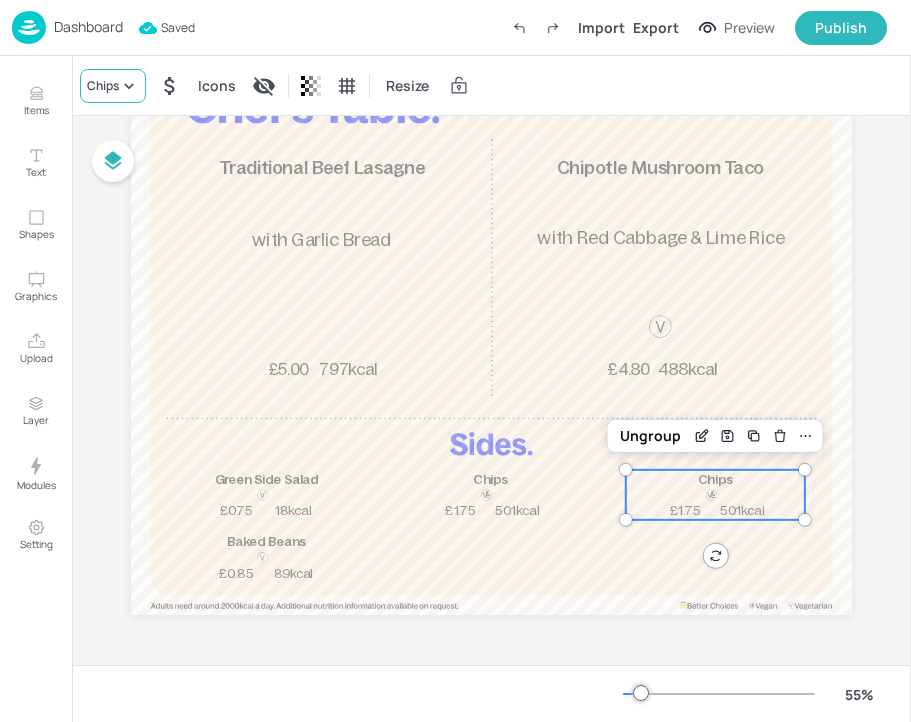 click on "Chips" at bounding box center (103, 86) 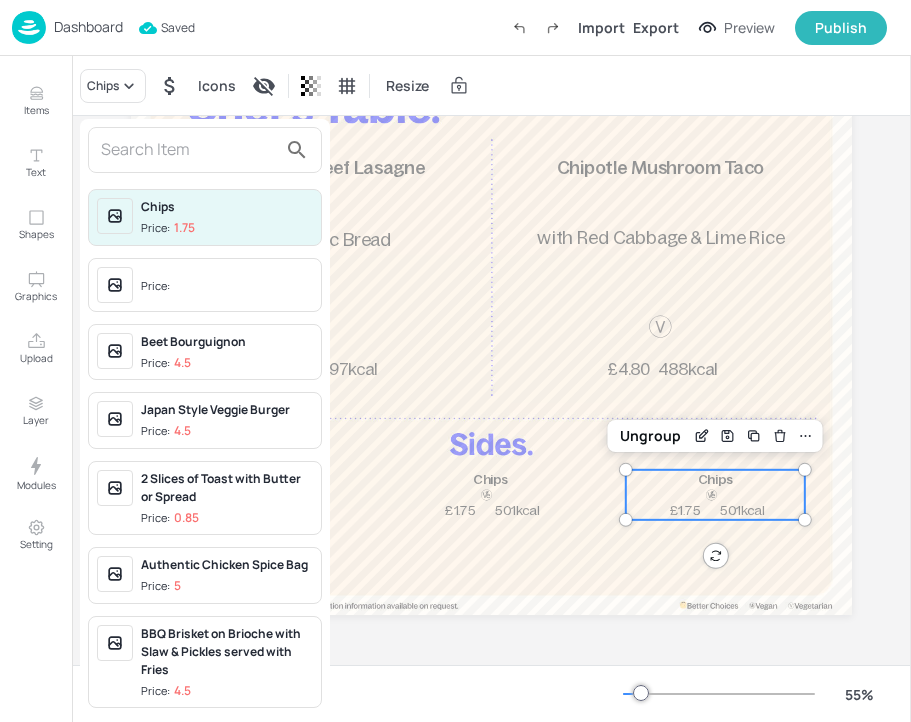 click at bounding box center (189, 150) 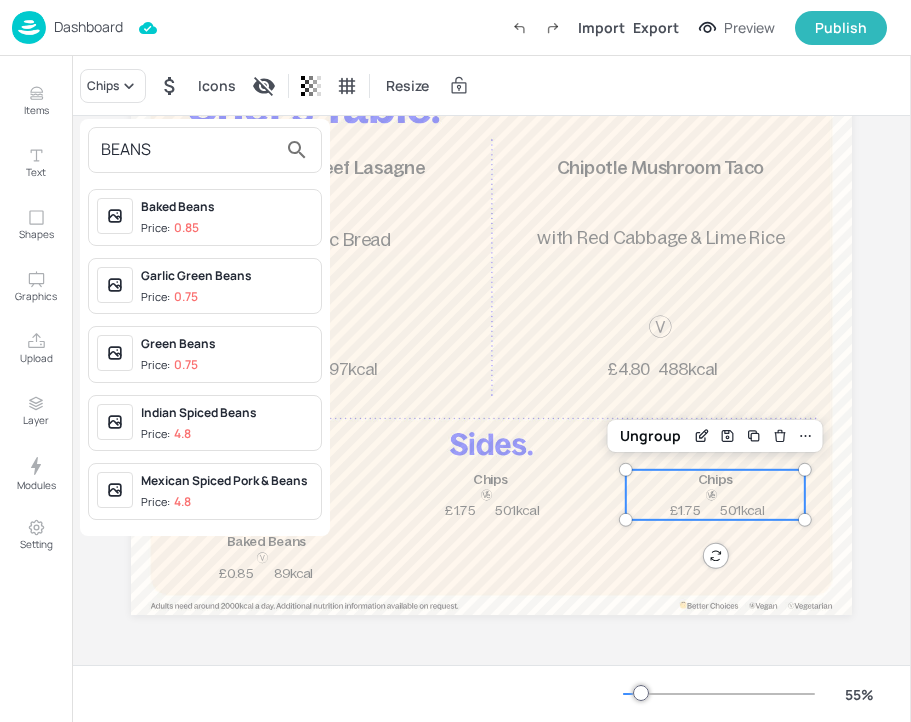 type on "BEANS" 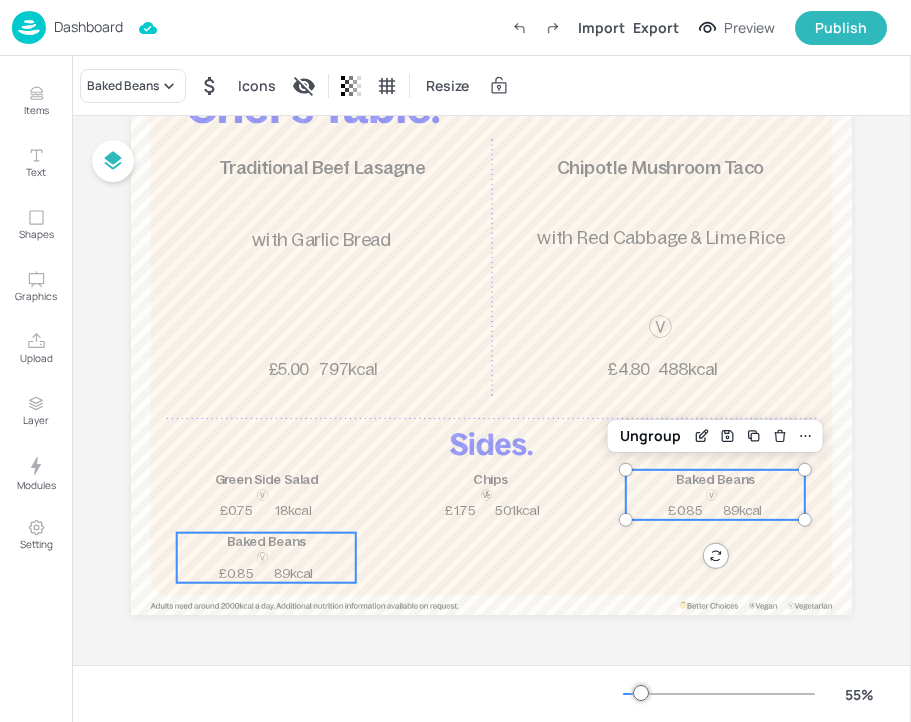 click at bounding box center (262, 557) 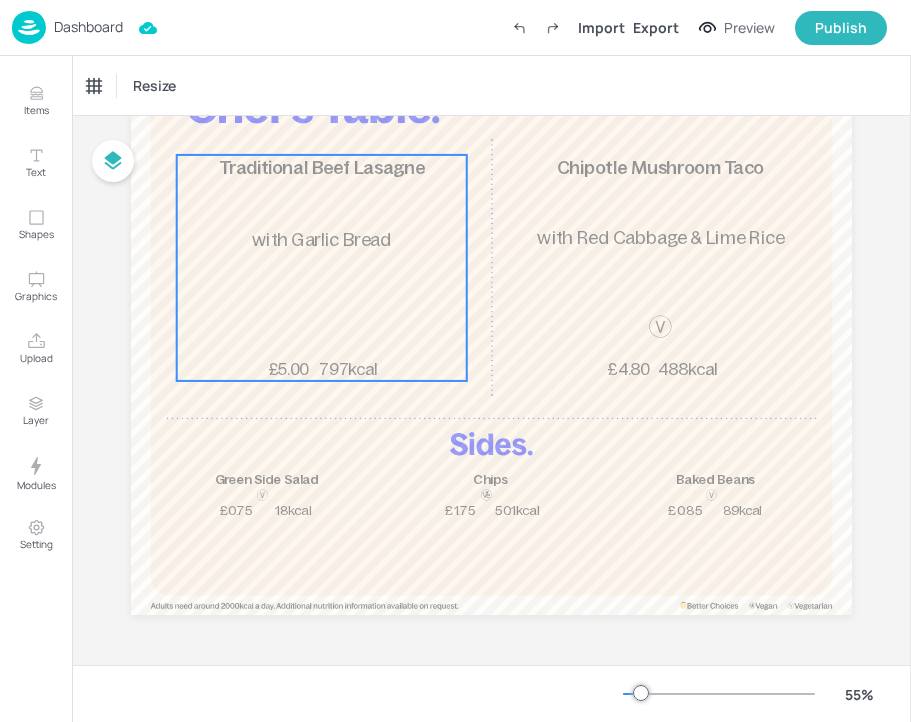 scroll, scrollTop: 0, scrollLeft: 0, axis: both 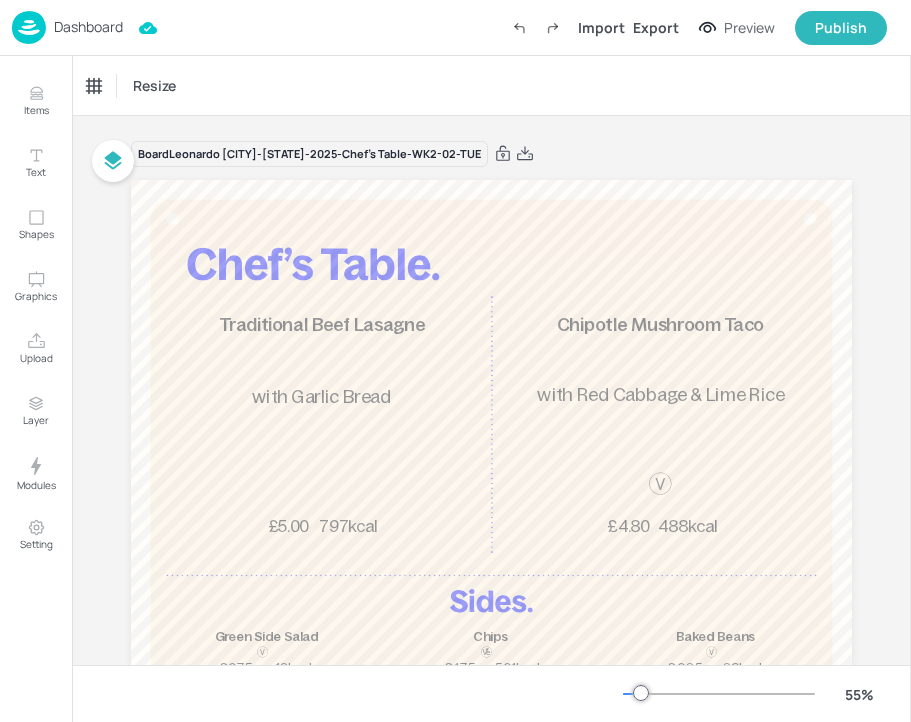 click on "Dashboard" at bounding box center (88, 27) 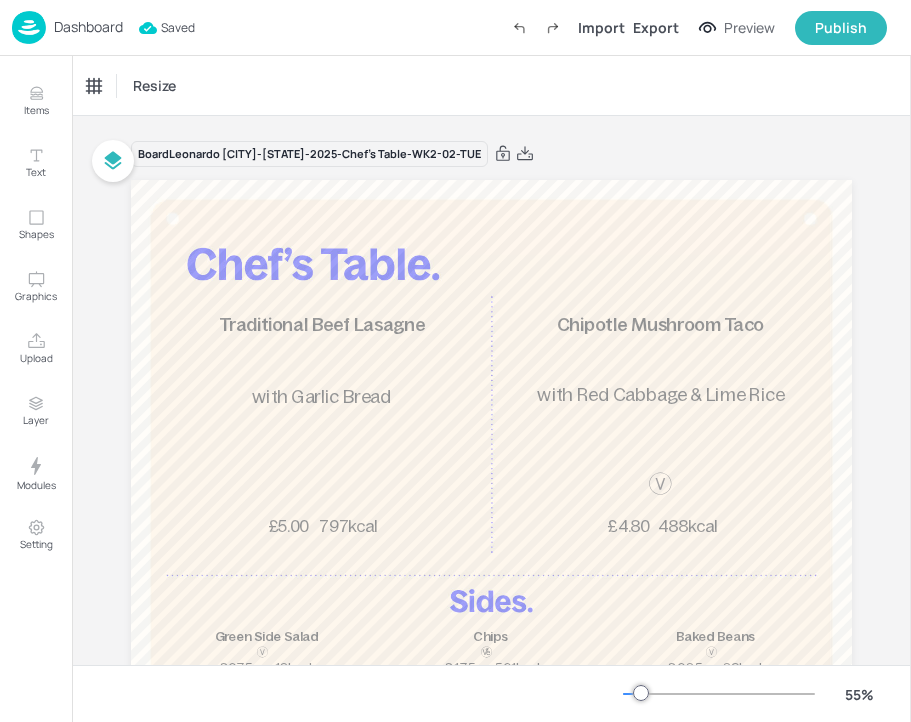 click on "Dashboard" at bounding box center (88, 27) 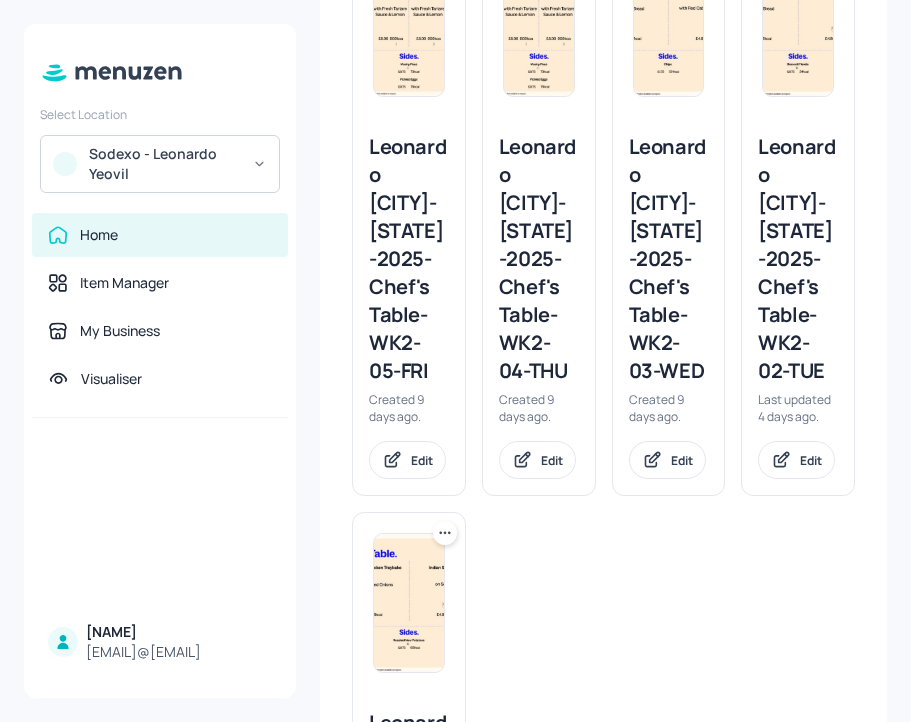 scroll, scrollTop: 689, scrollLeft: 0, axis: vertical 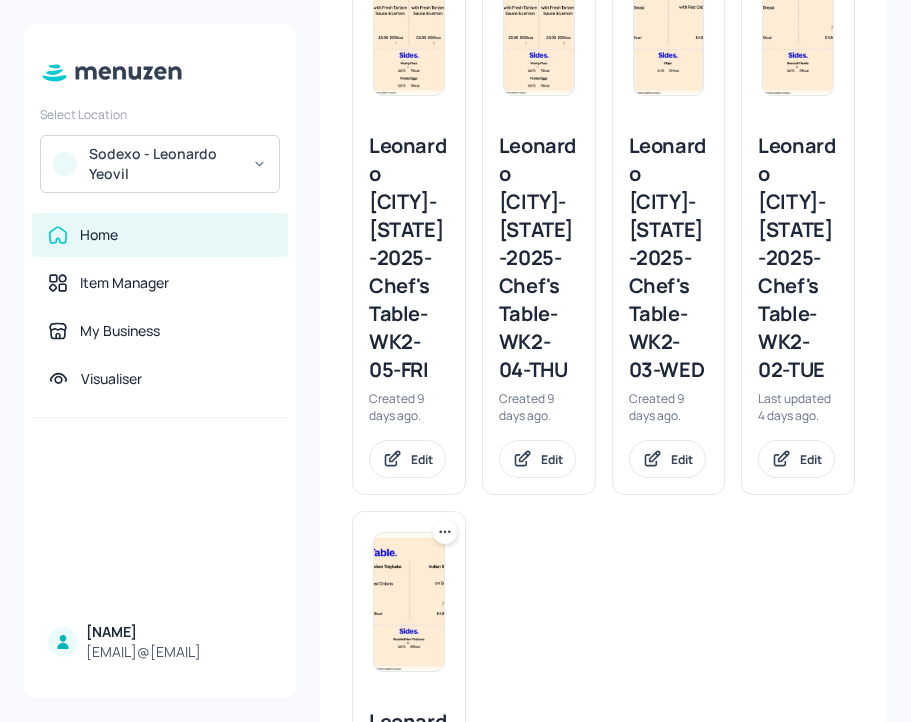click on "Leonardo [CITY]-[STATE]-2025-Chef's Table-WK2-03-WED" at bounding box center (669, 258) 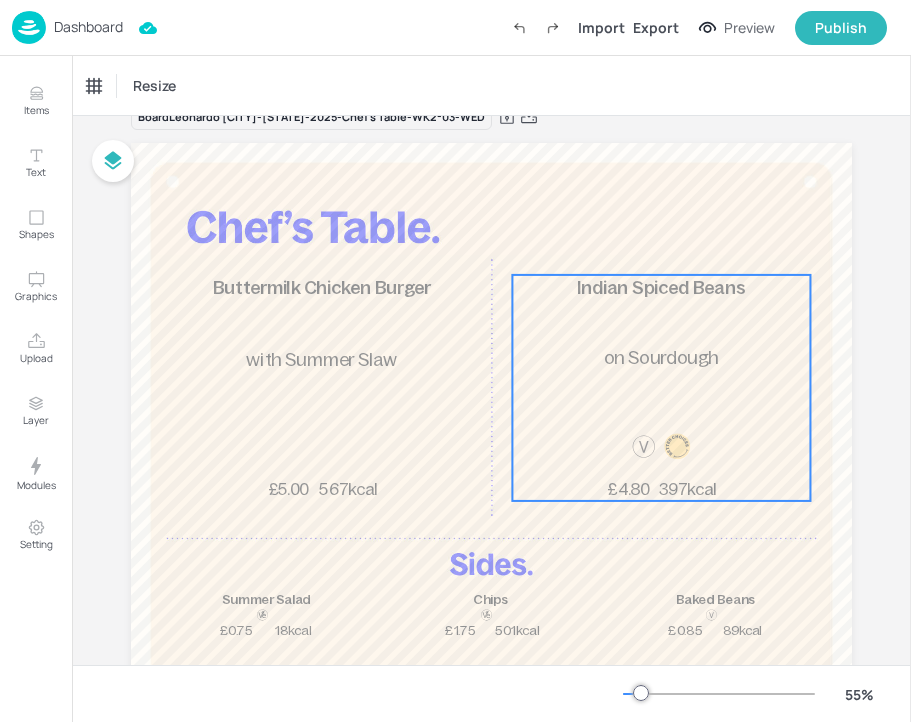 scroll, scrollTop: 143, scrollLeft: 0, axis: vertical 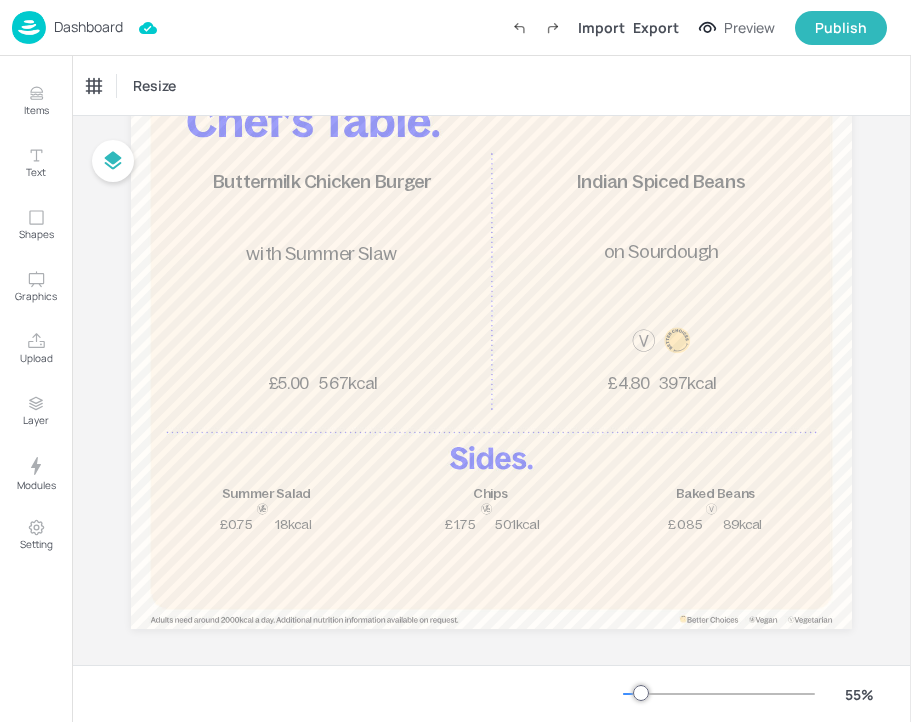 click on "Dashboard" at bounding box center (88, 27) 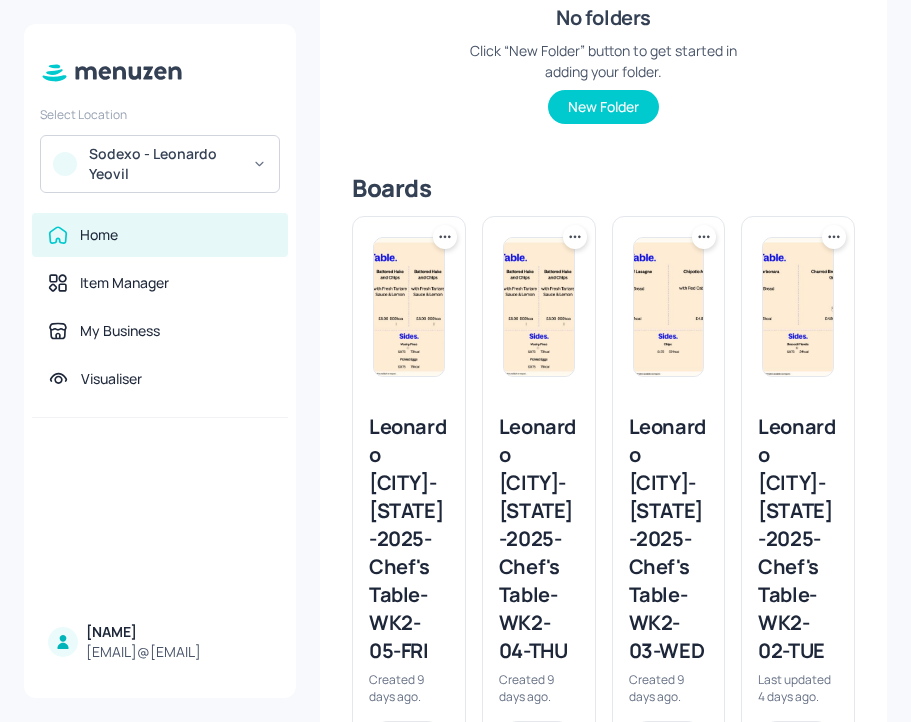 scroll, scrollTop: 456, scrollLeft: 0, axis: vertical 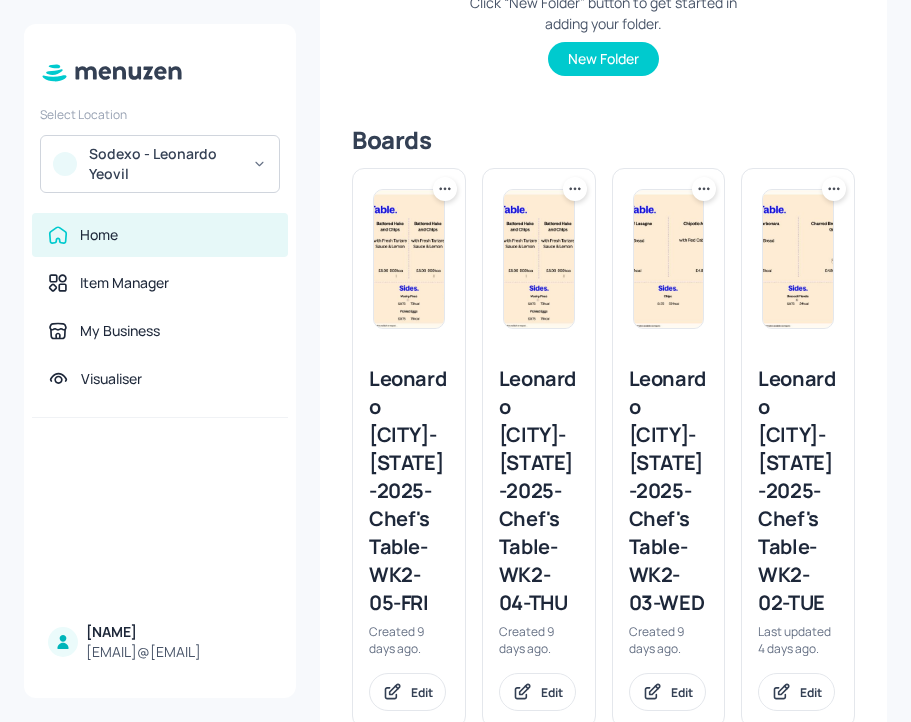 click on "Leonardo [CITY]-[STATE]-2025-Chef's Table-WK2-04-THU" at bounding box center [539, 491] 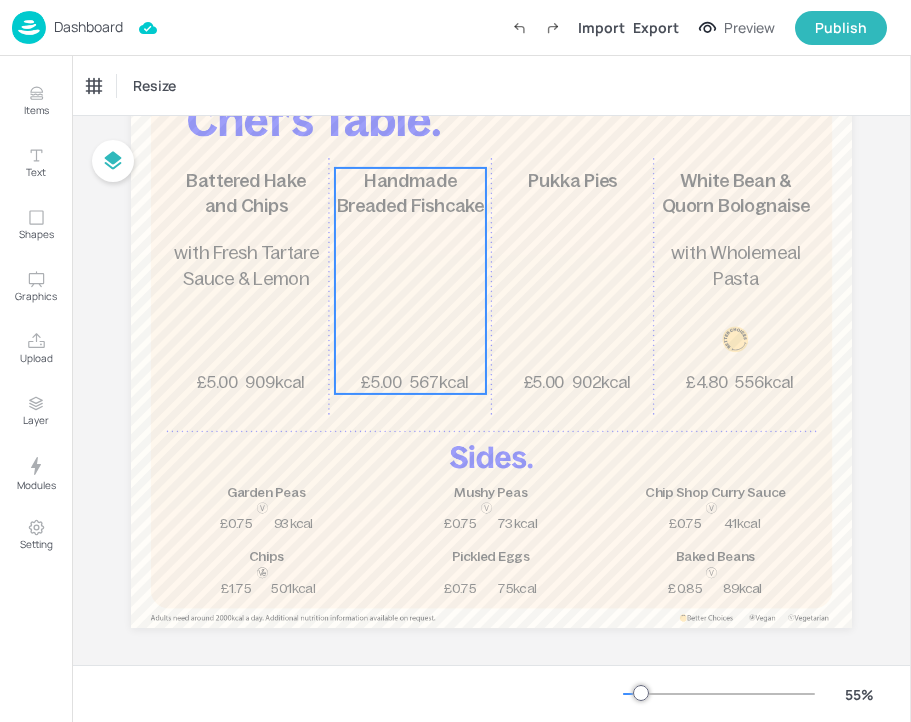 scroll, scrollTop: 157, scrollLeft: 0, axis: vertical 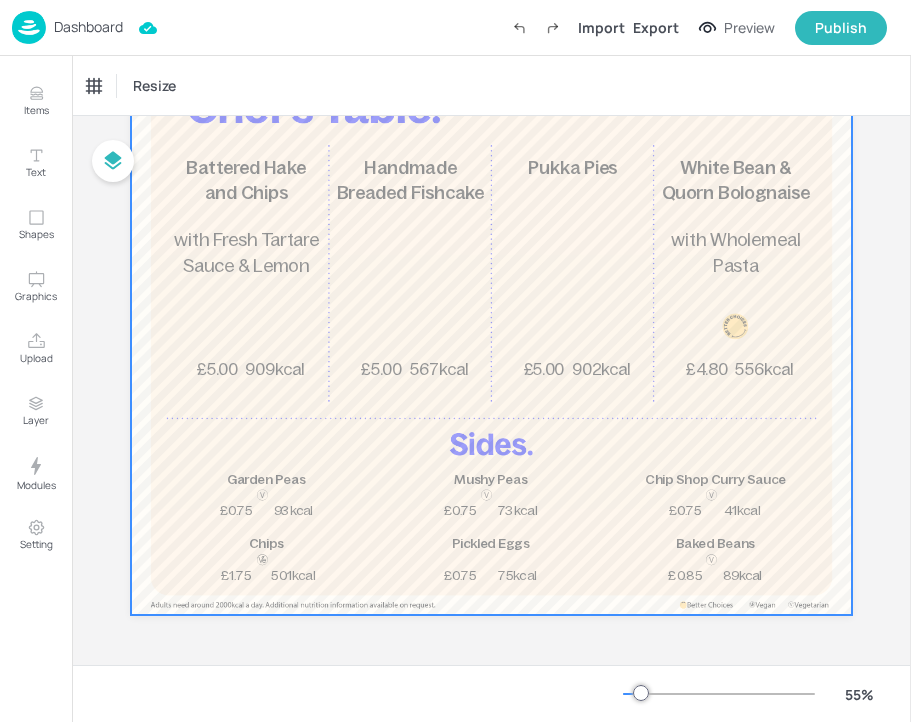 click at bounding box center (491, 319) 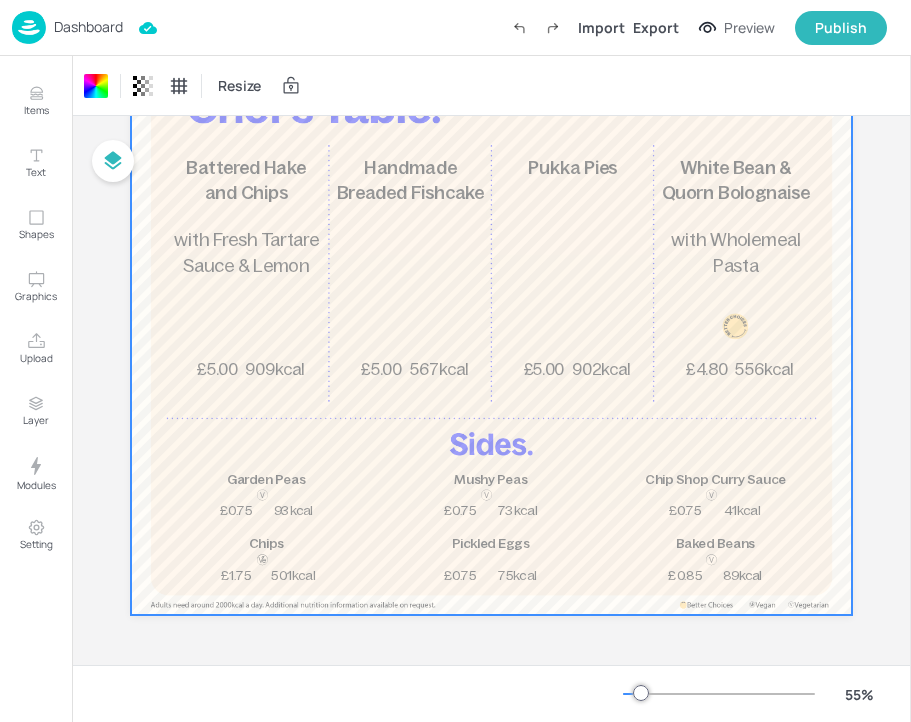 click on "Dashboard" at bounding box center (88, 27) 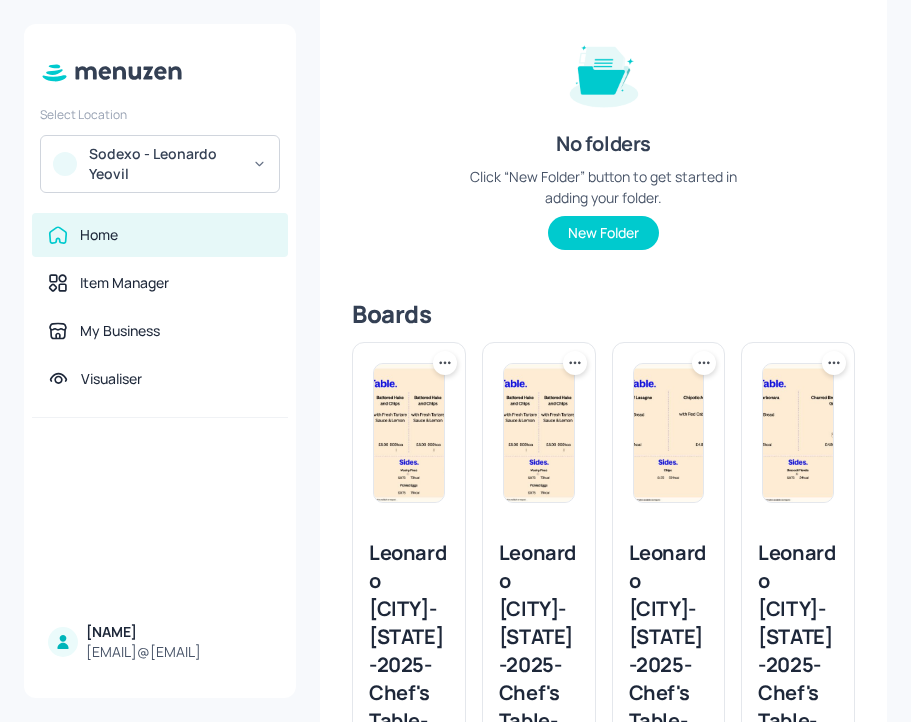 scroll, scrollTop: 321, scrollLeft: 0, axis: vertical 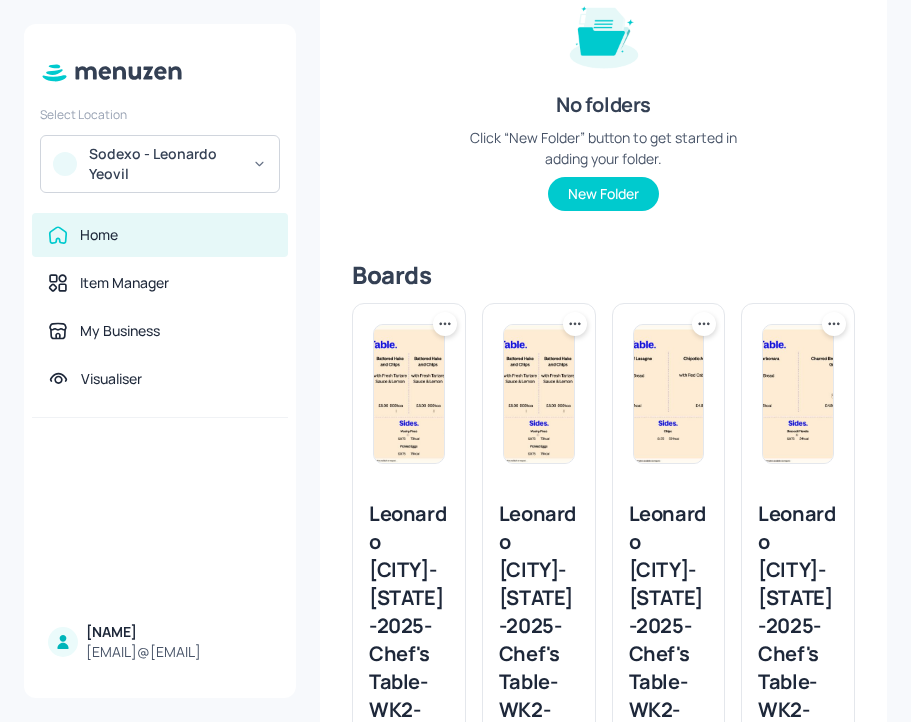click on "Leonardo [CITY]-[STATE]-2025-Chef's Table-WK2-05-FRI" at bounding box center [409, 626] 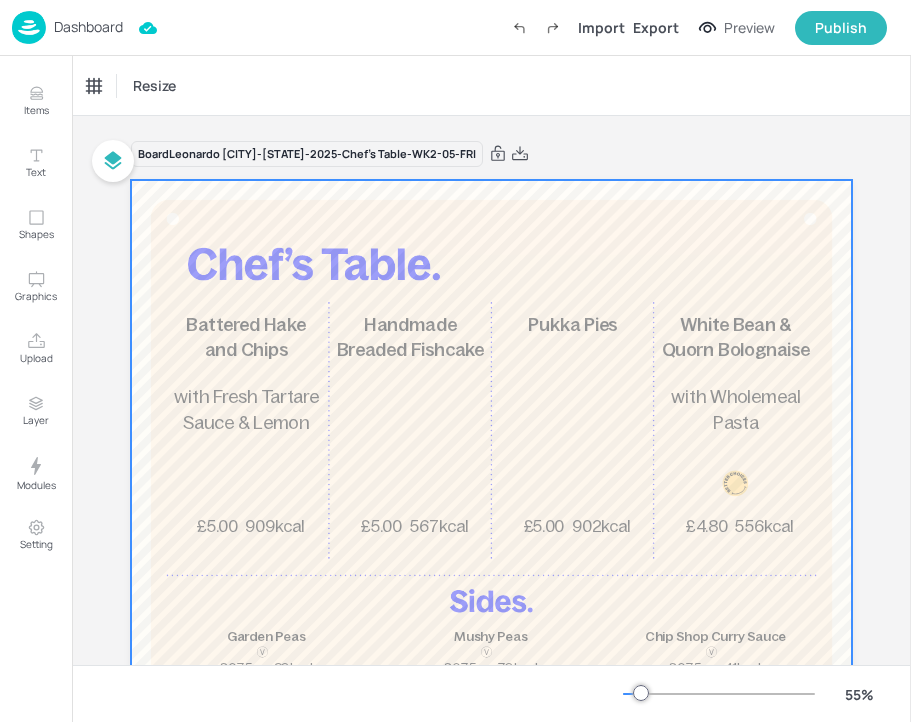 scroll, scrollTop: 69, scrollLeft: 0, axis: vertical 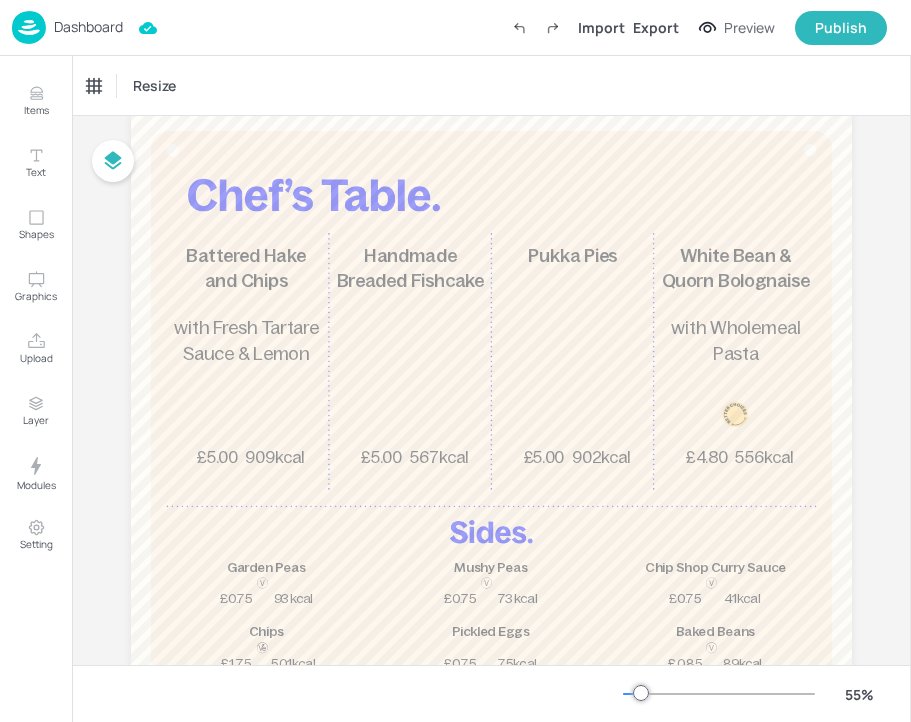 click on "Dashboard" at bounding box center (88, 27) 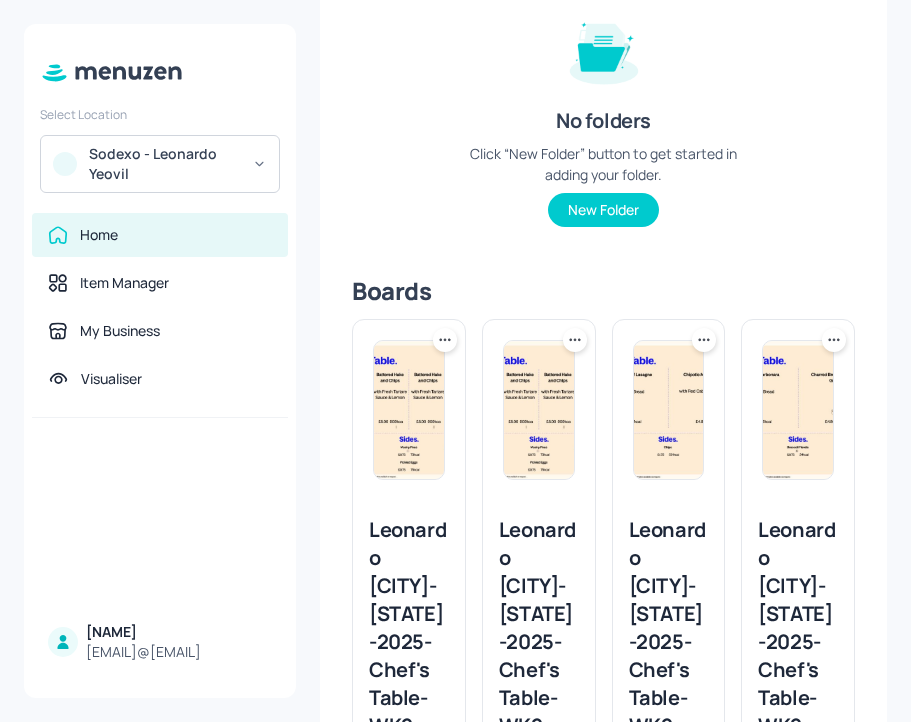 scroll, scrollTop: 0, scrollLeft: 0, axis: both 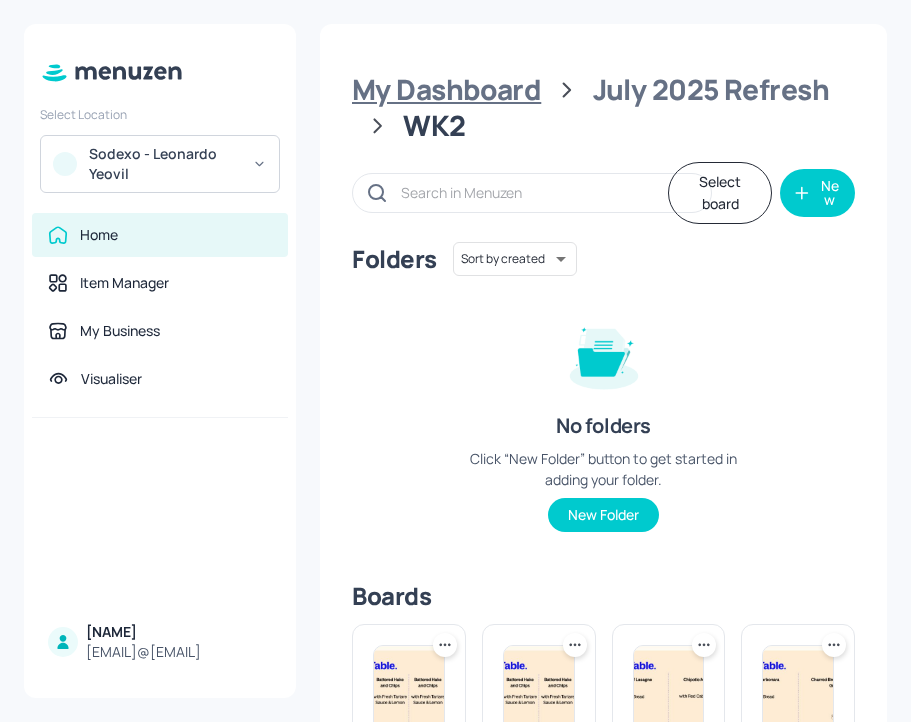 click on "My Dashboard" at bounding box center [446, 90] 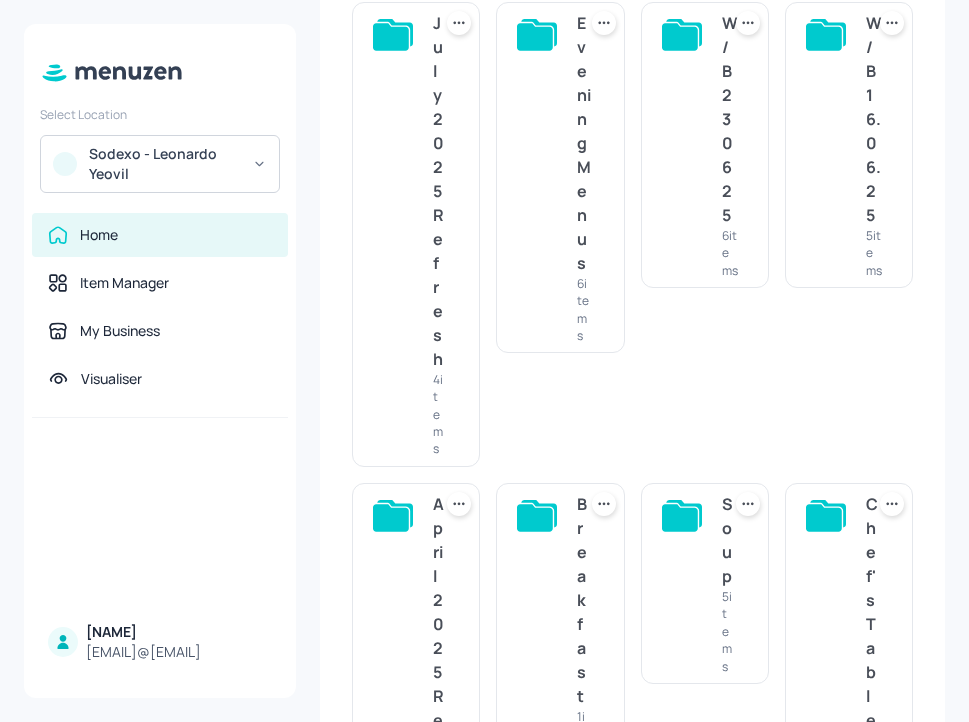 scroll, scrollTop: 181, scrollLeft: 0, axis: vertical 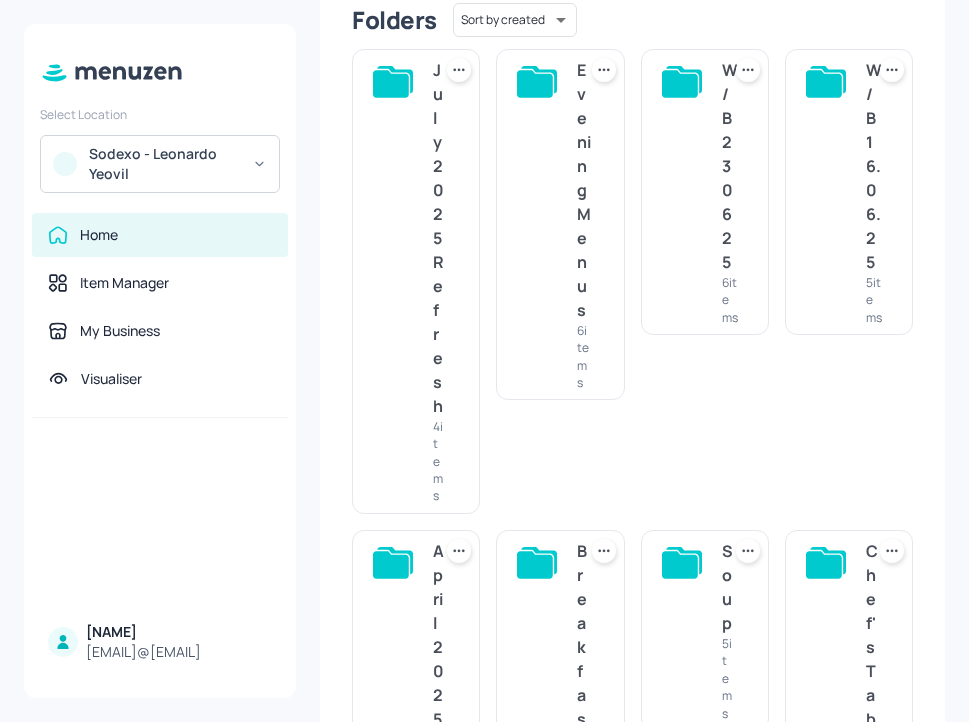 click on "July 2025 Refresh 4  items" at bounding box center (416, 281) 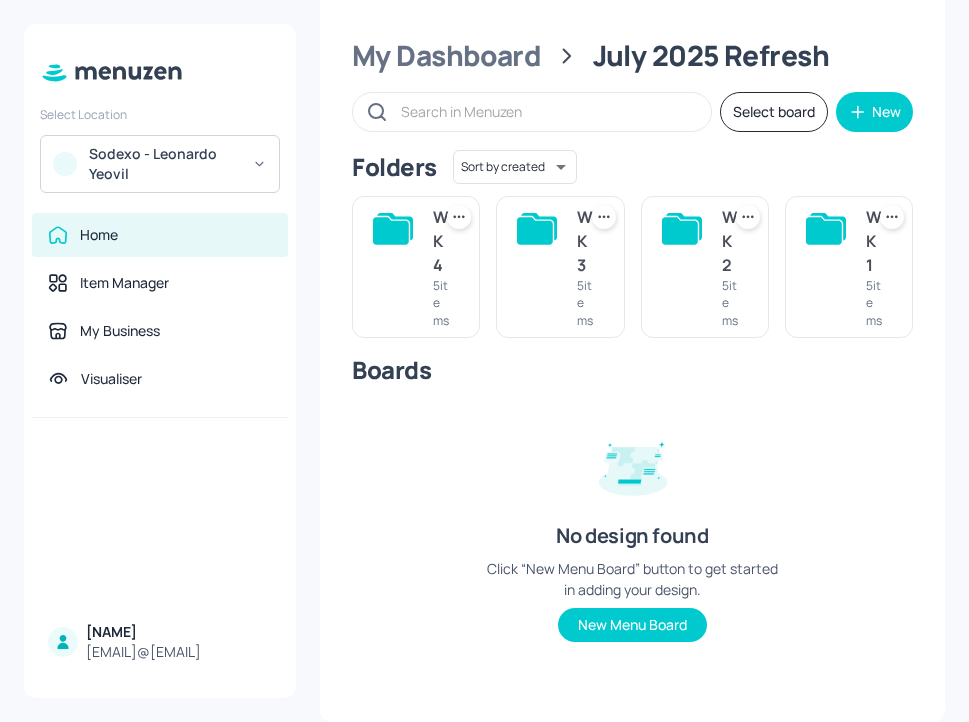 click on "WK1" at bounding box center (874, 241) 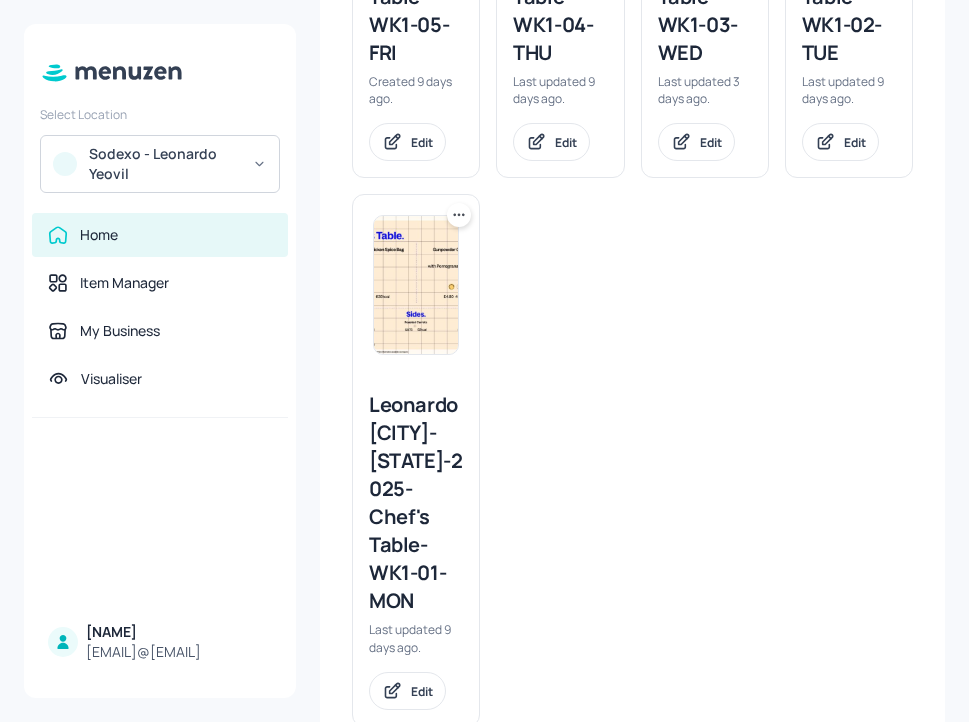 scroll, scrollTop: 954, scrollLeft: 0, axis: vertical 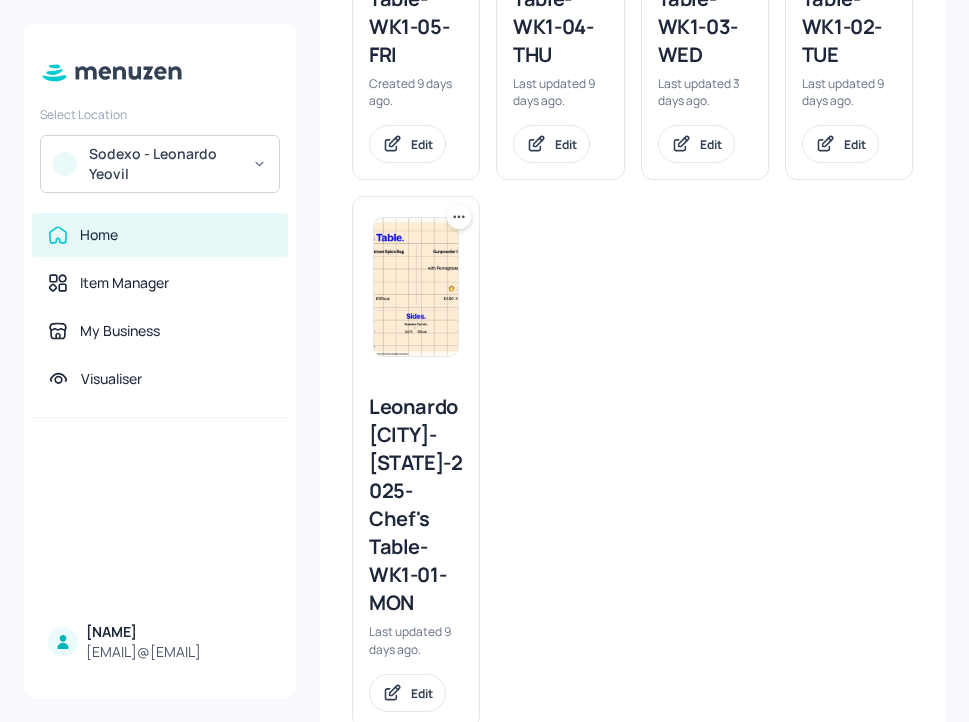 click on "Leonardo [CITY]-[STATE]-2025-Chef's Table-WK1-01-MON" at bounding box center (416, 505) 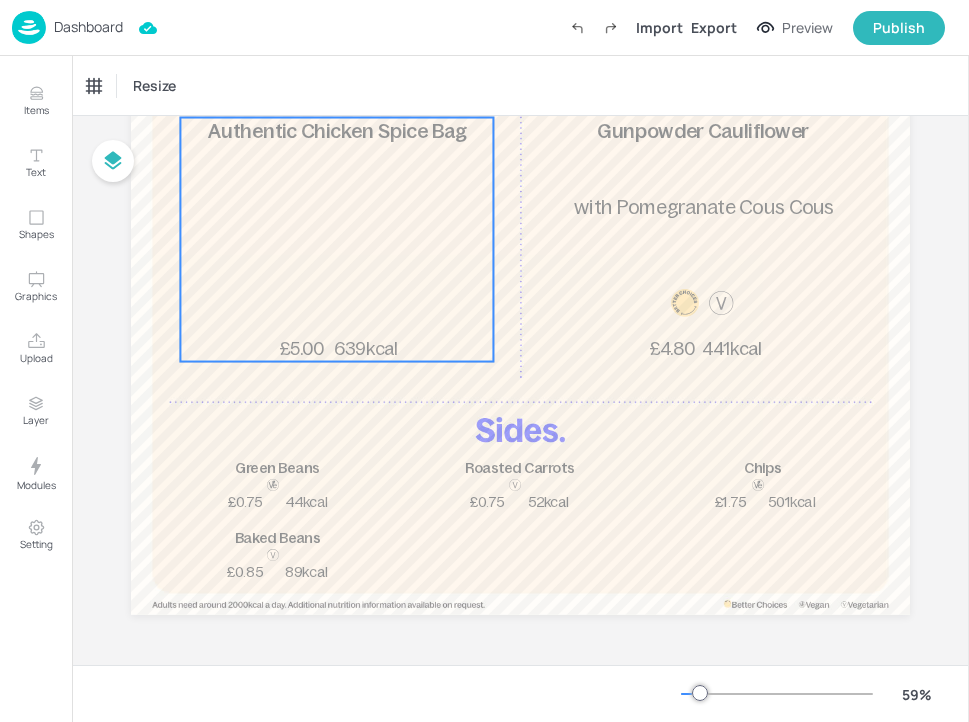 scroll, scrollTop: 205, scrollLeft: 0, axis: vertical 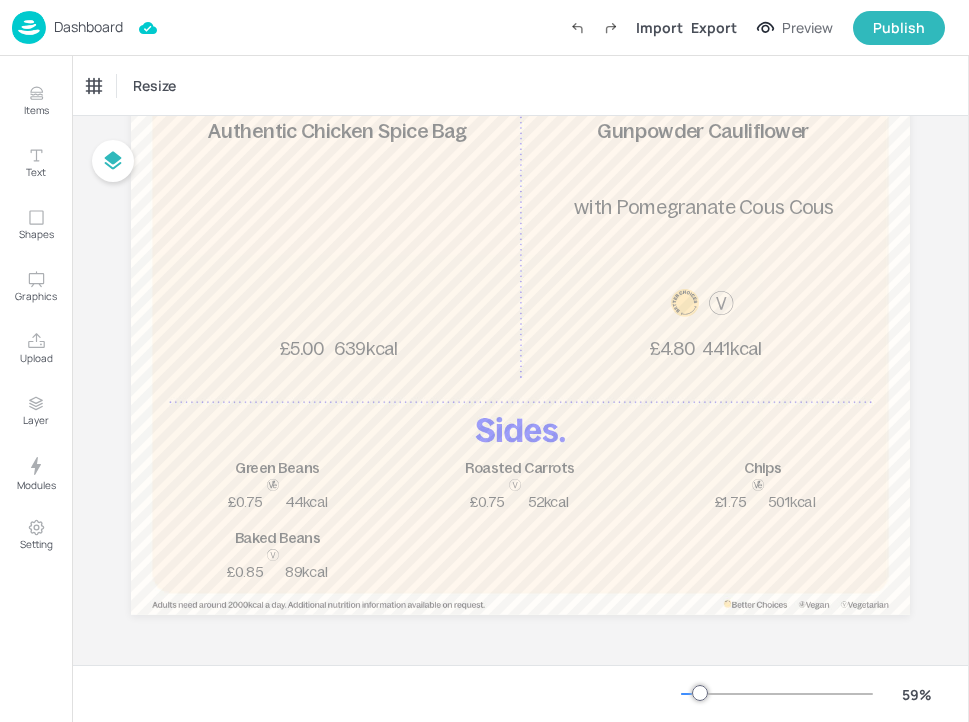 click on "Dashboard" at bounding box center (88, 27) 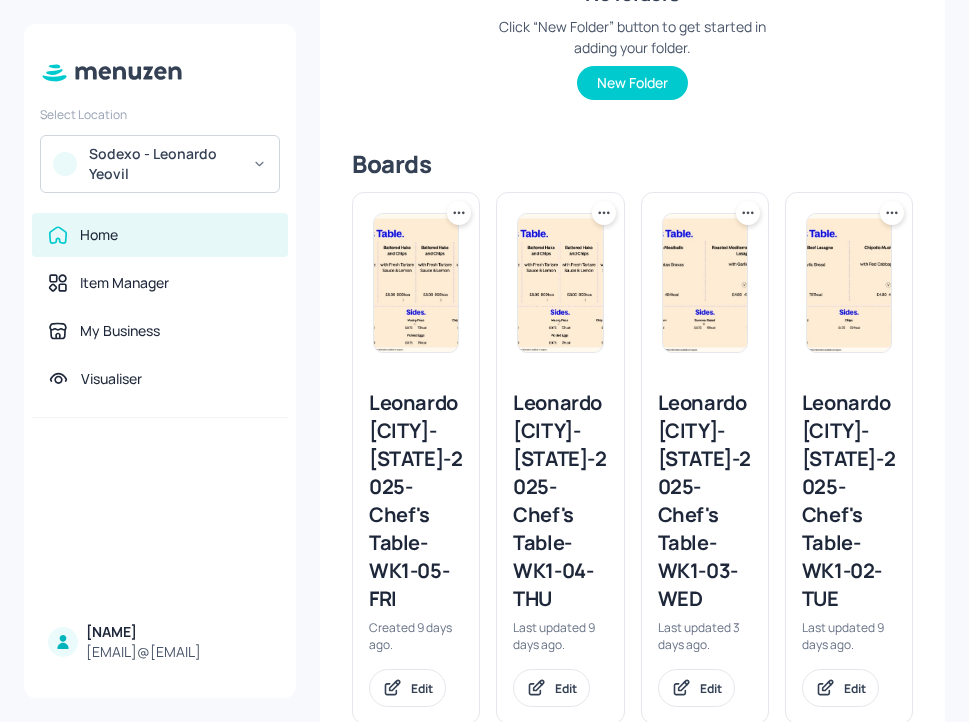 scroll, scrollTop: 433, scrollLeft: 0, axis: vertical 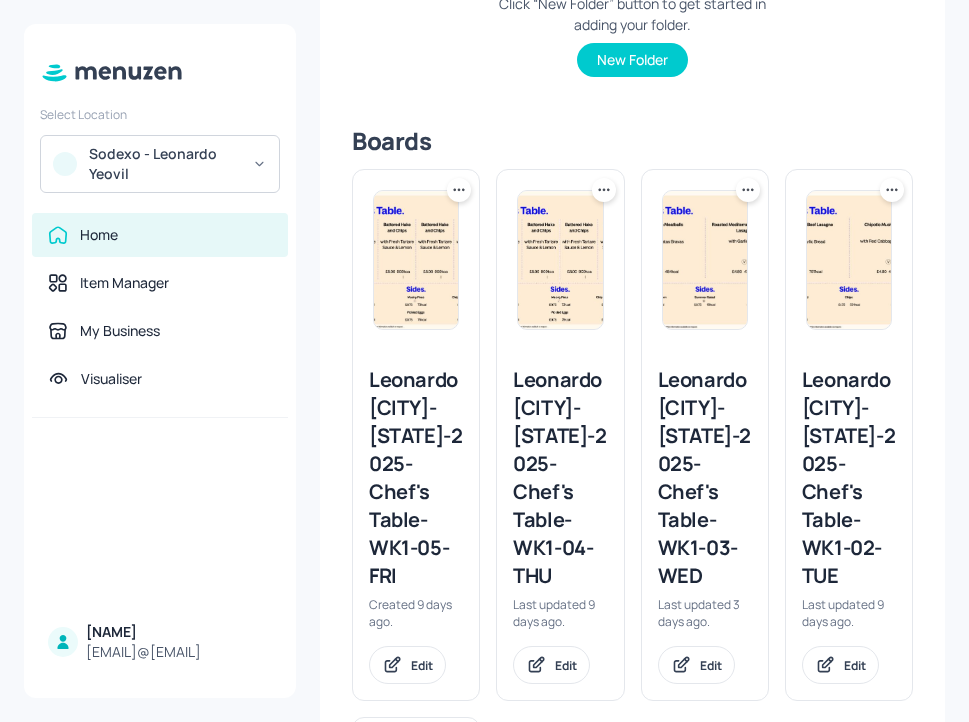 click on "Leonardo [CITY]-[STATE]-2025-Chef's Table-WK1-02-TUE" at bounding box center [849, 478] 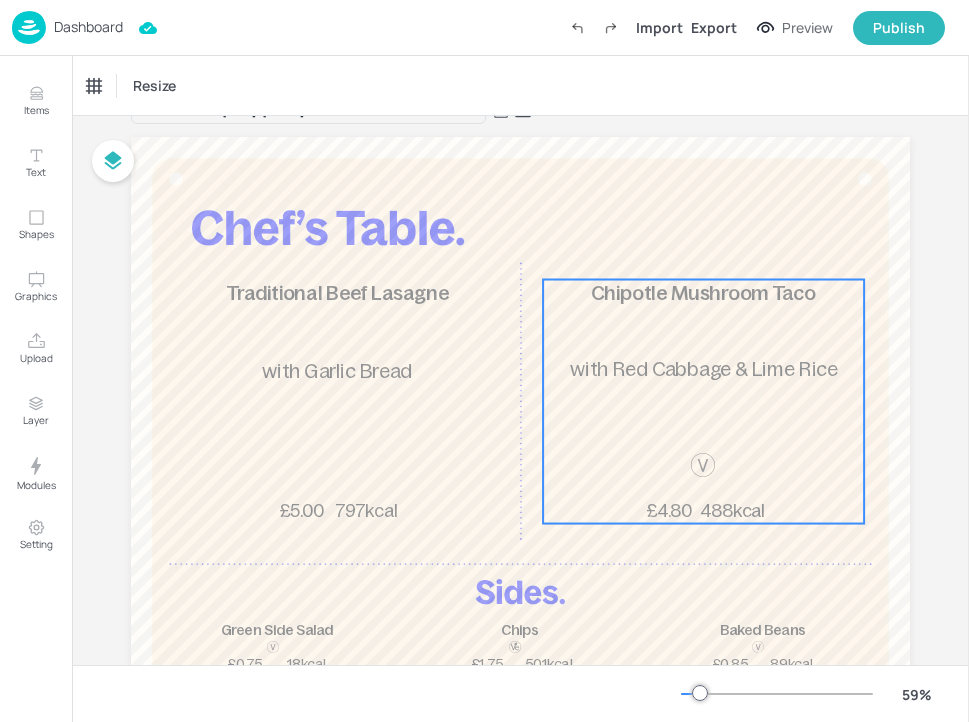 scroll, scrollTop: 69, scrollLeft: 0, axis: vertical 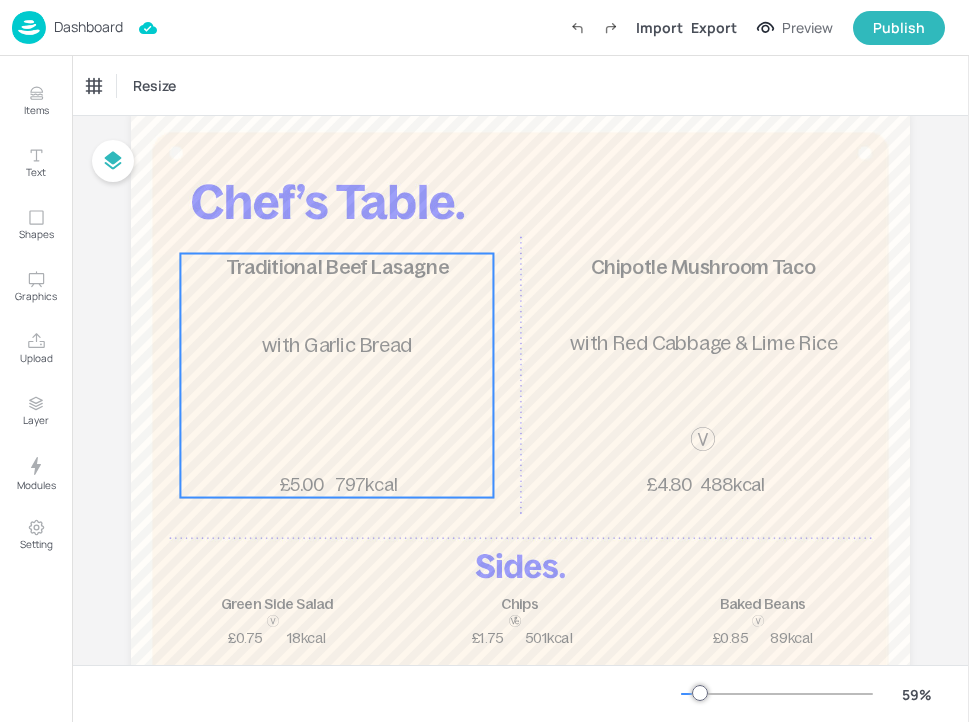 click on "Traditional Beef Lasagne 797kcal £5.00 with Garlic Bread" at bounding box center [336, 376] 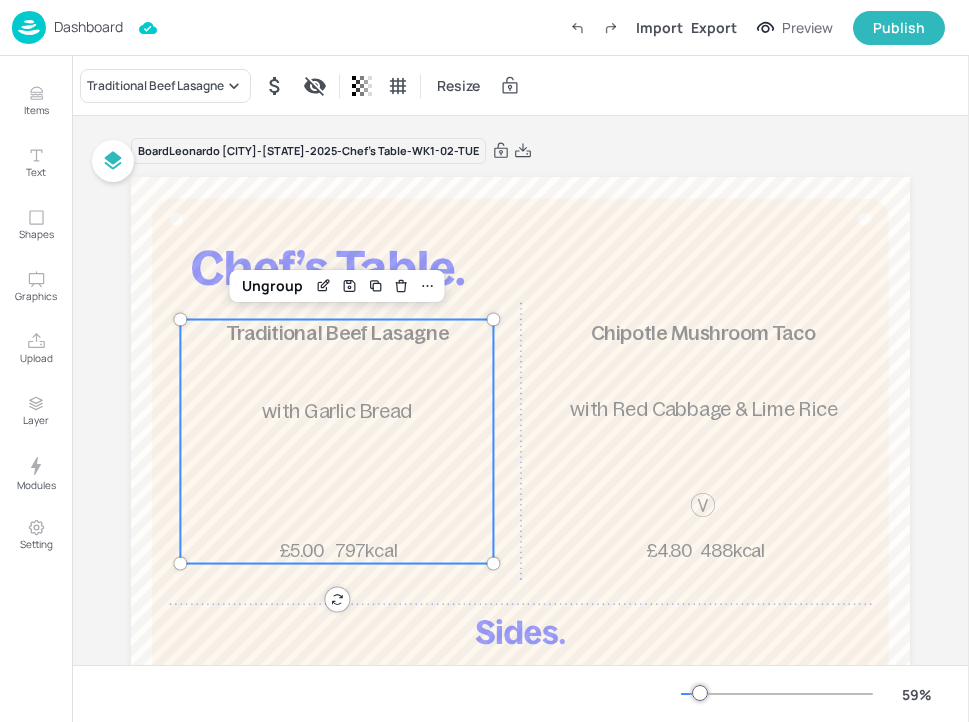 scroll, scrollTop: 0, scrollLeft: 0, axis: both 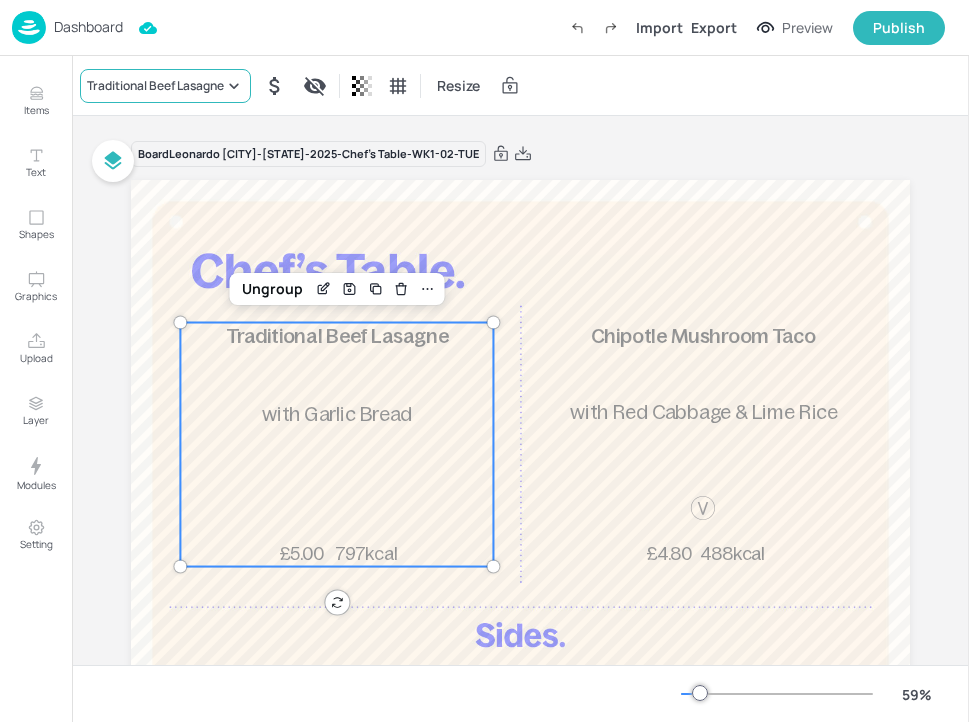 click on "Traditional Beef Lasagne" at bounding box center [165, 86] 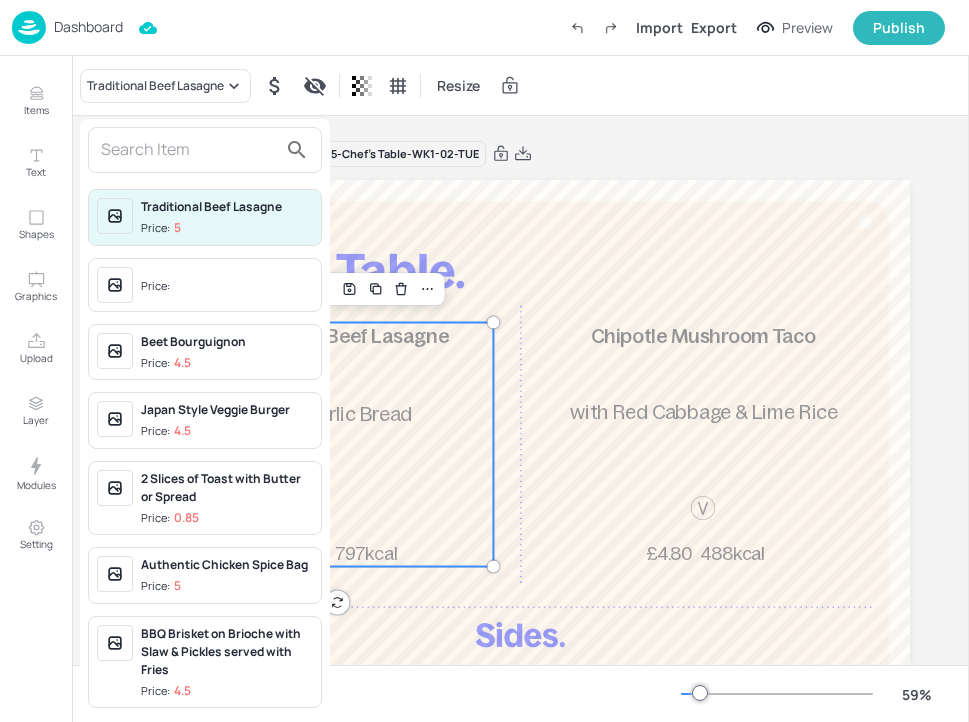 click at bounding box center (189, 150) 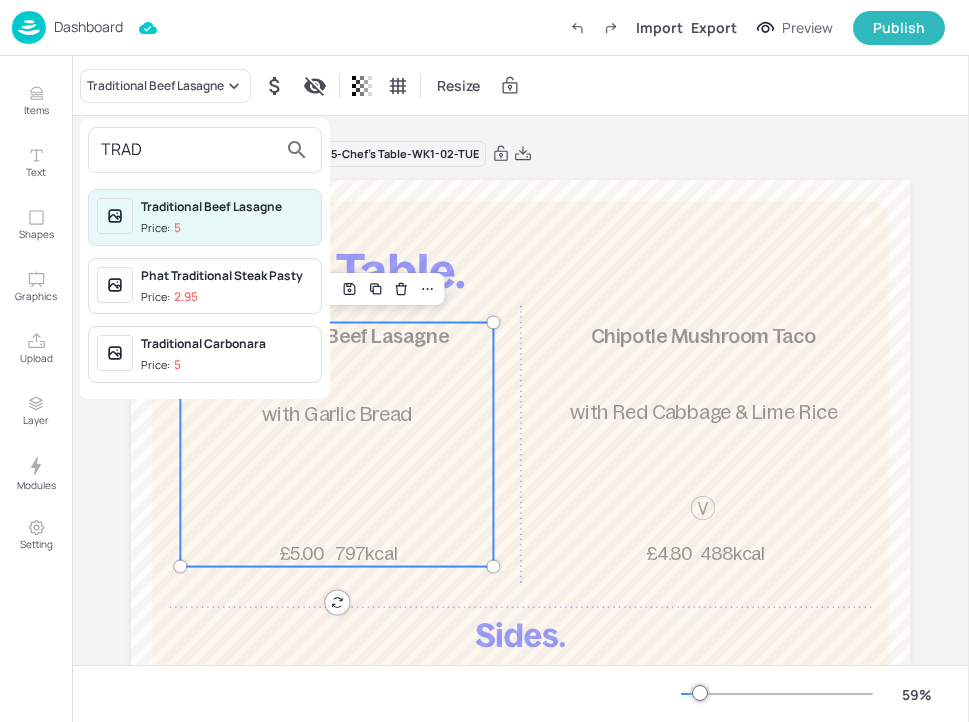 type on "TRAD" 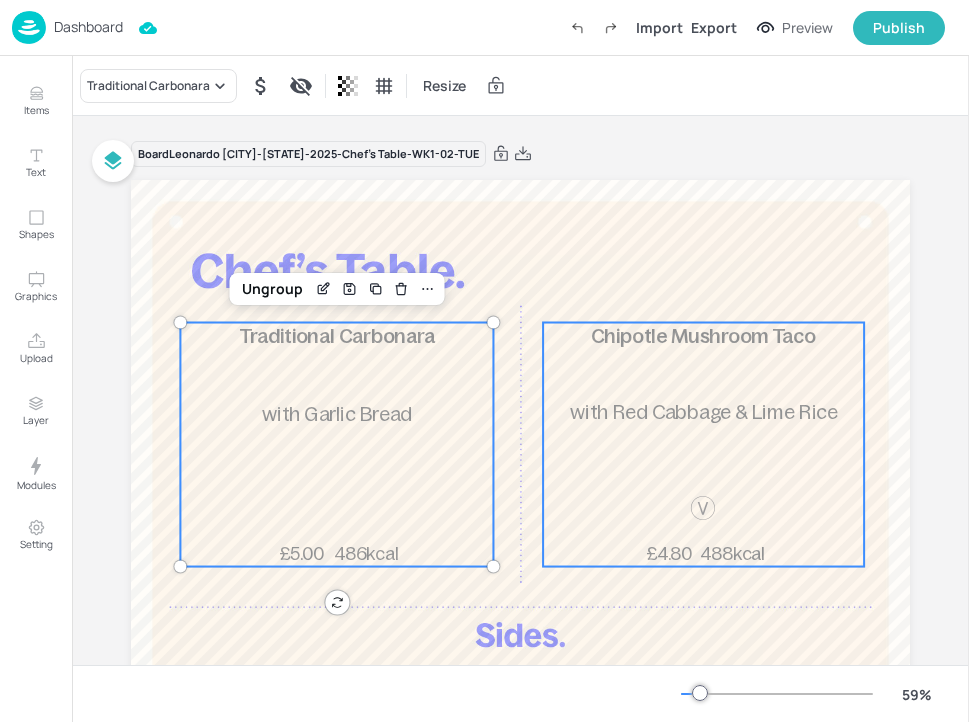 click on "with Red Cabbage & Lime Rice" at bounding box center (704, 412) 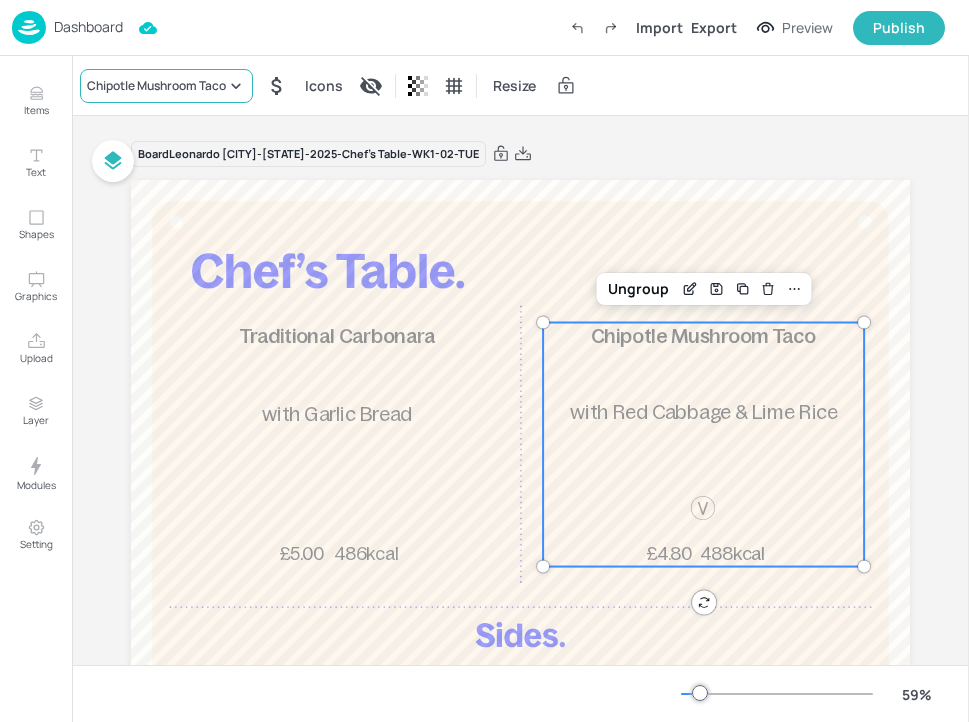 click on "Chipotle Mushroom Taco" at bounding box center (156, 86) 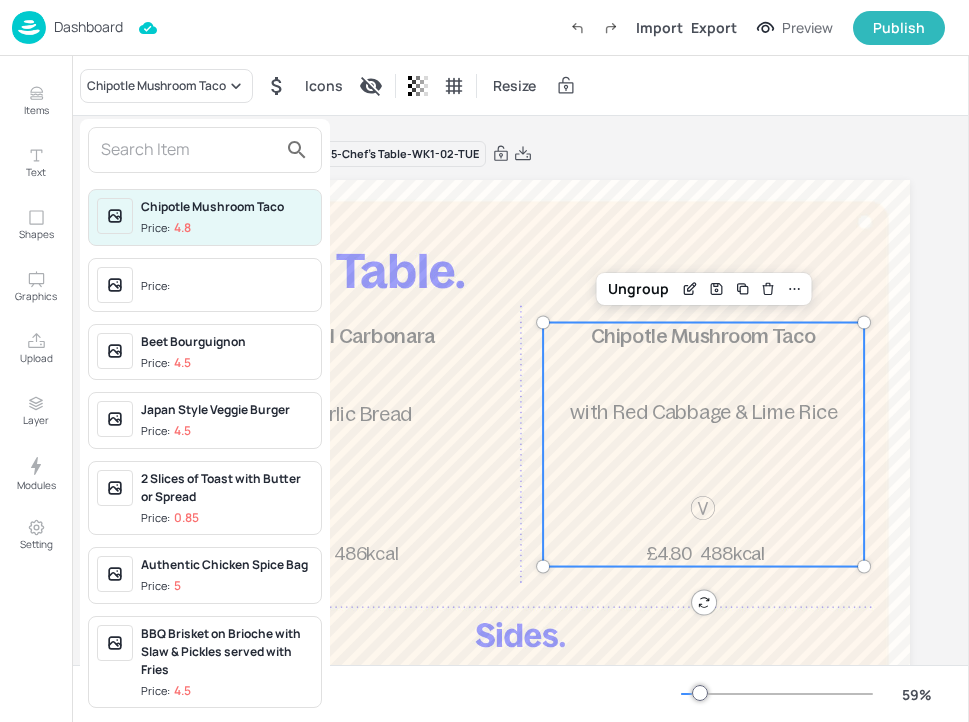 click at bounding box center (189, 150) 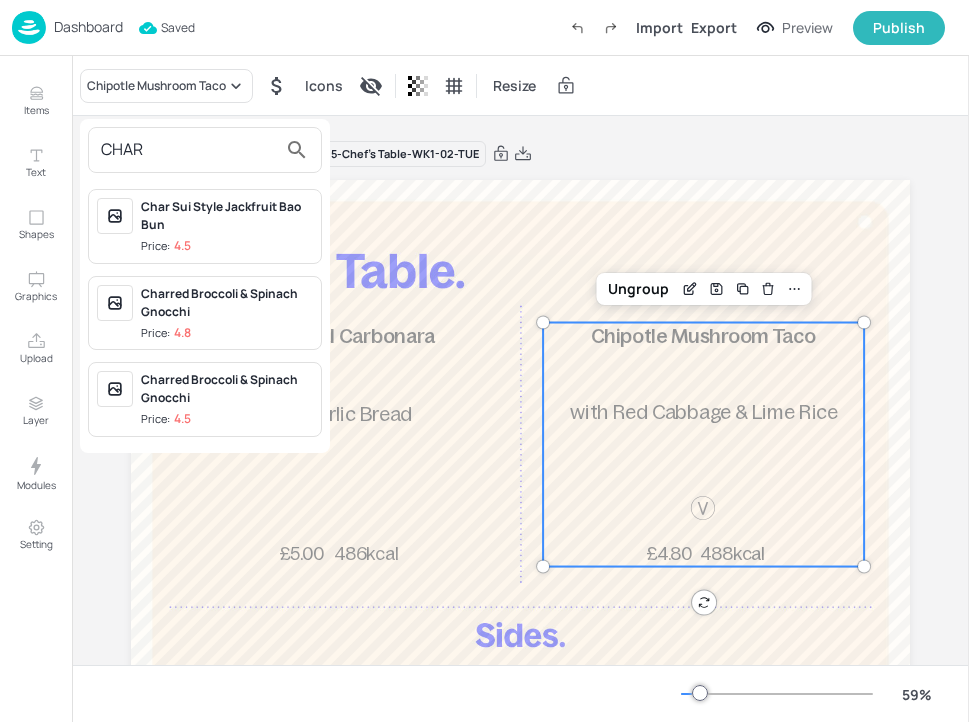 type on "CHAR" 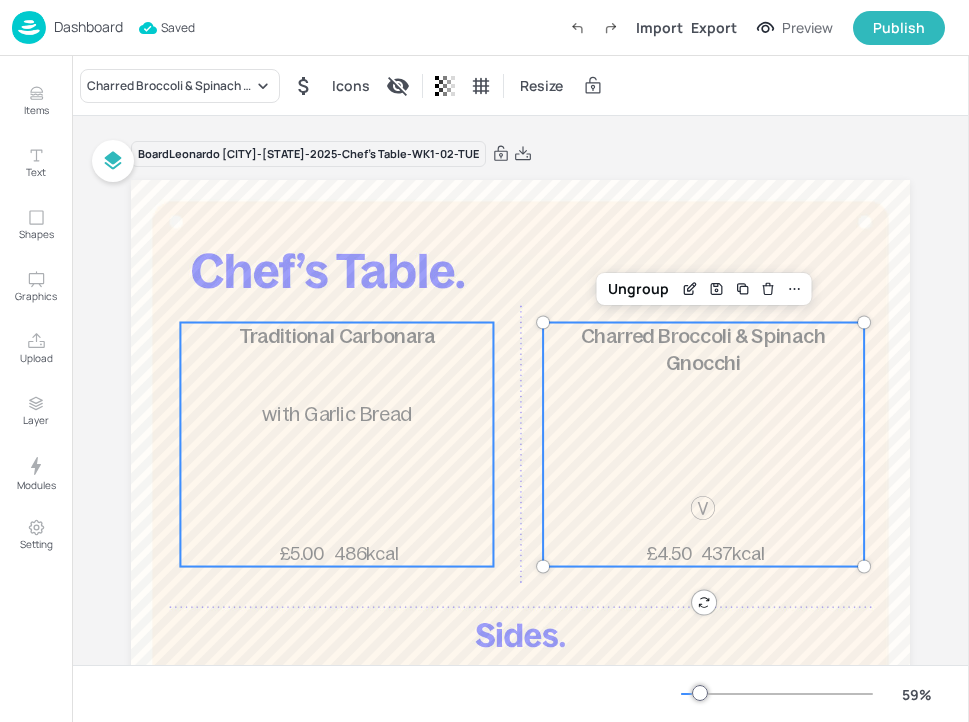 scroll, scrollTop: 205, scrollLeft: 0, axis: vertical 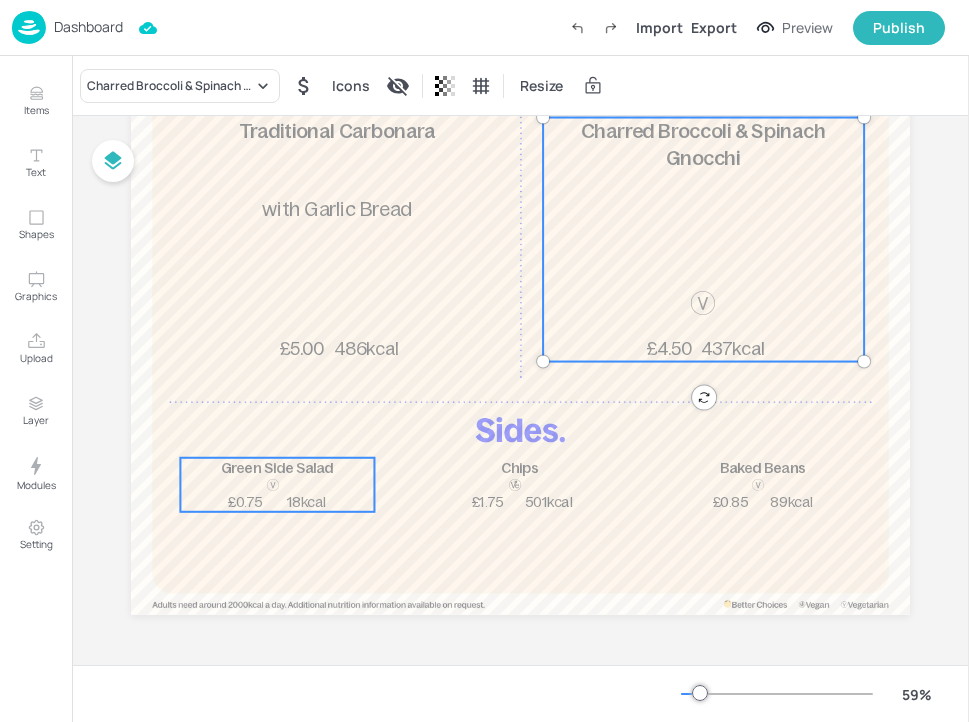 click on "£0.75" at bounding box center (245, 502) 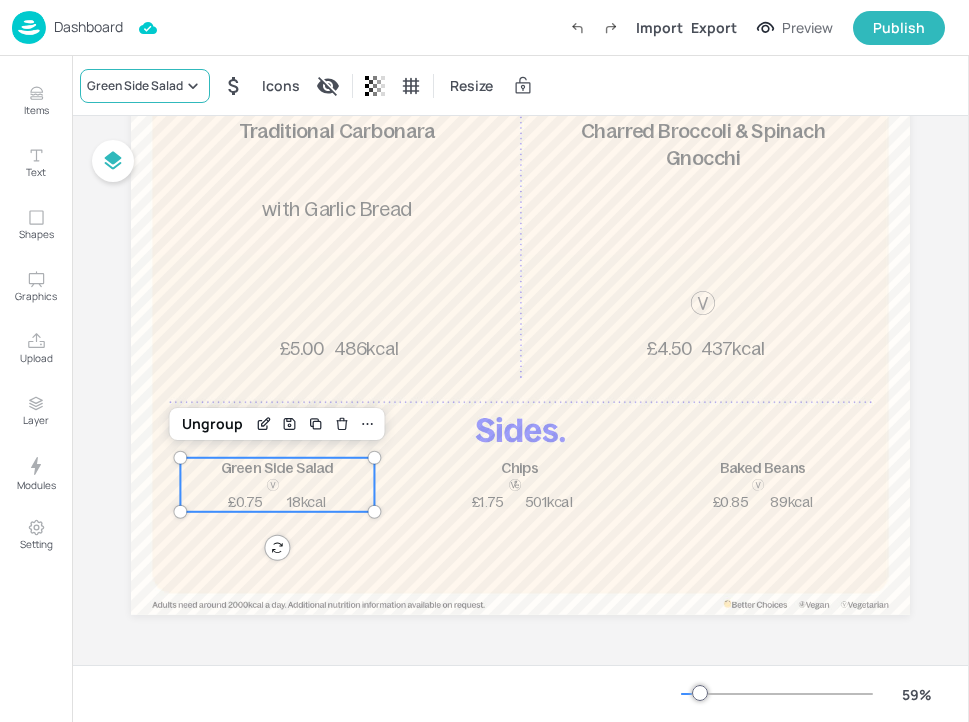 click on "Green Side Salad" at bounding box center [135, 86] 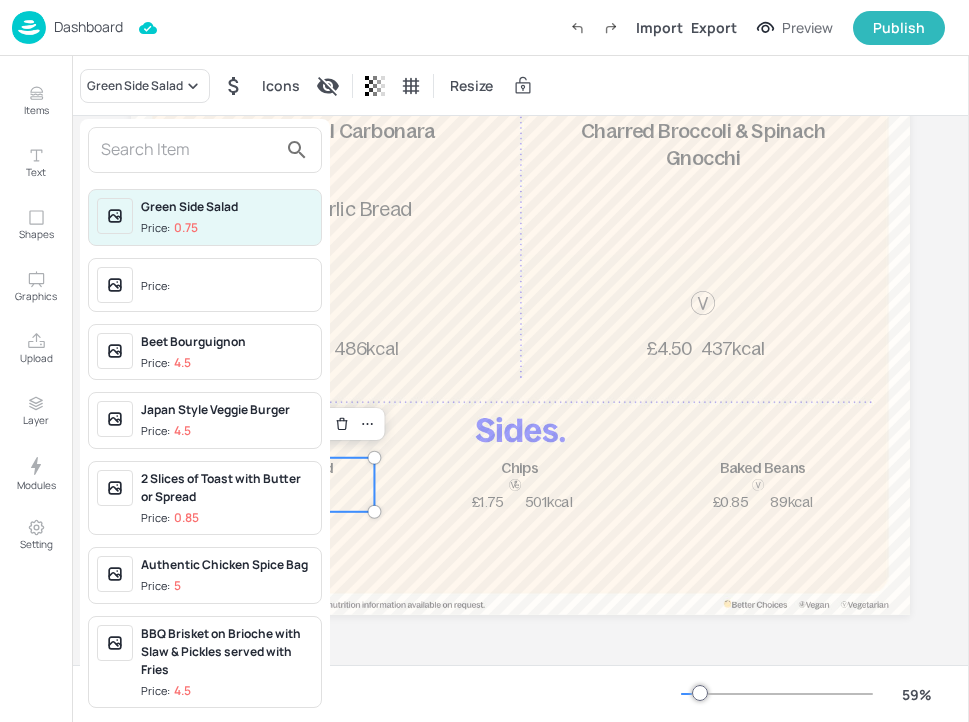 click at bounding box center [189, 150] 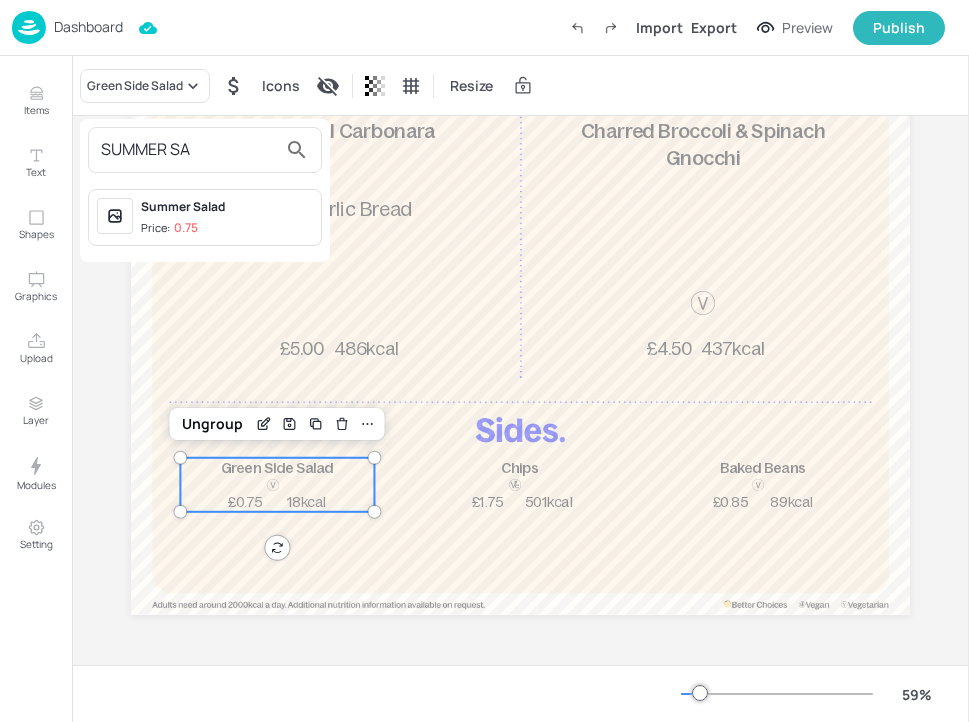 type on "SUMMER SA" 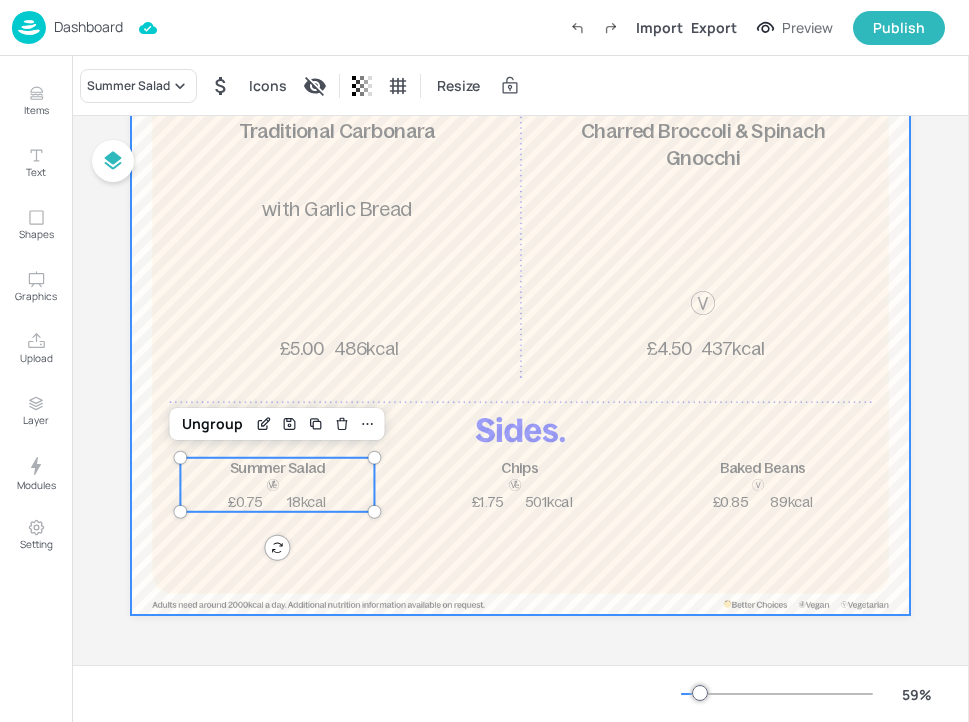click at bounding box center (520, 295) 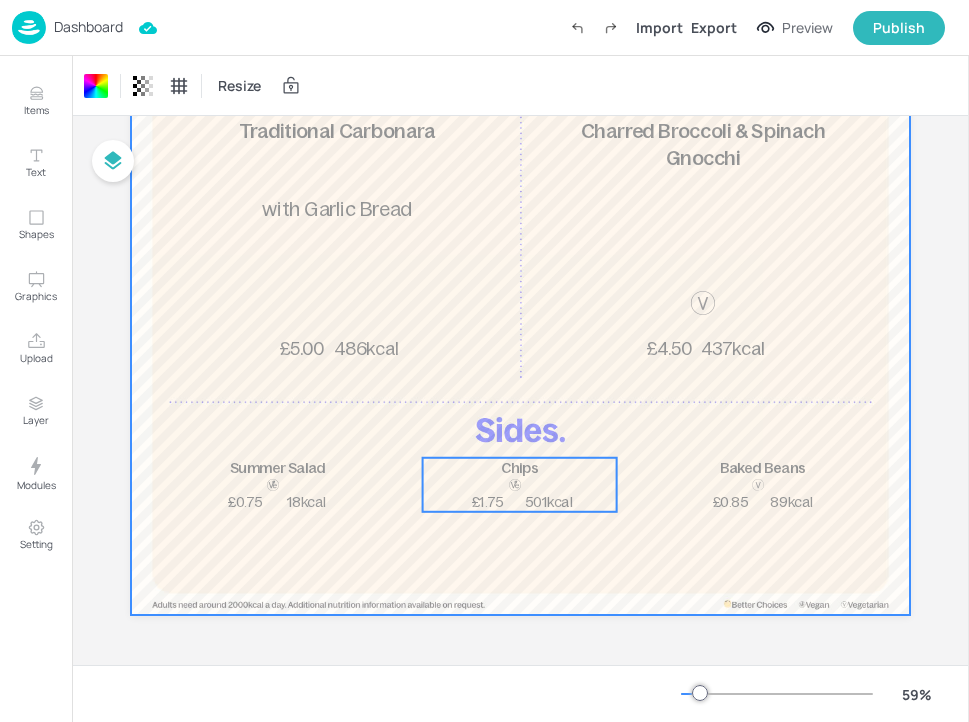 click on "£1.75" at bounding box center [487, 502] 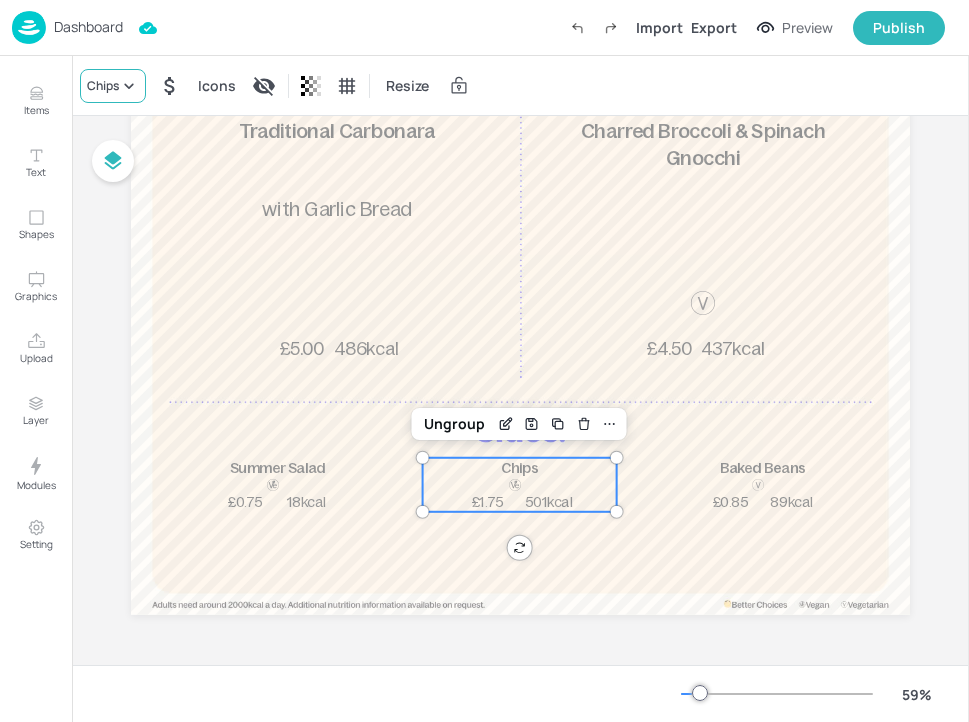 click on "Chips" at bounding box center [113, 86] 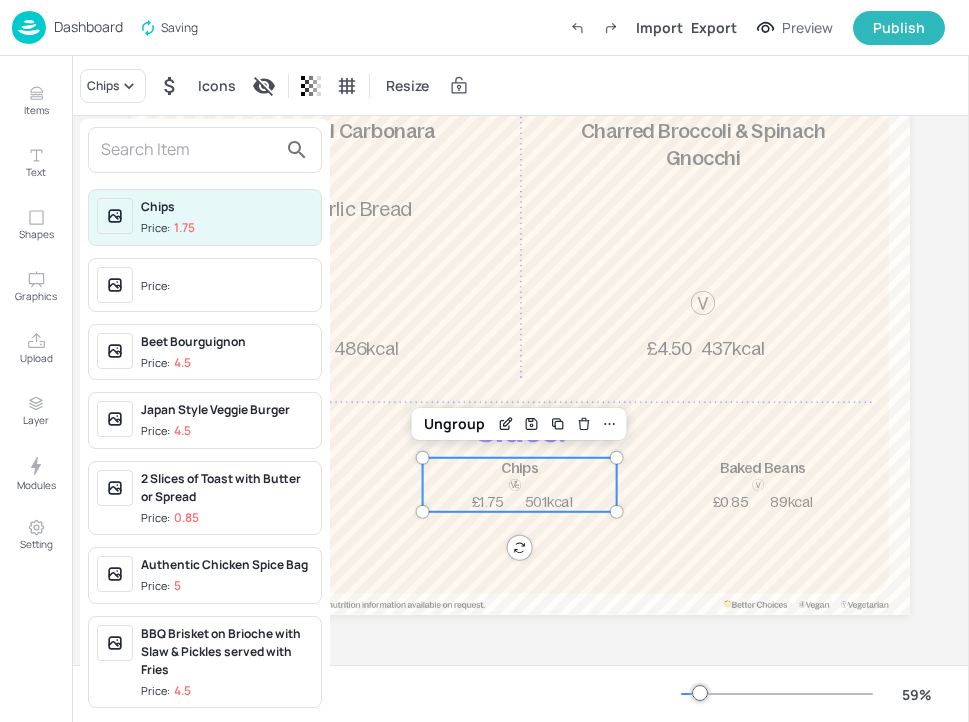 click at bounding box center [189, 150] 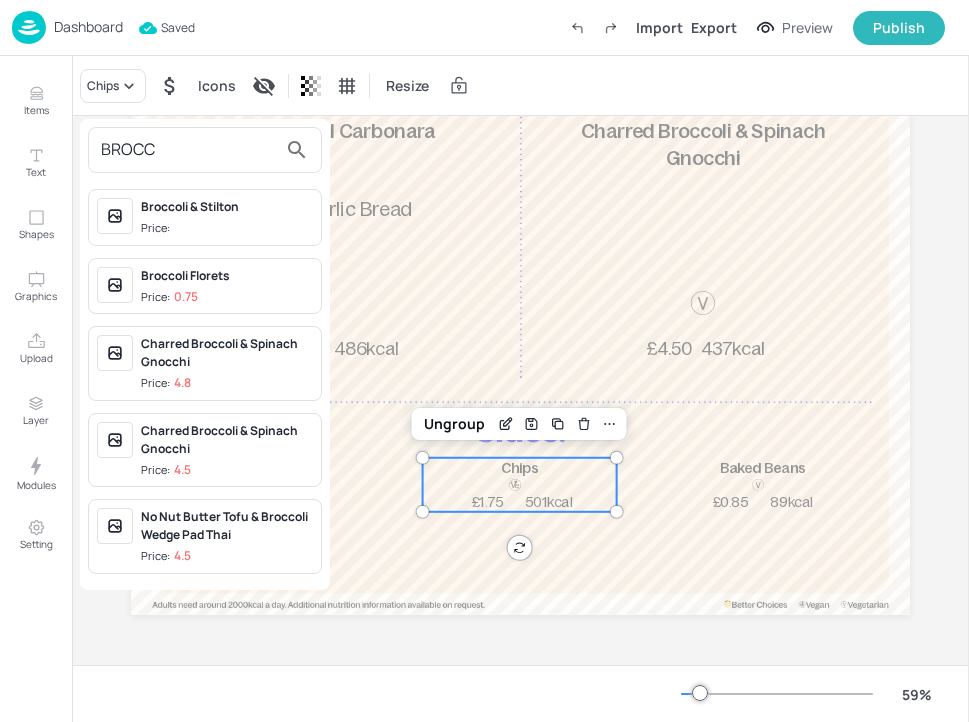 type on "BROCC" 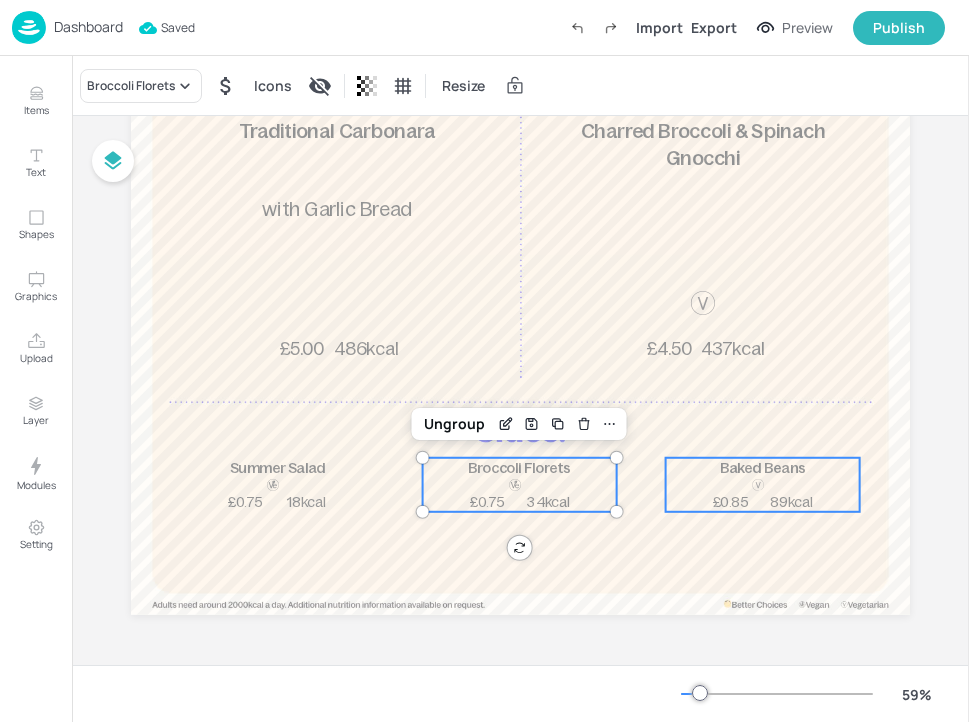 click on "Baked Beans" at bounding box center [763, 468] 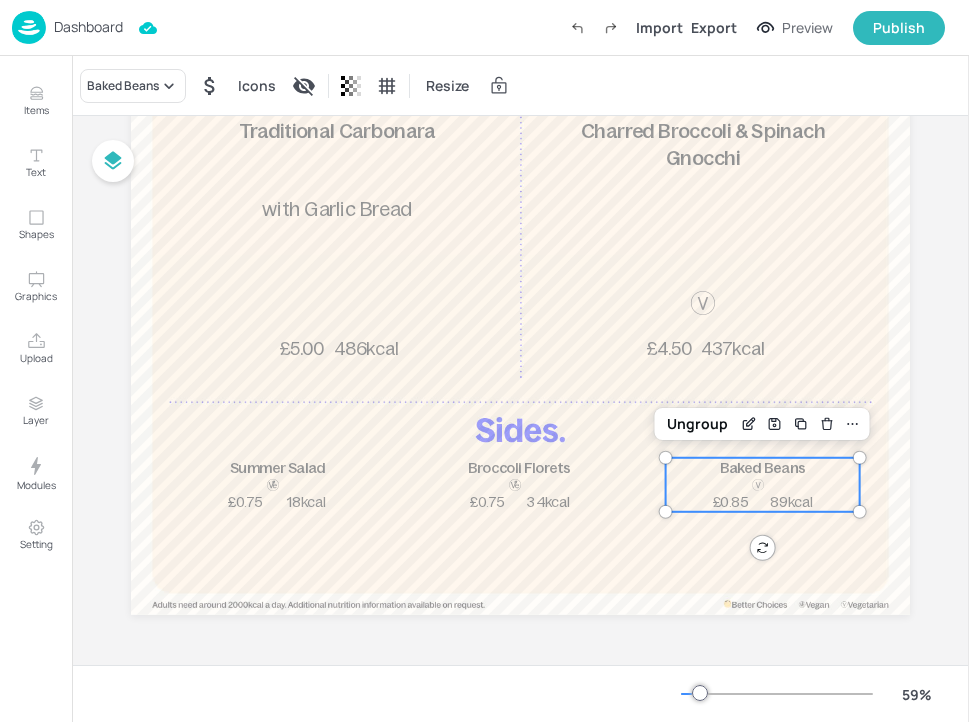 click on "Baked Beans Icons Resize" at bounding box center (520, 85) 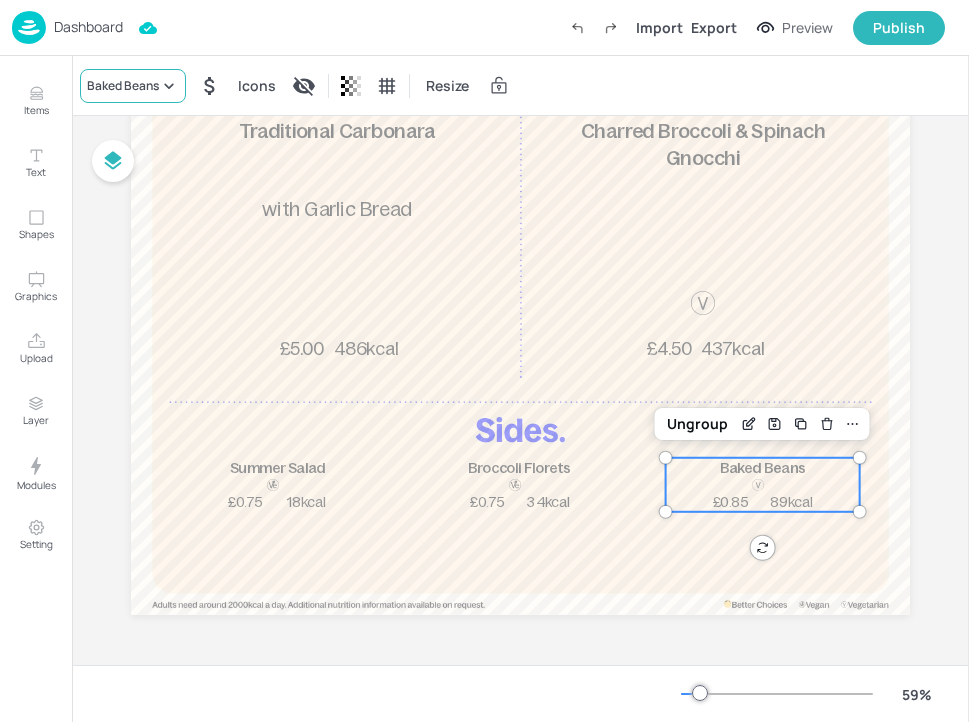 click on "Baked Beans" at bounding box center (123, 86) 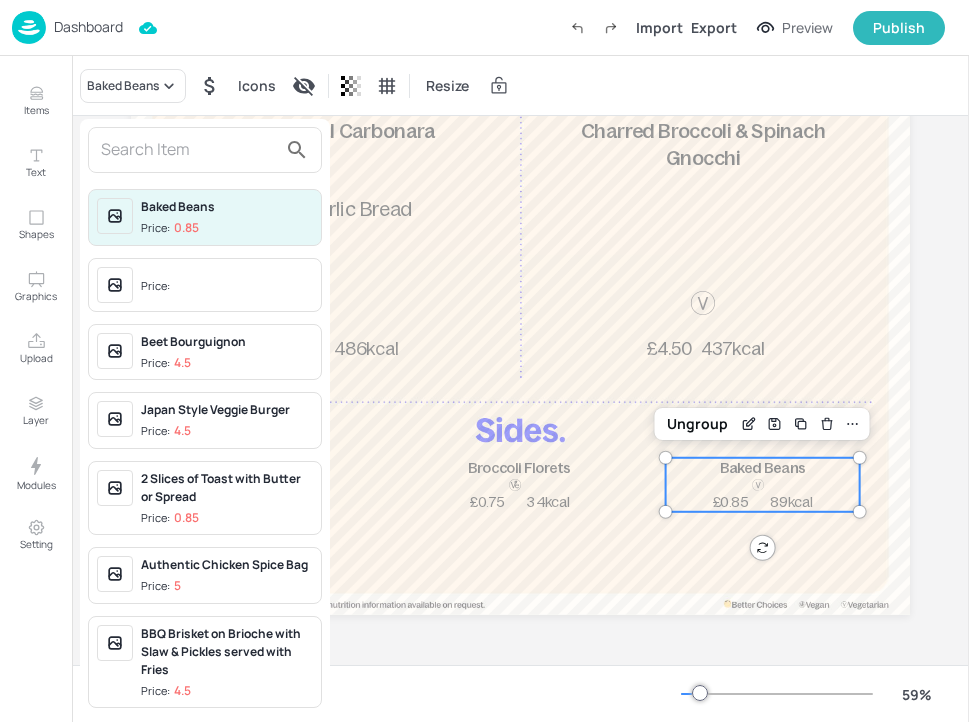 click at bounding box center (189, 150) 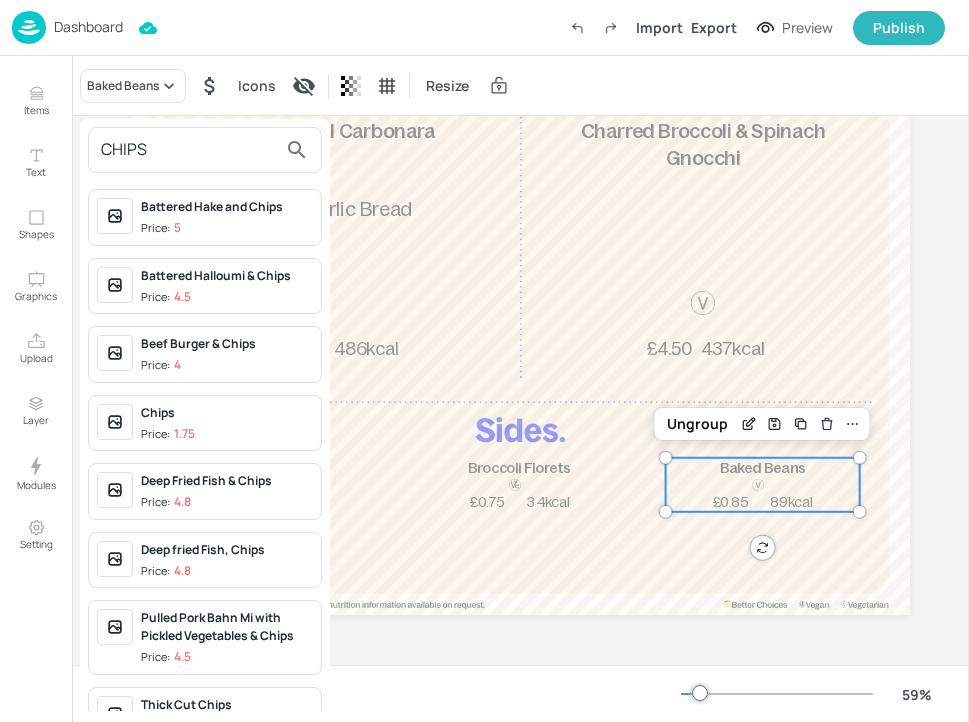 type on "CHIPS" 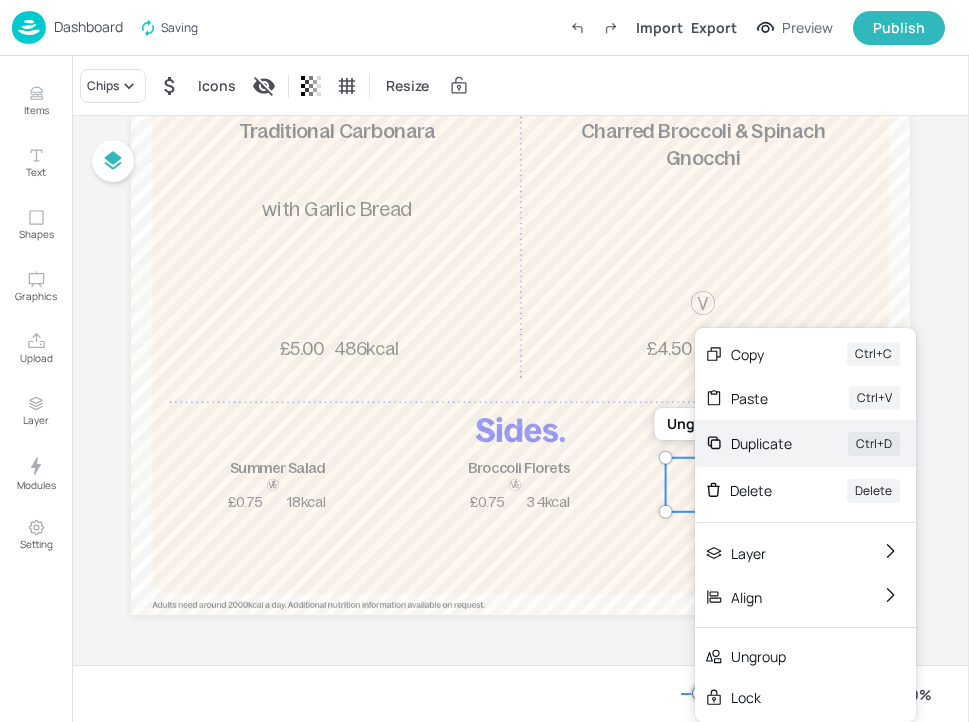 click on "Duplicate" at bounding box center (761, 443) 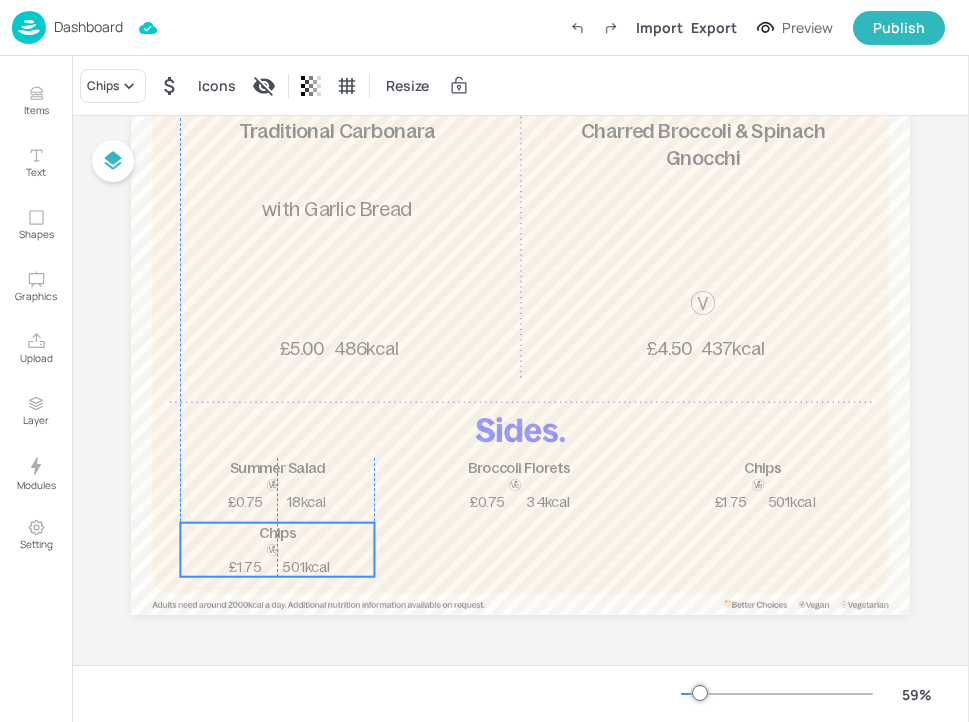 drag, startPoint x: 721, startPoint y: 480, endPoint x: 231, endPoint y: 539, distance: 493.53925 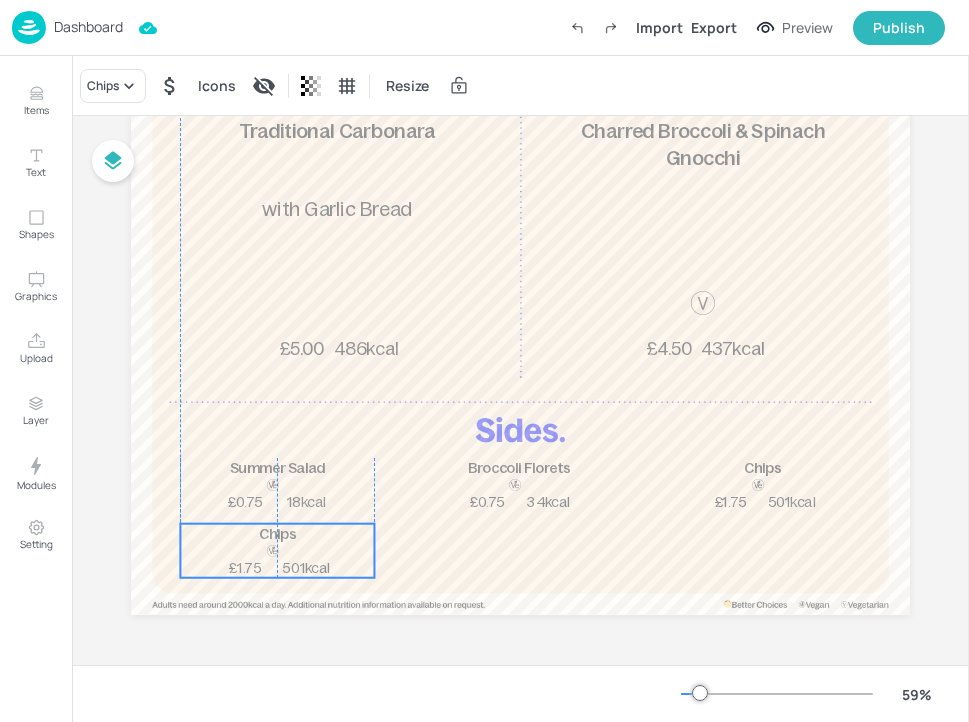 click on "Chips" at bounding box center (277, 534) 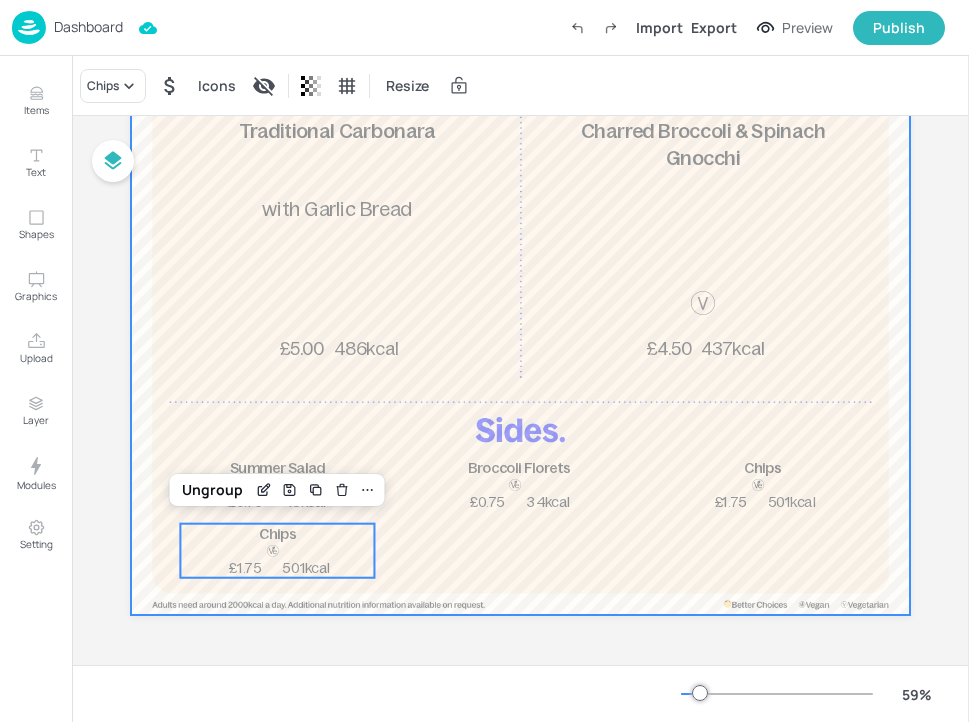 click at bounding box center (520, 295) 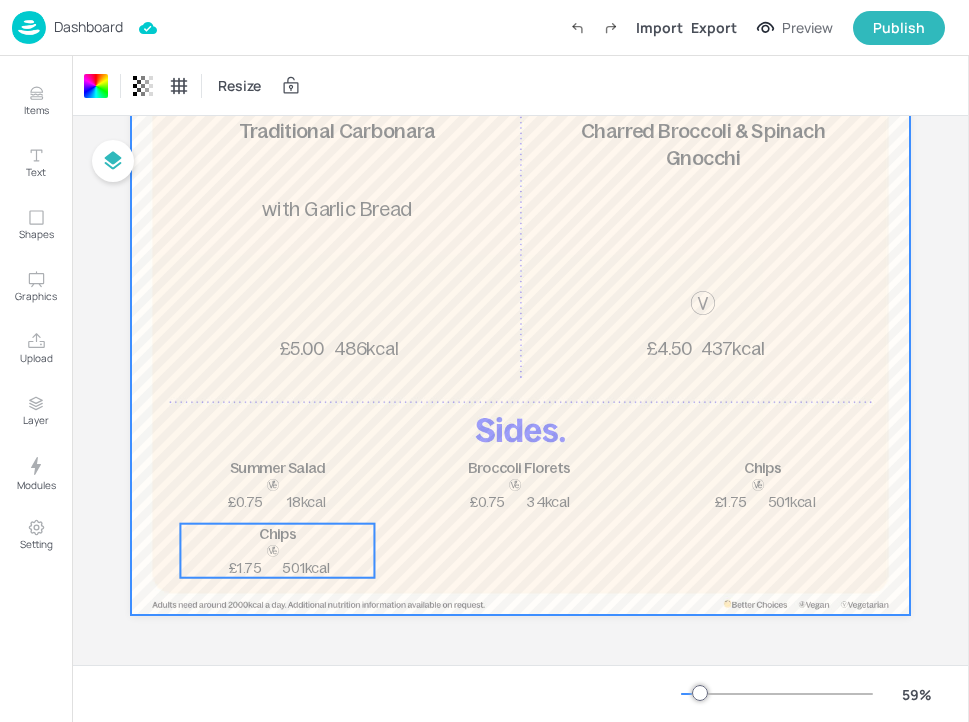 click on "Chips 501kcal £1.75" at bounding box center (277, 551) 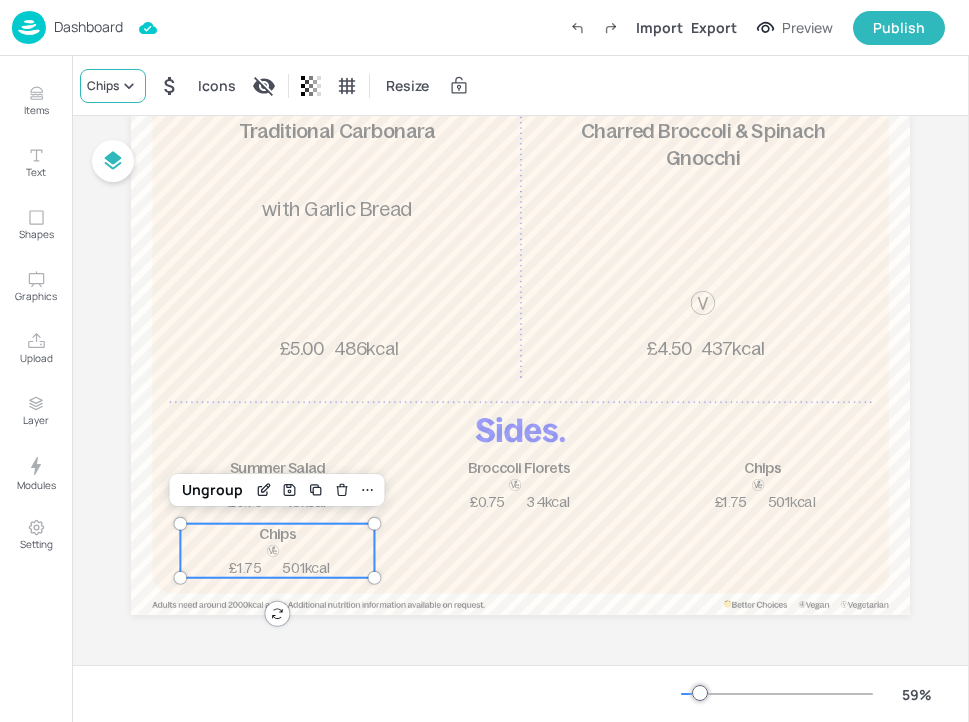click on "Chips" at bounding box center (103, 86) 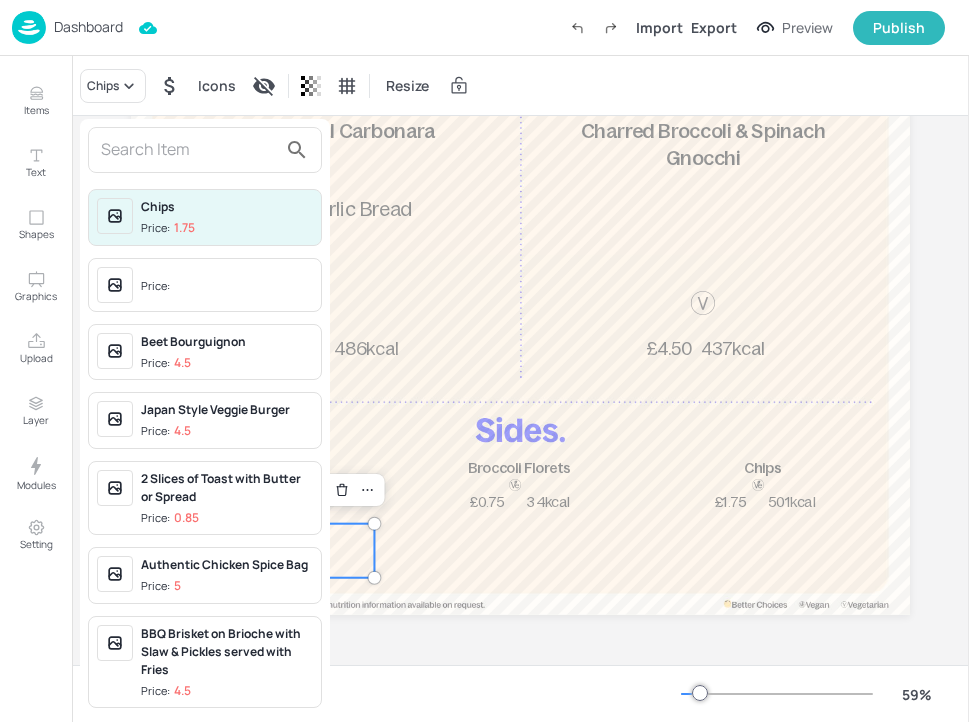 click at bounding box center (189, 150) 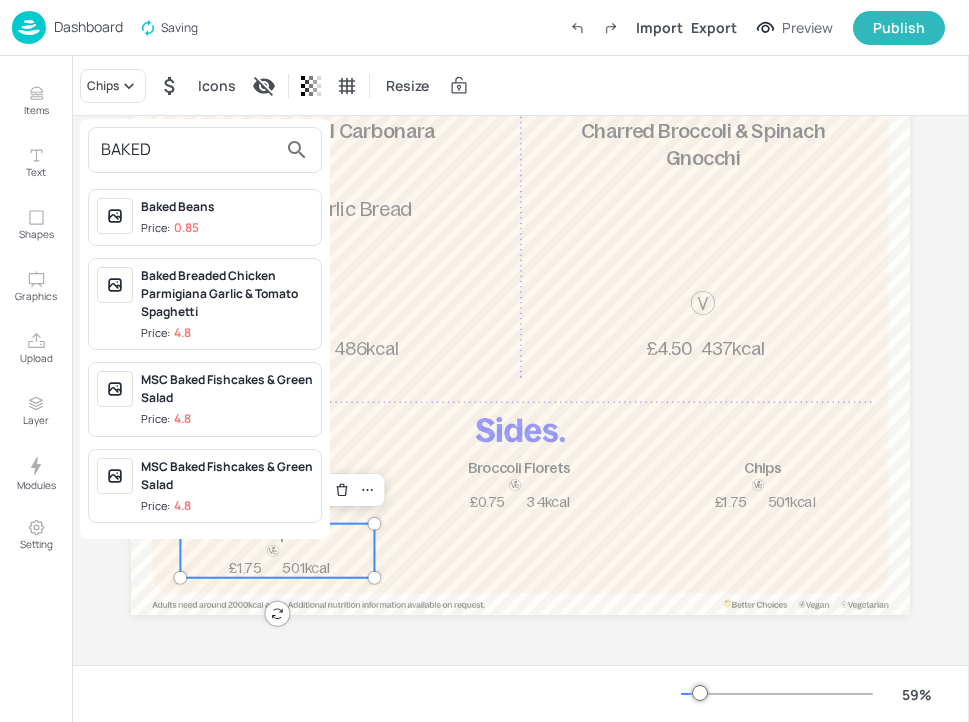 type on "BAKED" 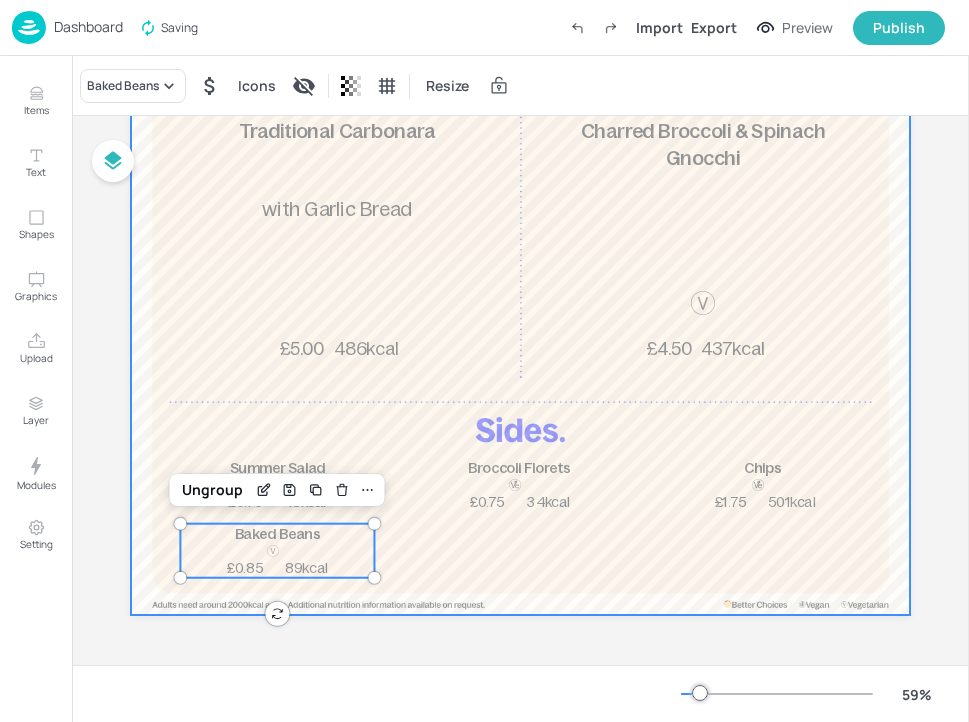 click at bounding box center [520, 295] 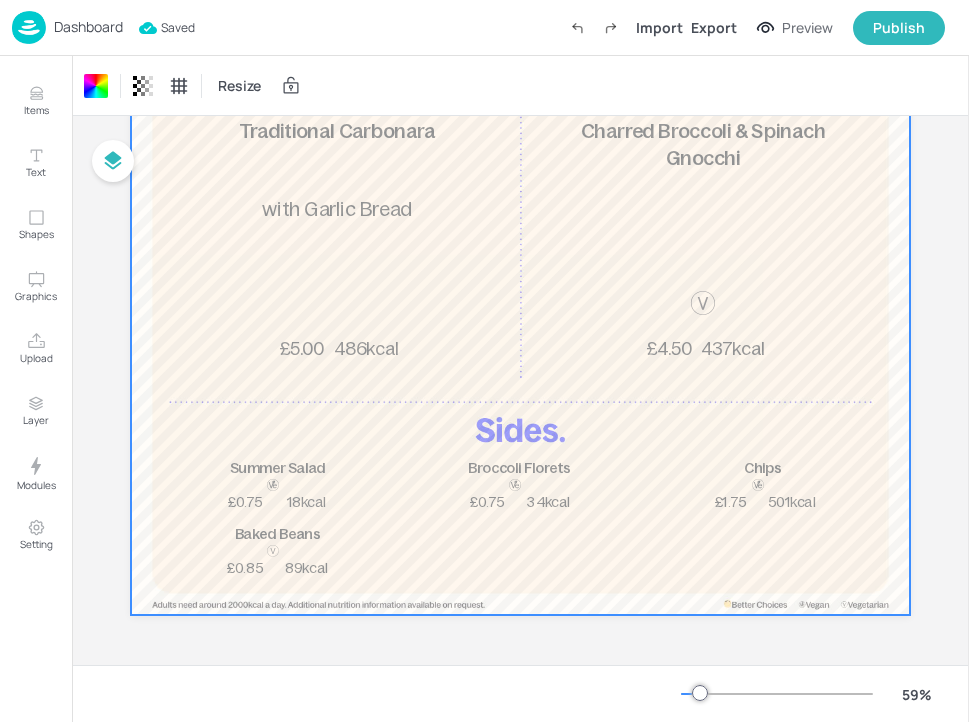 click at bounding box center [520, 295] 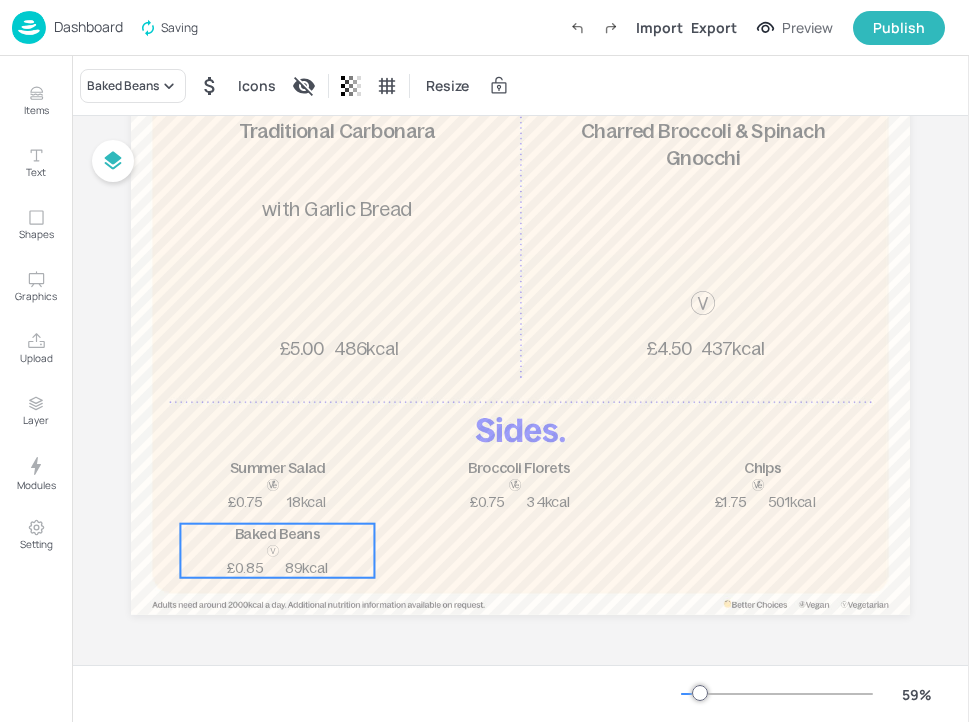 click on "89kcal" at bounding box center (306, 568) 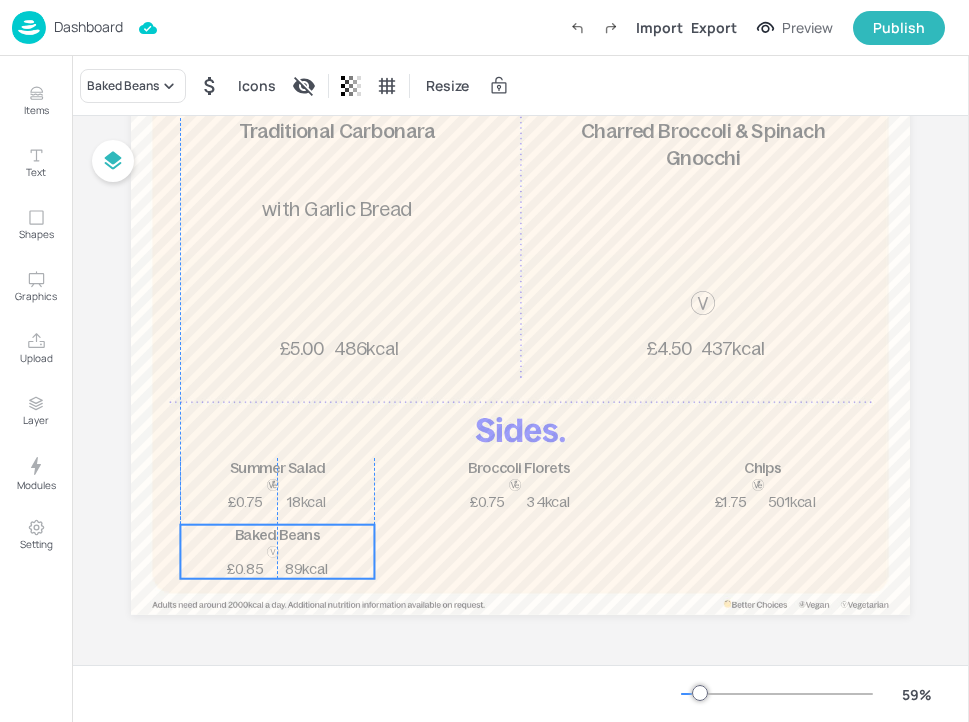 click on "Baked Beans" at bounding box center [277, 534] 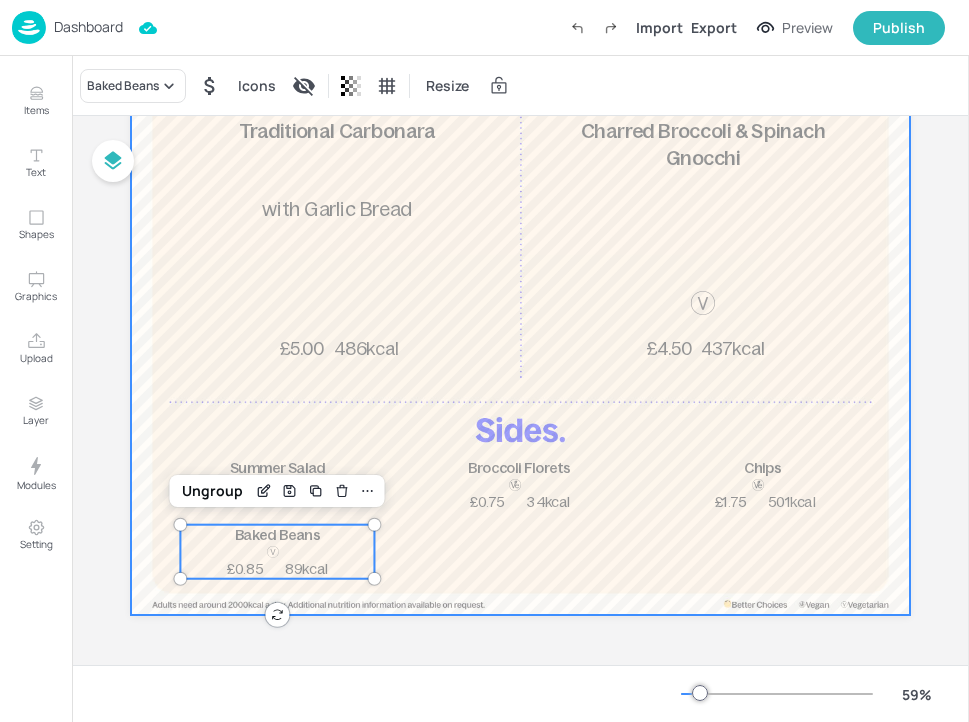 click at bounding box center (520, 295) 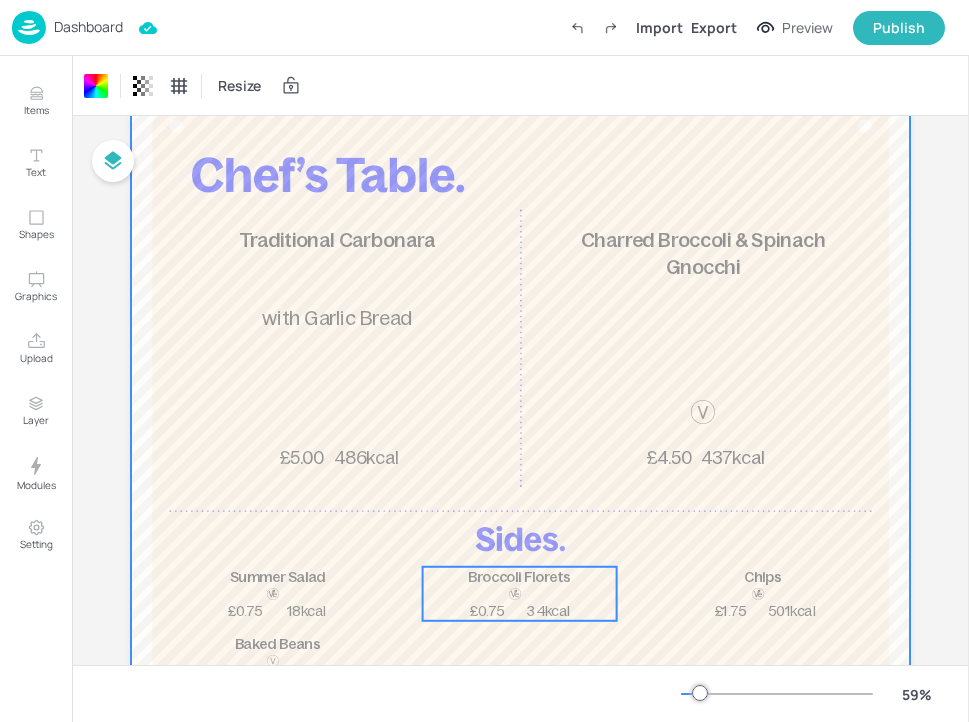 scroll, scrollTop: 0, scrollLeft: 0, axis: both 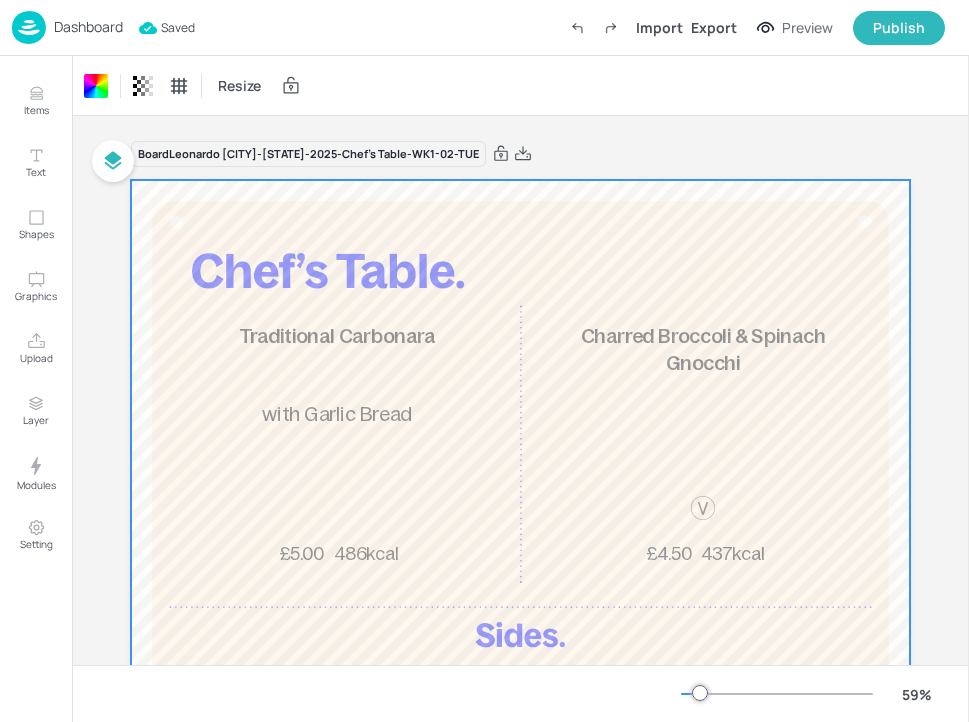 click on "Dashboard" at bounding box center (67, 27) 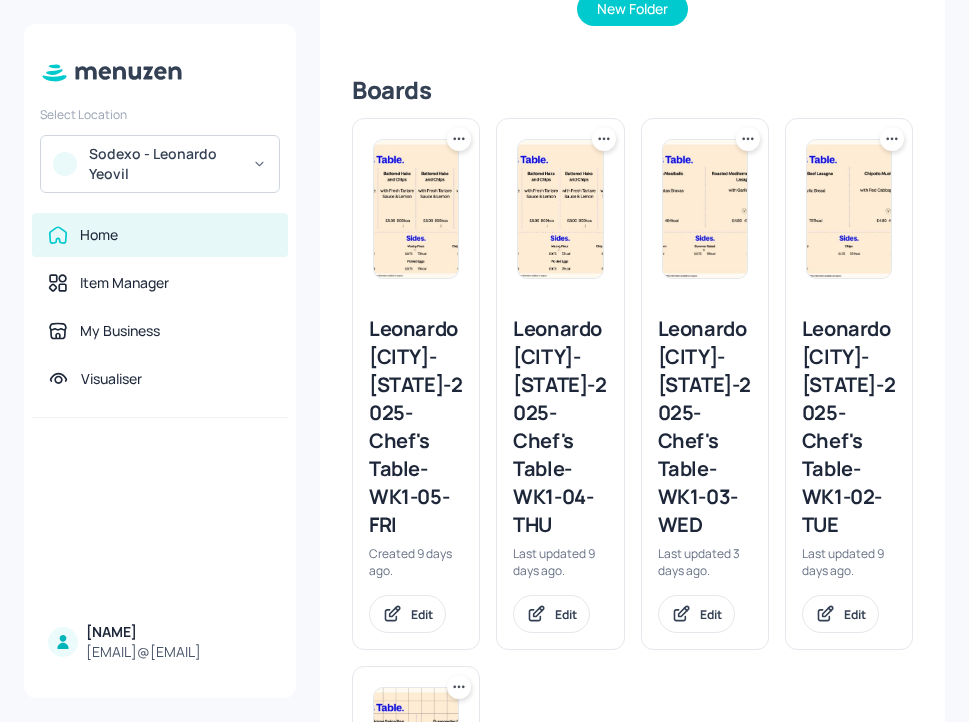 scroll, scrollTop: 500, scrollLeft: 0, axis: vertical 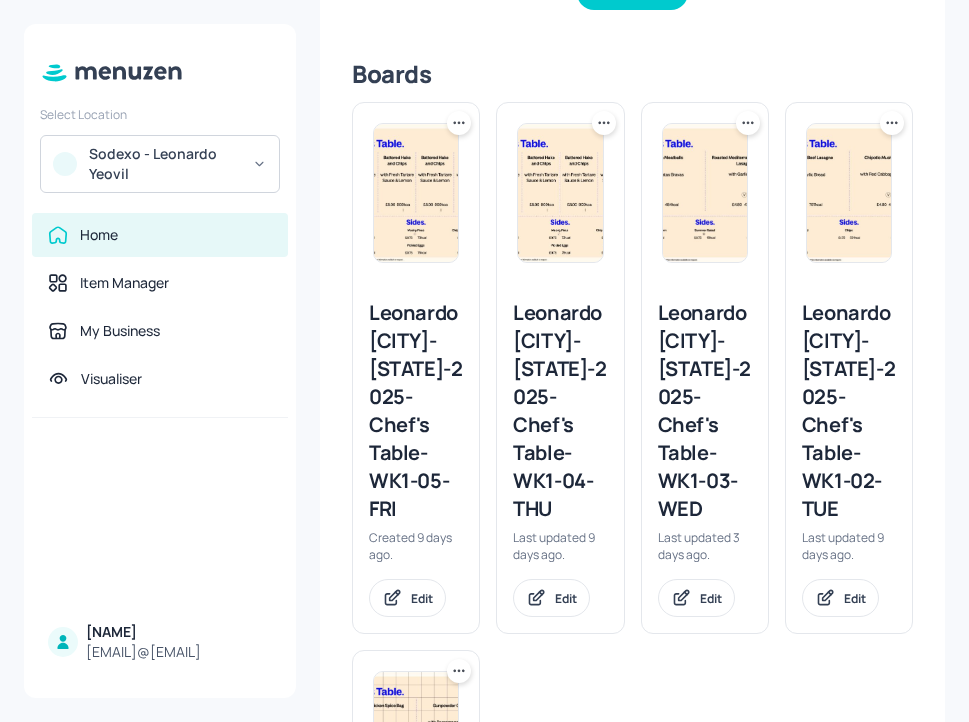 click on "Leonardo [CITY]-[STATE]-2025-Chef's Table-WK1-03-WED" at bounding box center (705, 411) 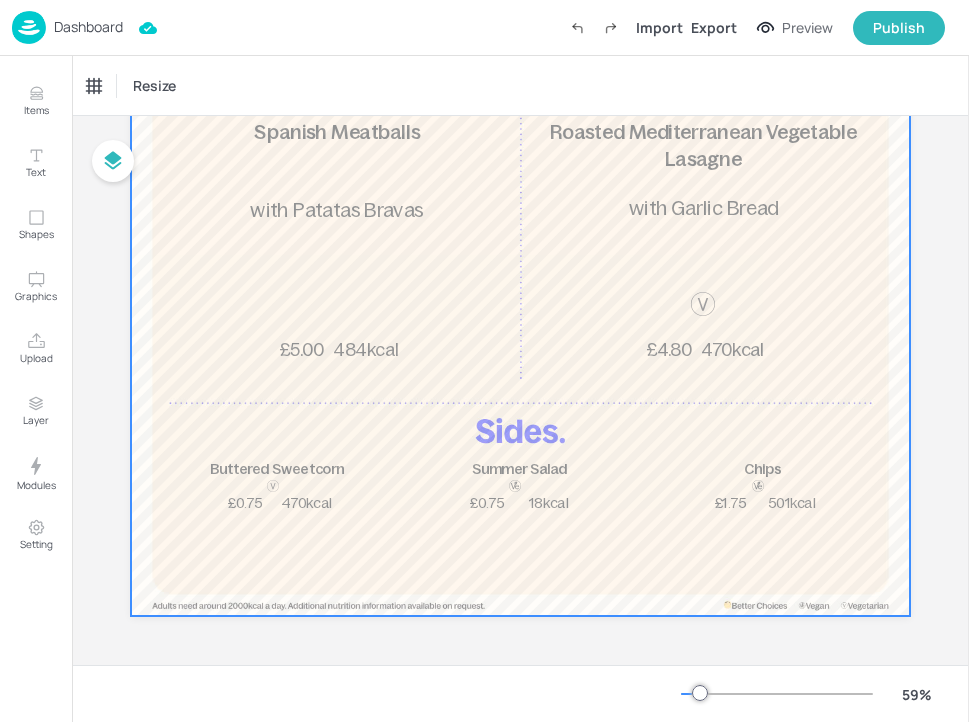 scroll, scrollTop: 205, scrollLeft: 0, axis: vertical 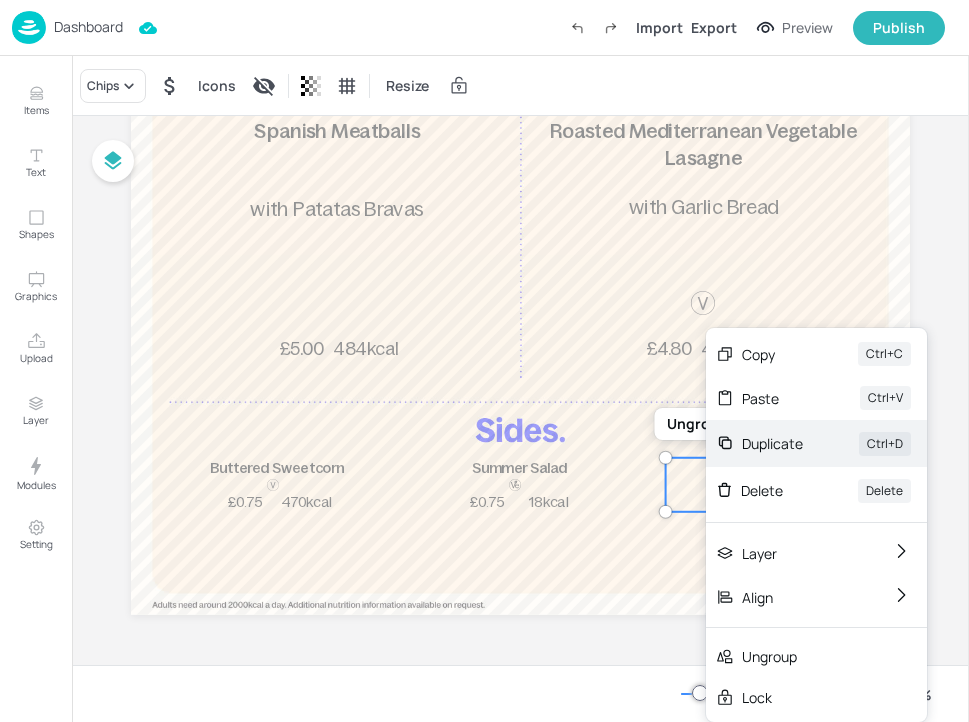 click on "Duplicate" at bounding box center [772, 443] 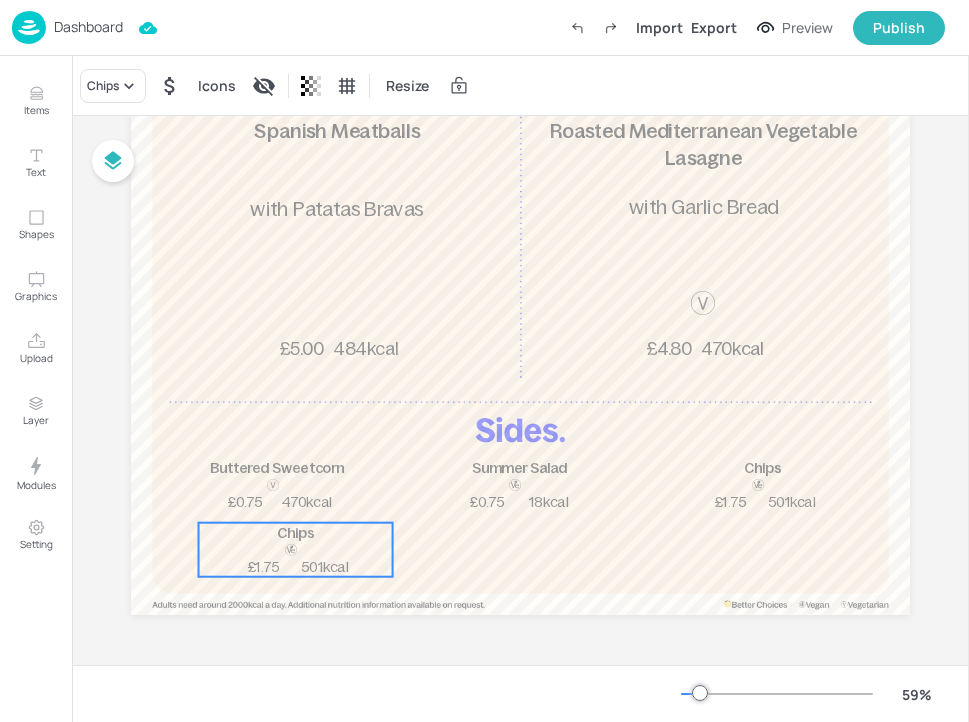 drag, startPoint x: 701, startPoint y: 503, endPoint x: 213, endPoint y: 562, distance: 491.55365 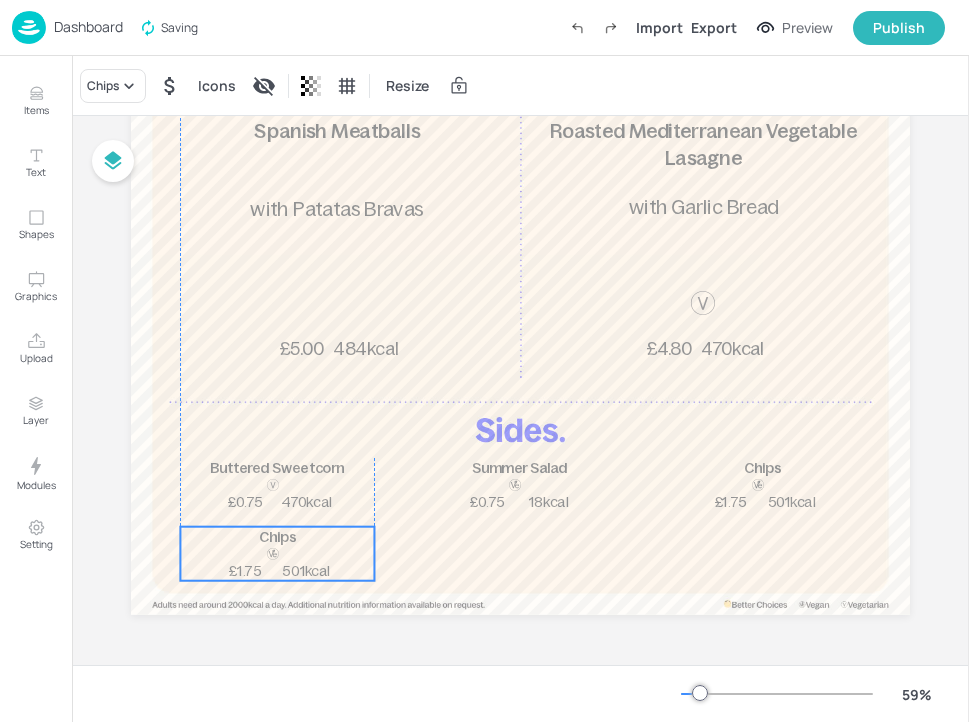 click at bounding box center [273, 564] 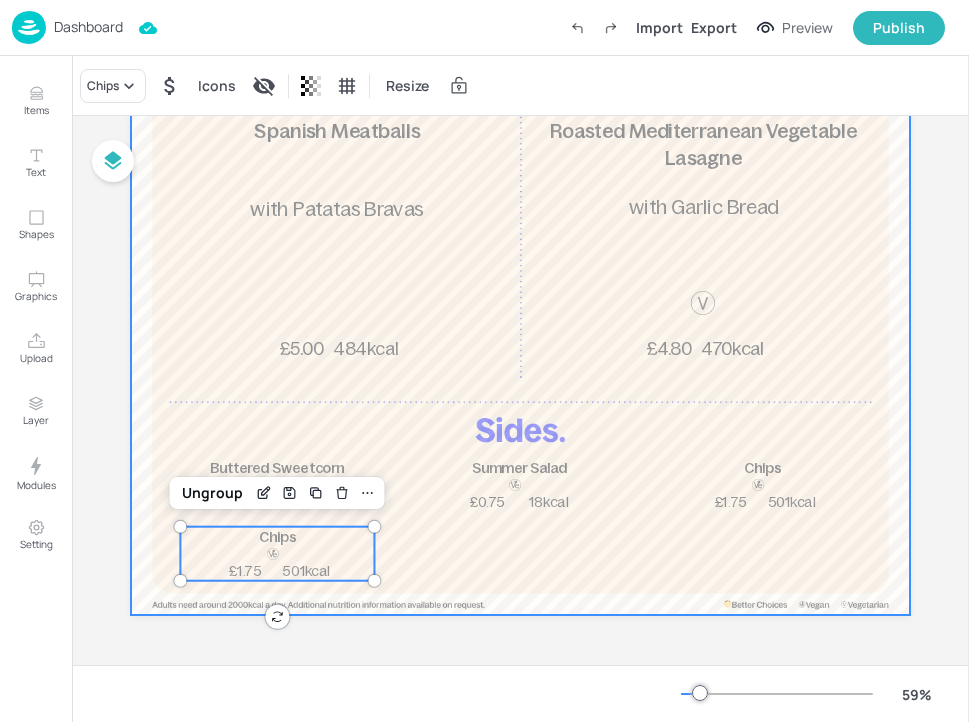 click at bounding box center (520, 295) 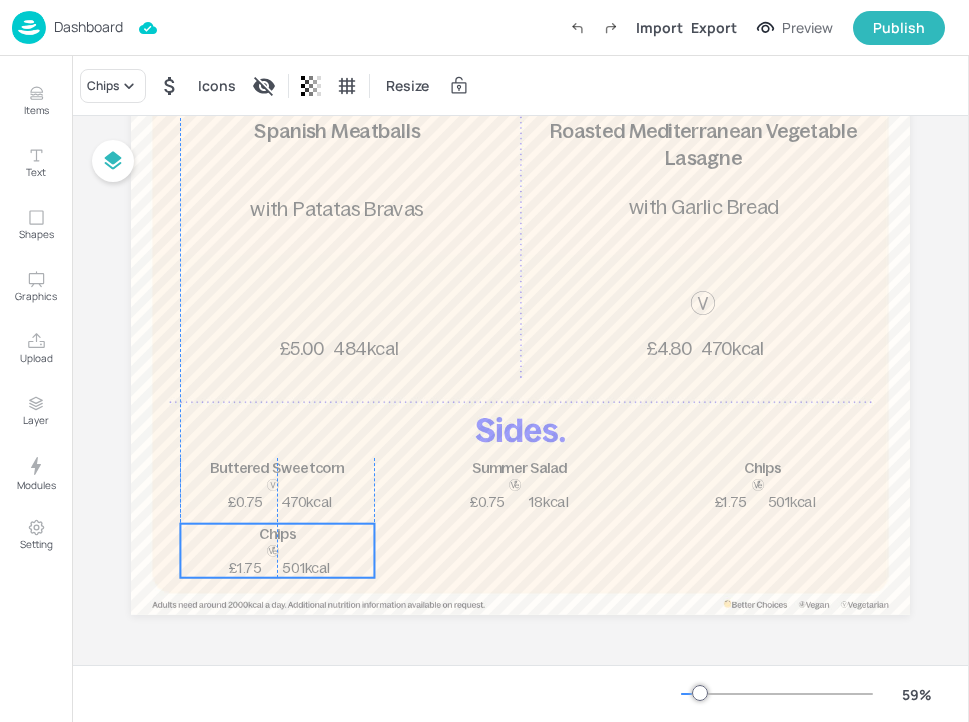 click on "Chips 501kcal £1.75" at bounding box center [277, 551] 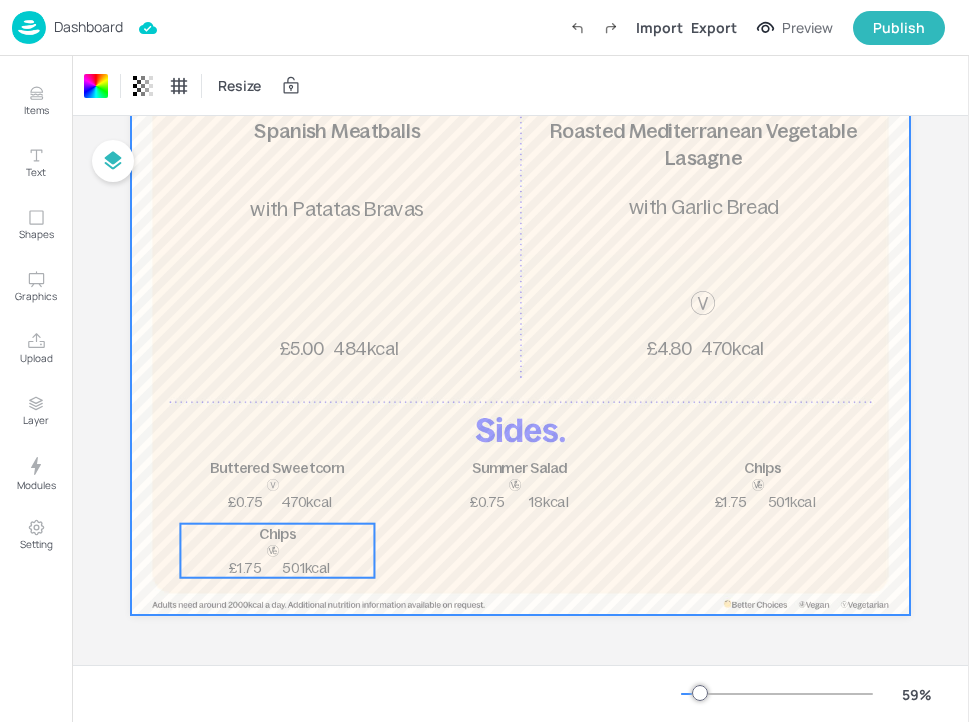 click on "501kcal" at bounding box center (306, 568) 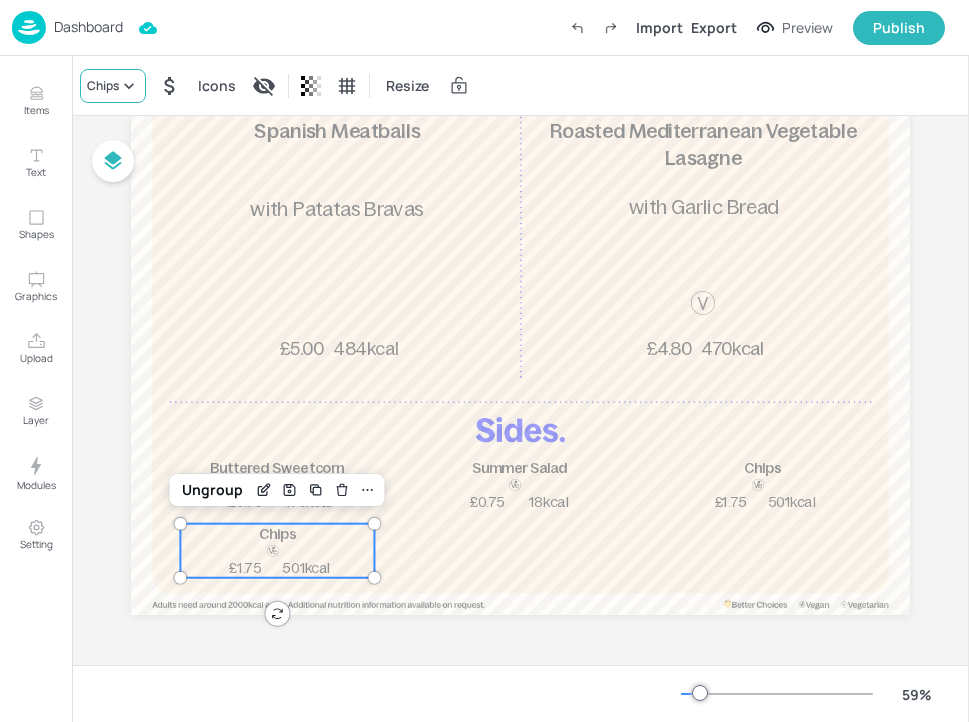 click 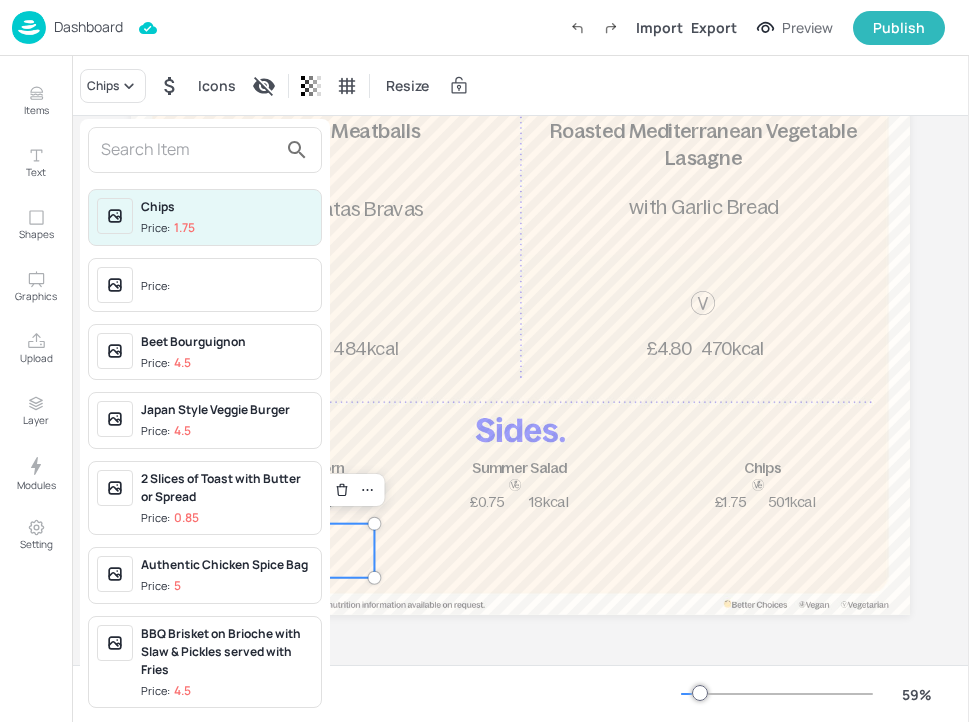 click at bounding box center [189, 150] 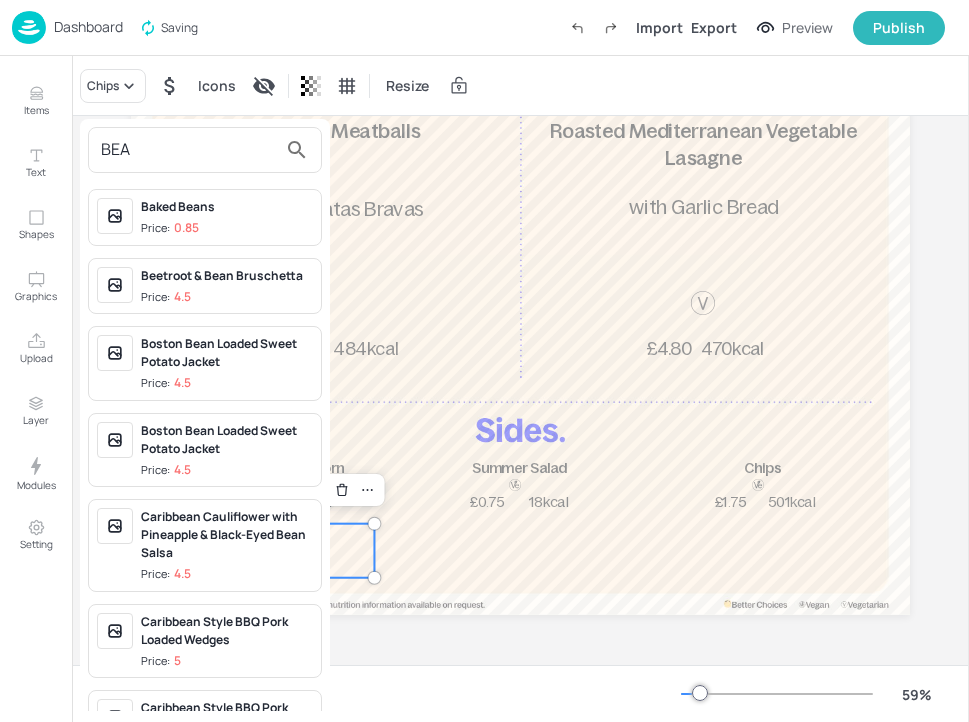 type on "BEA" 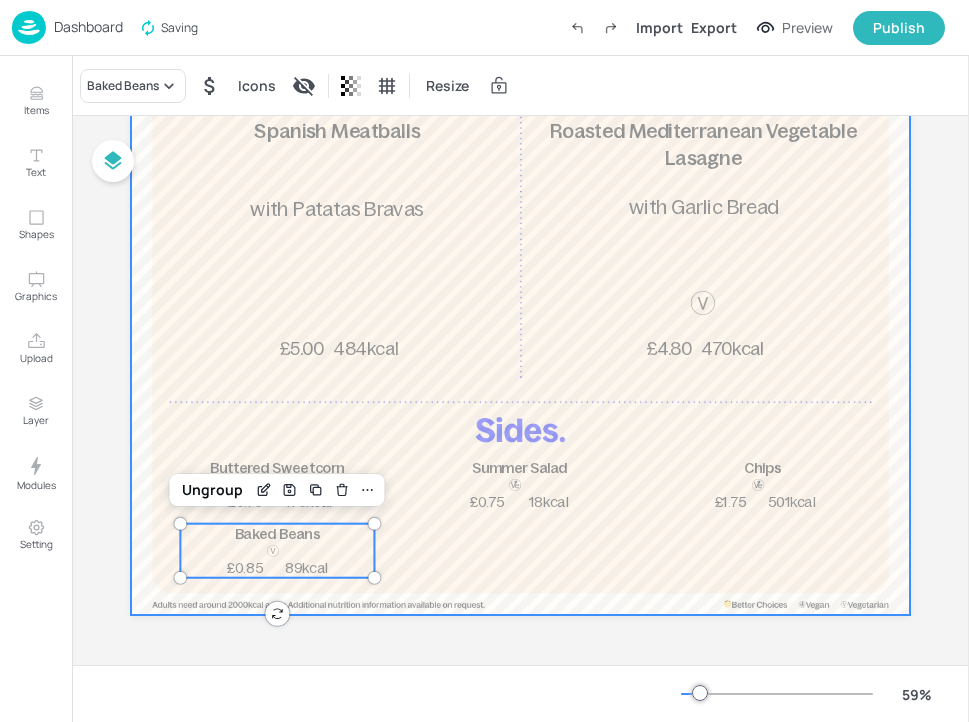 click at bounding box center [520, 295] 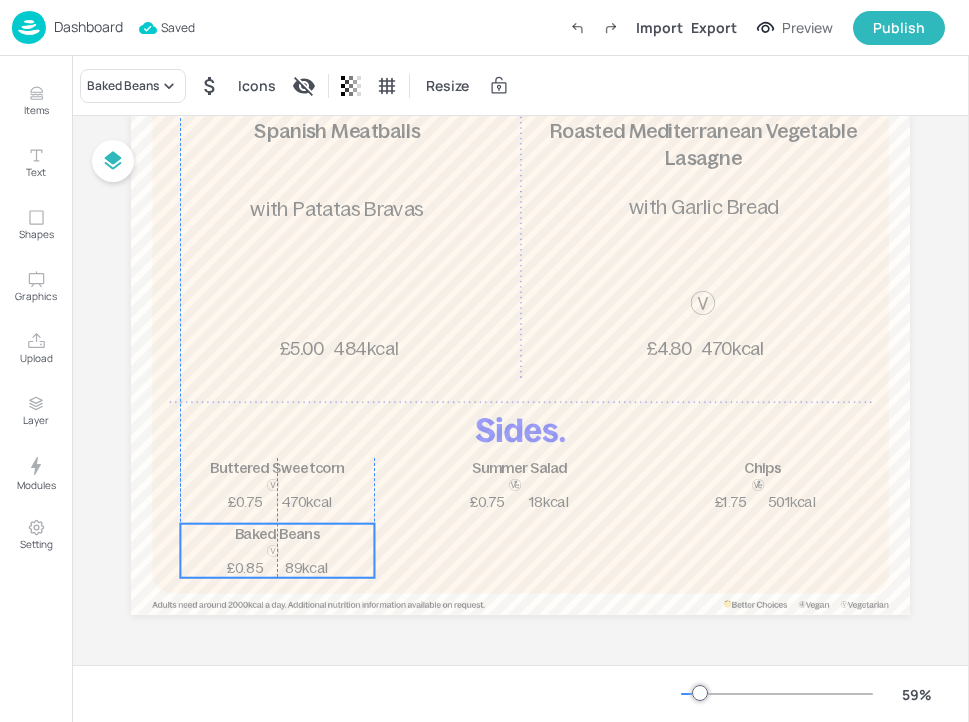 click on "89kcal" at bounding box center (306, 568) 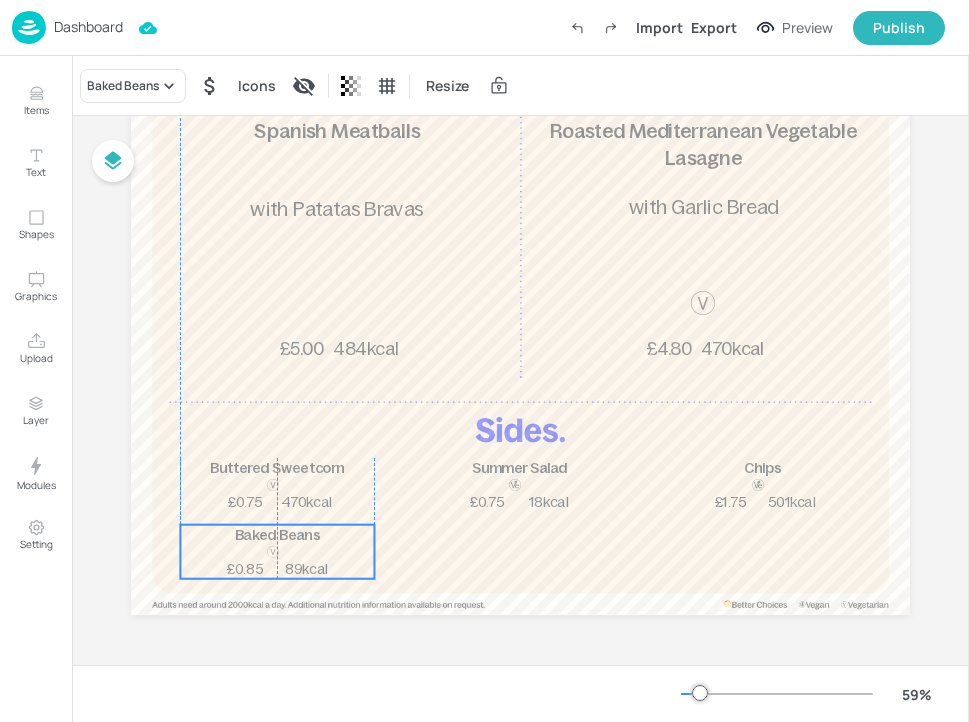 click on "89kcal" at bounding box center [306, 569] 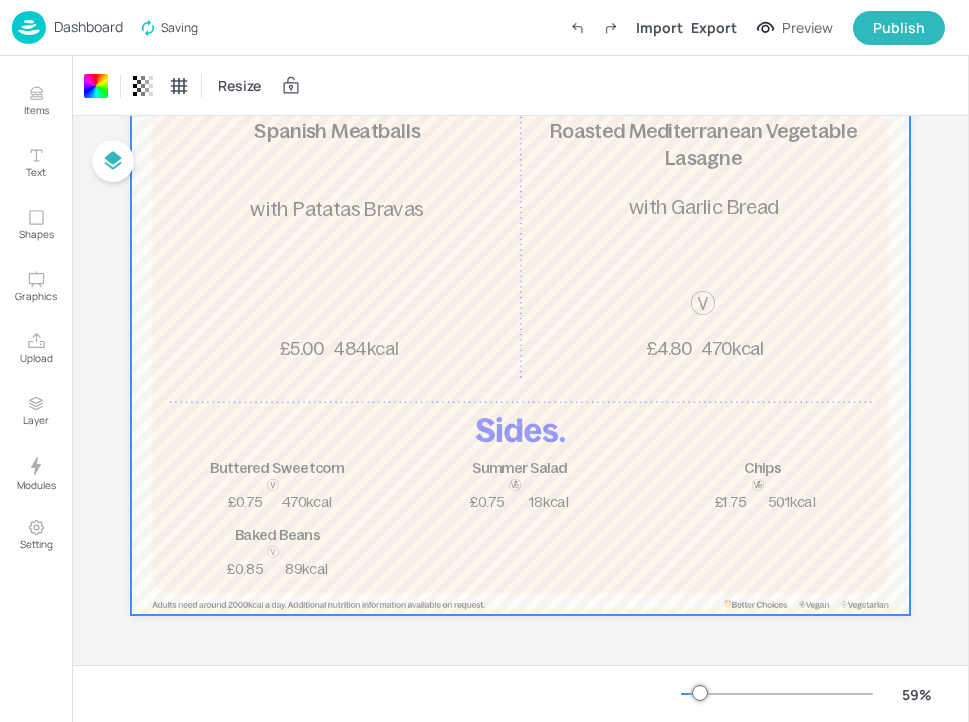 click on "Dashboard" at bounding box center [88, 27] 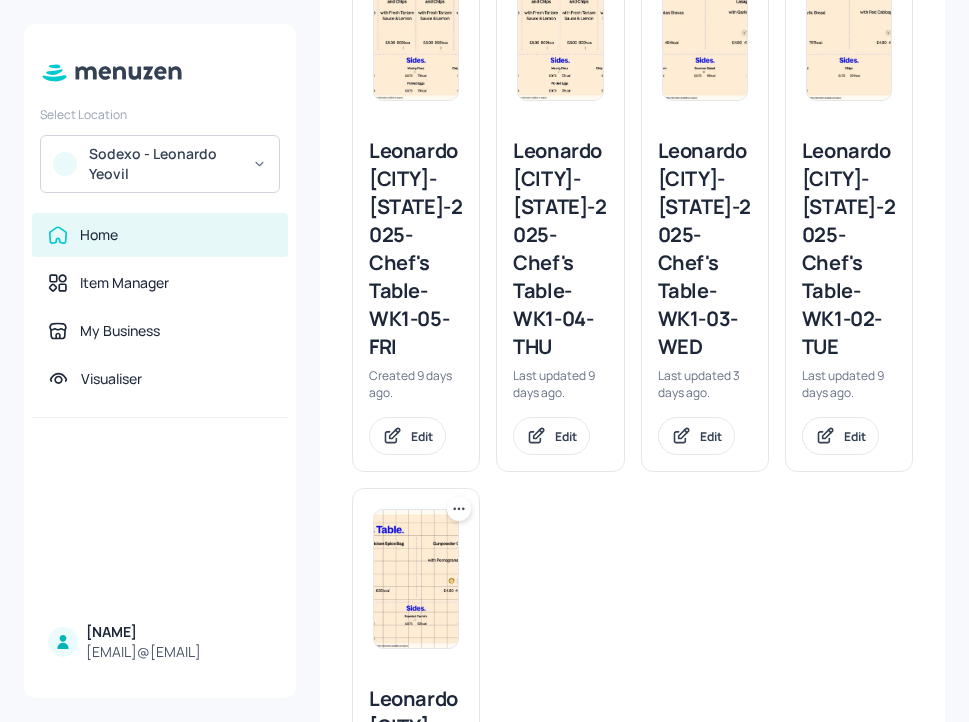 scroll, scrollTop: 680, scrollLeft: 0, axis: vertical 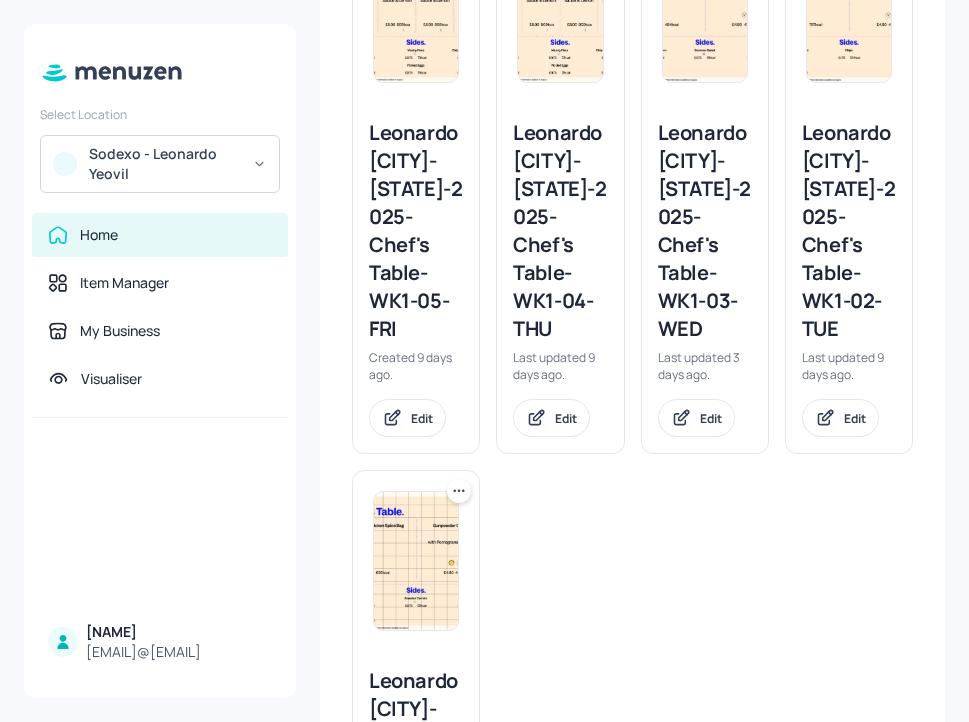 click on "Leonardo [CITY]-[STATE]-2025-Chef's Table-WK1-04-THU" at bounding box center (560, 231) 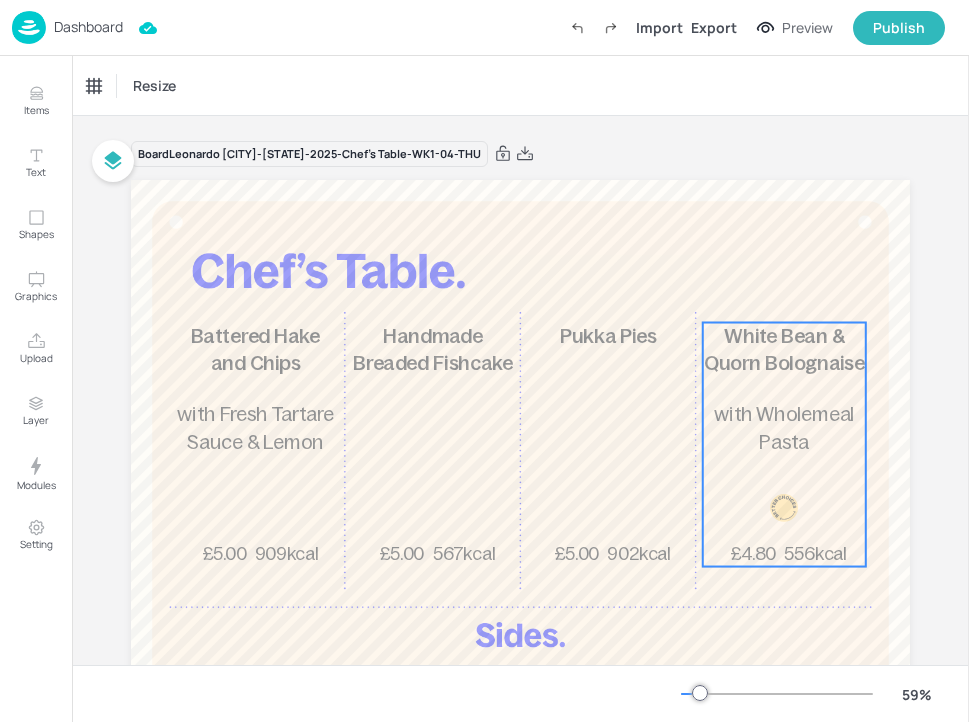 click on "White Bean & Quorn Bolognaise 556kcal £4.80 with Wholemeal Pasta" at bounding box center [784, 445] 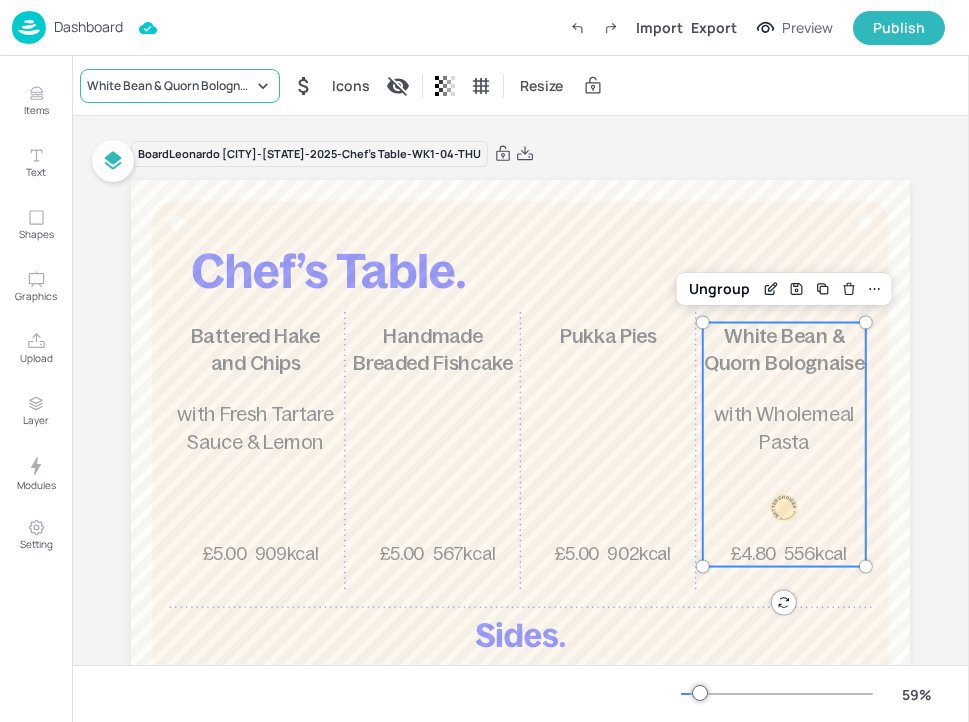 click on "White Bean & Quorn Bolognaise" at bounding box center (170, 86) 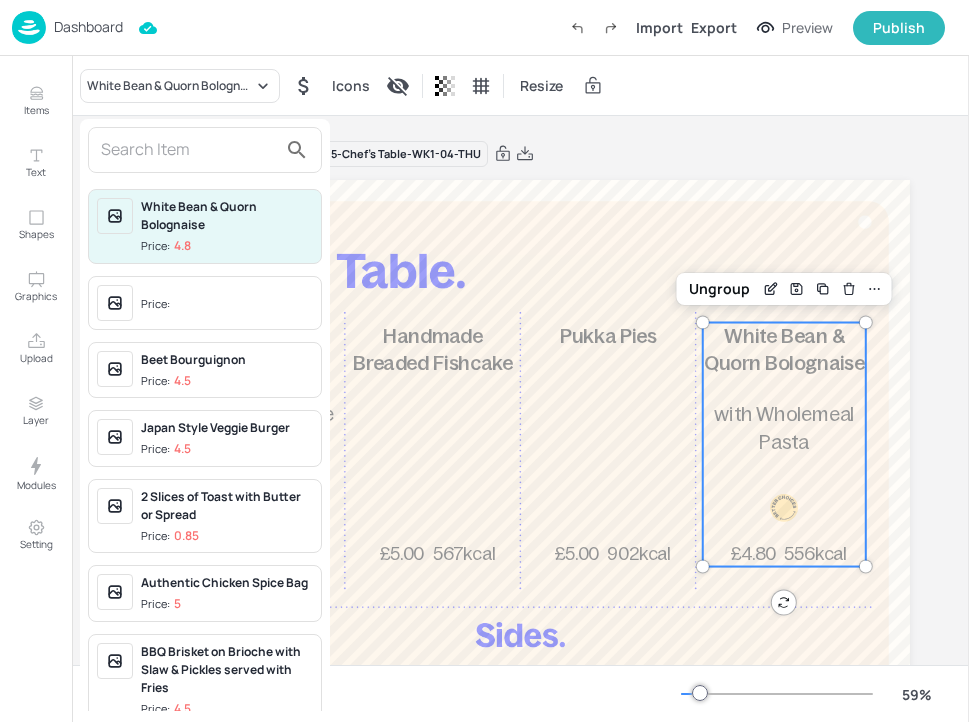 click at bounding box center (189, 150) 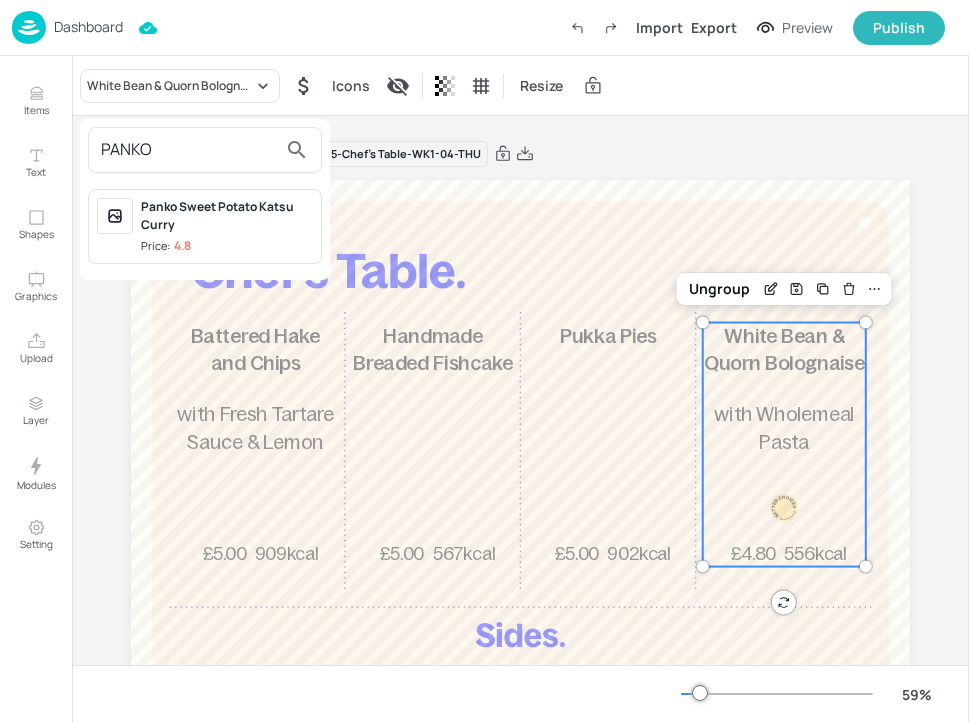 type on "PANKO" 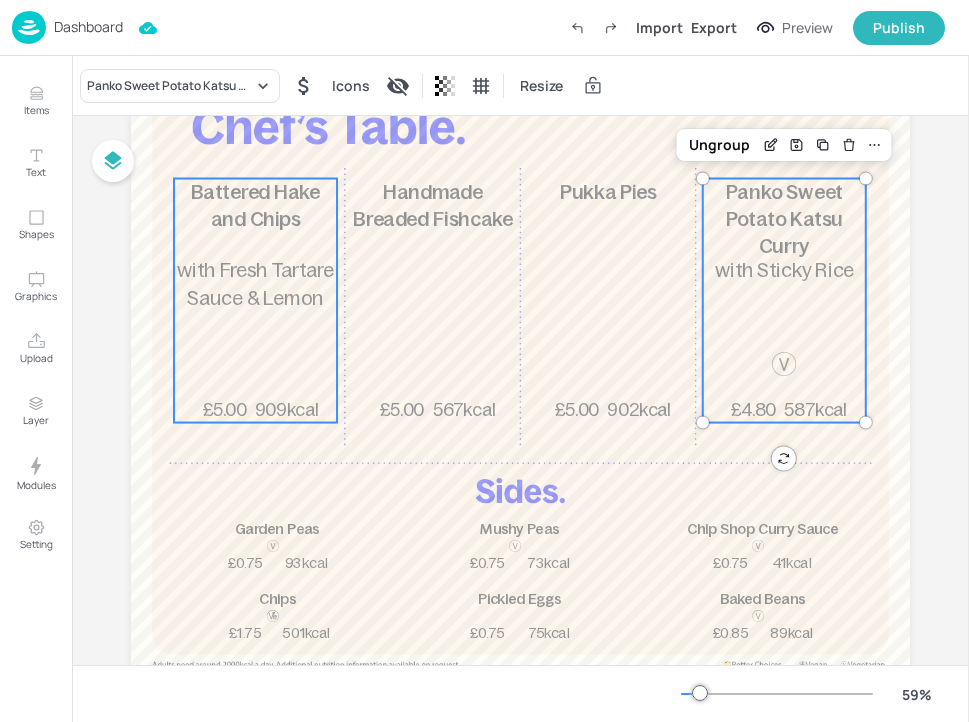 scroll, scrollTop: 205, scrollLeft: 0, axis: vertical 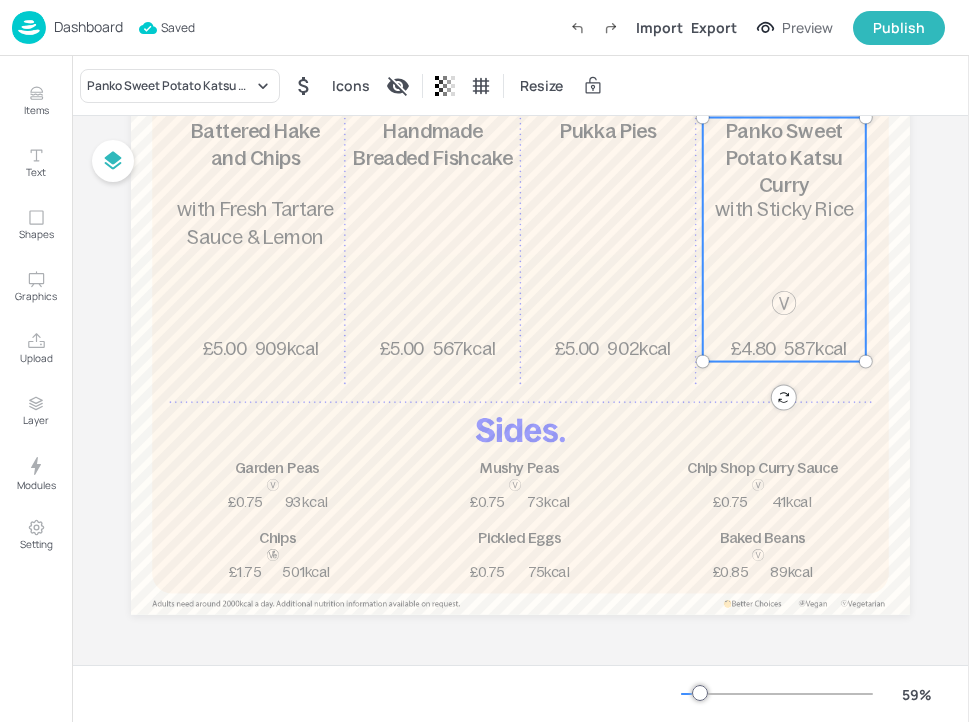 click on "Dashboard" at bounding box center [88, 27] 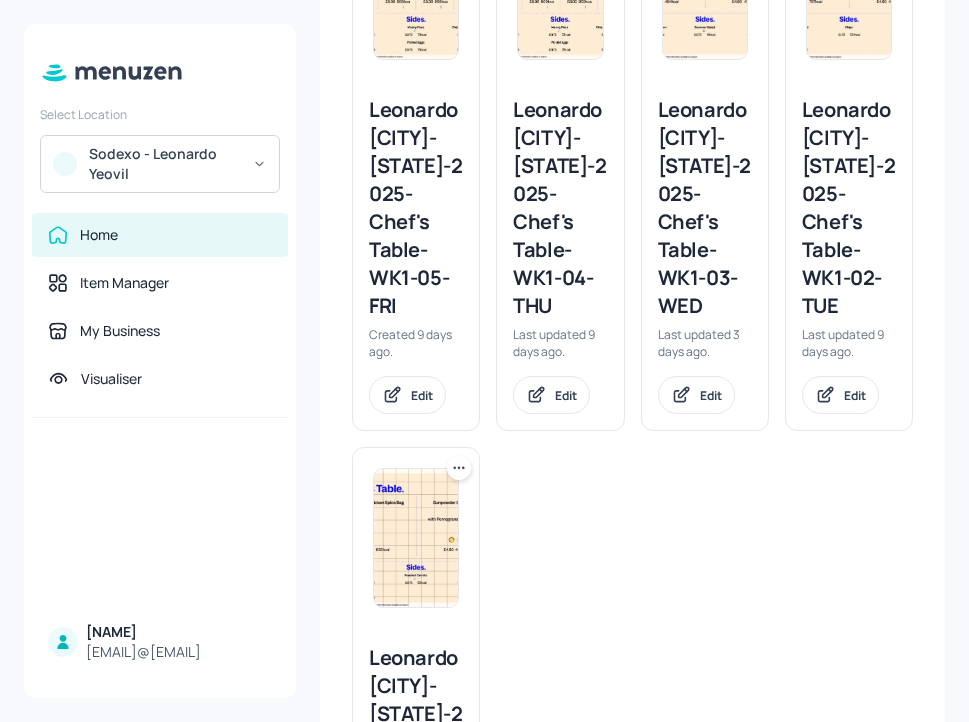 scroll, scrollTop: 762, scrollLeft: 0, axis: vertical 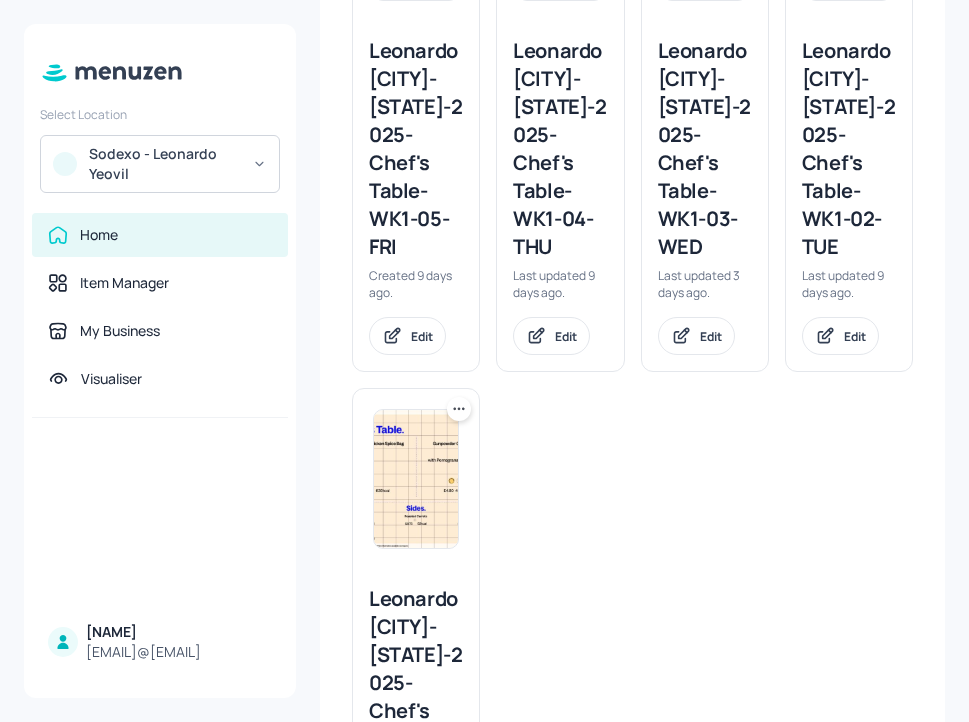 click on "Leonardo [CITY]-[STATE]-2025-Chef's Table-WK1-05-FRI" at bounding box center (416, 149) 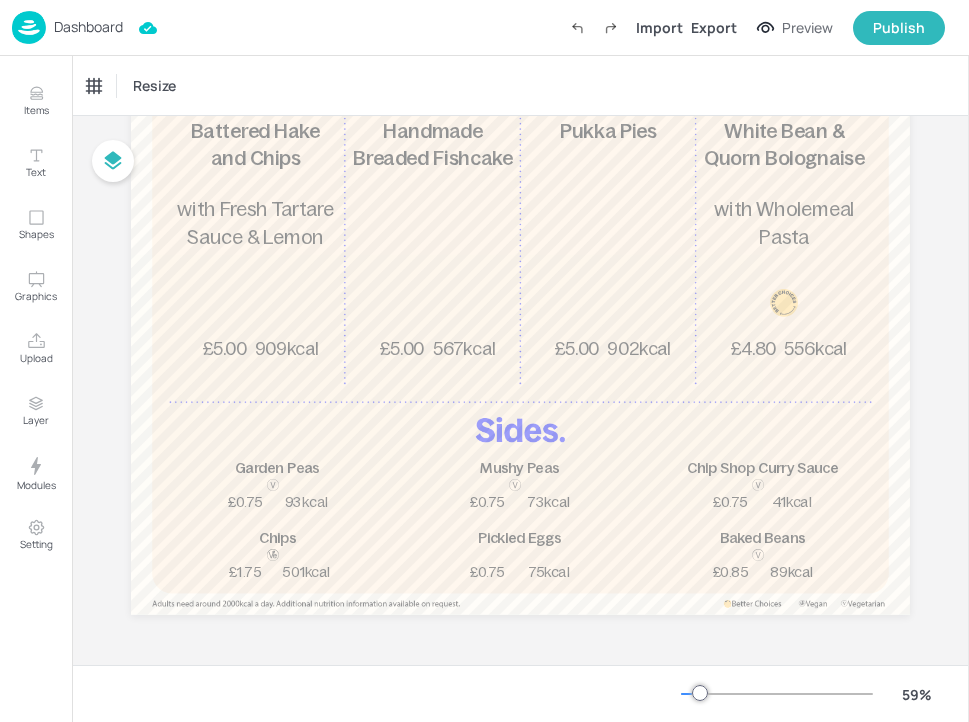 scroll, scrollTop: 205, scrollLeft: 0, axis: vertical 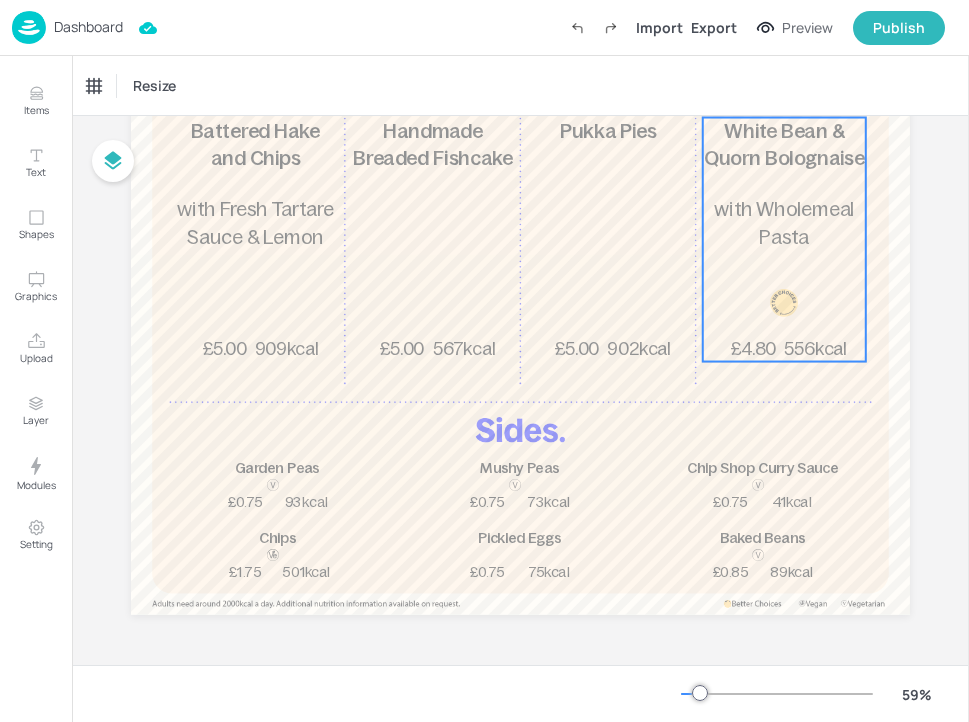 click on "with Wholemeal Pasta" at bounding box center (784, 223) 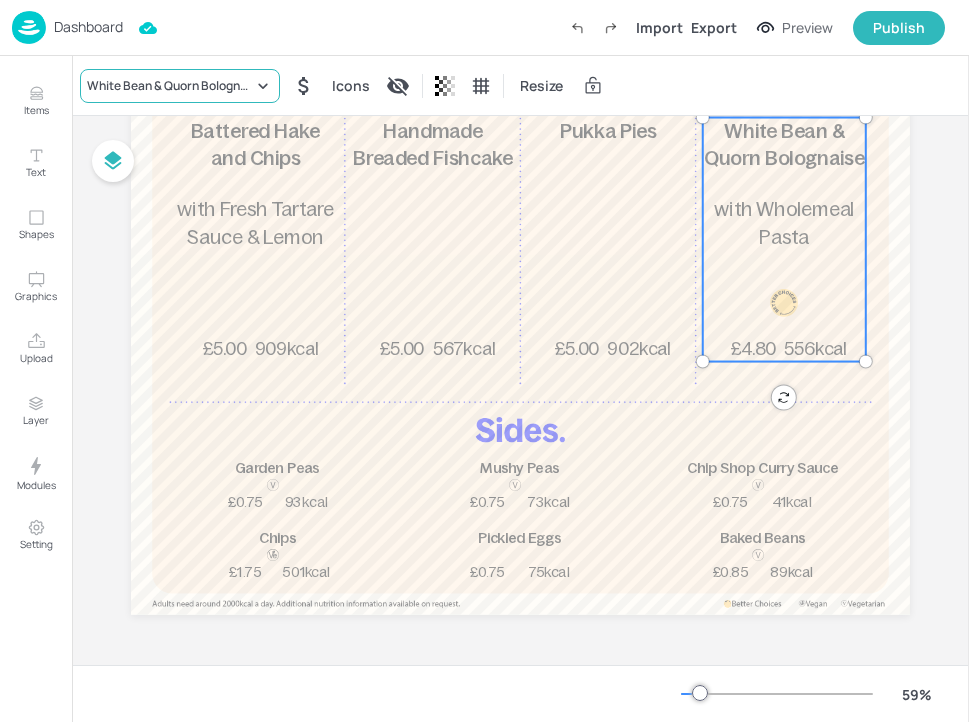 click on "White Bean & Quorn Bolognaise" at bounding box center (170, 86) 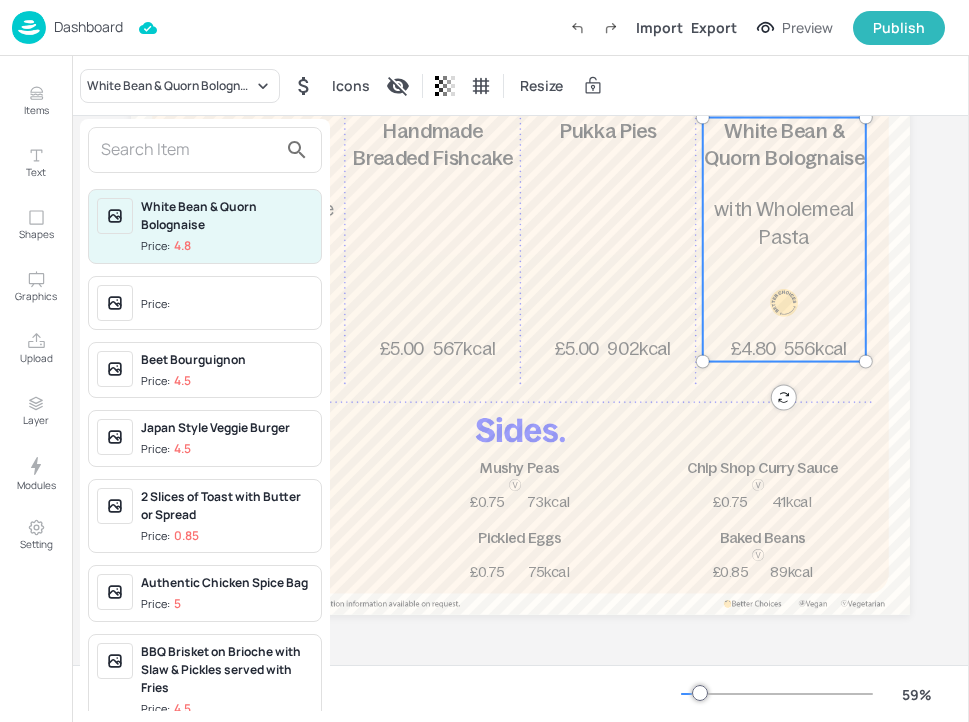 click at bounding box center (189, 150) 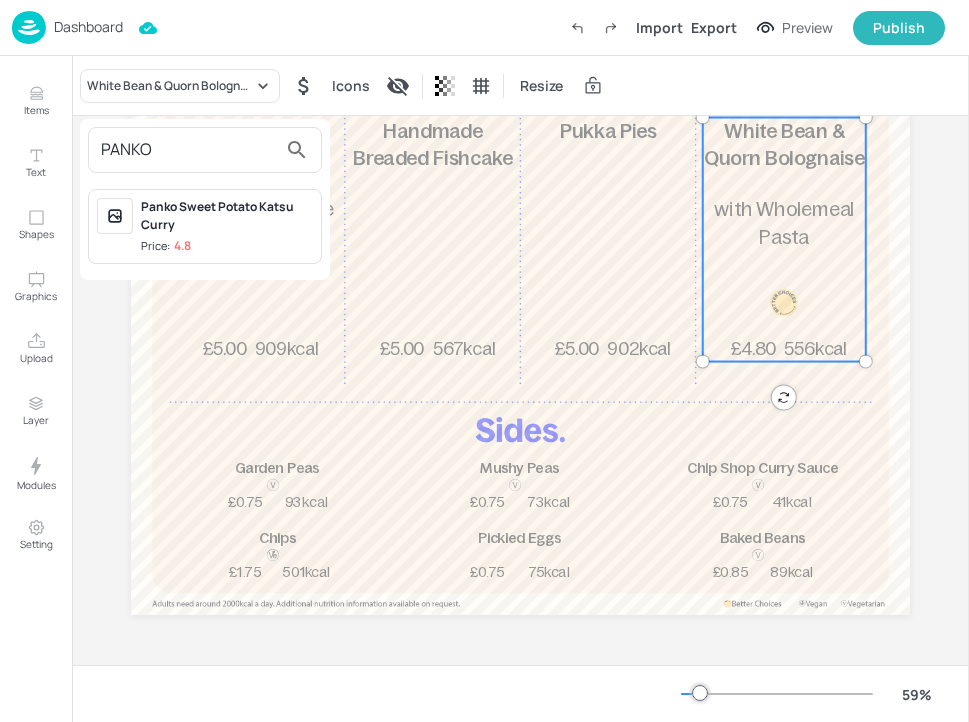 type on "PANKO" 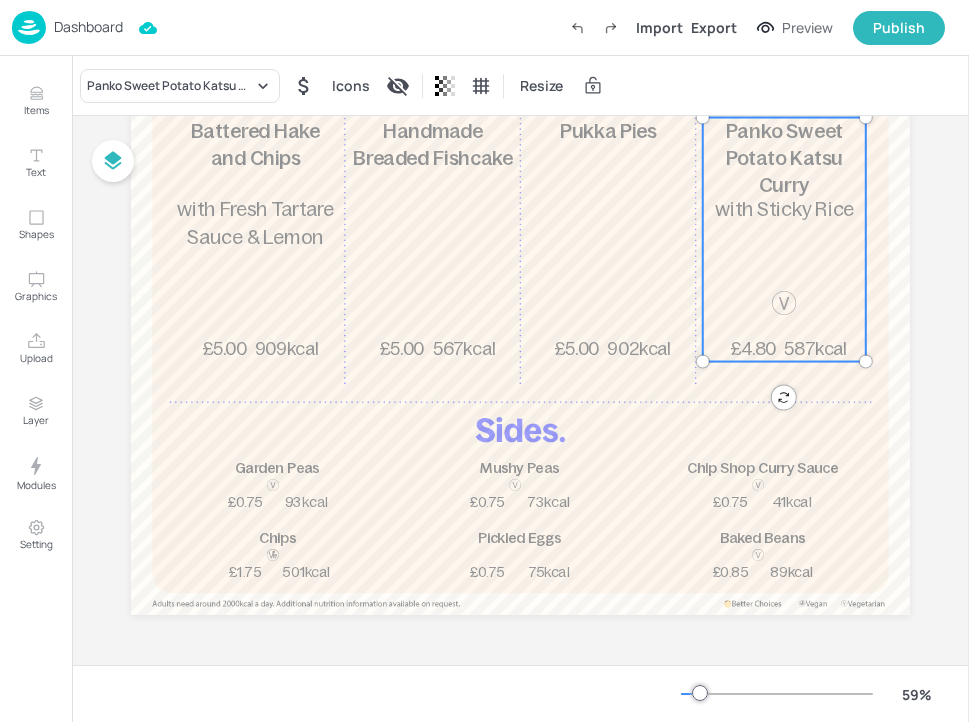 click on "Board  Leonardo [CITY]-[STATE]-2025-Chef's Table-WK1-05-FRI   Garden Peas  93kcal £0.75 Mushy Peas 73kcal £0.75 Chip Shop Curry Sauce 41kcal £0.75 Chips 501kcal £1.75 Pickled Eggs 75kcal £0.75 Baked Beans 89kcal £0.85 Battered Hake and Chips 909kcal £5.00 with Fresh Tartare Sauce & Lemon Handmade Breaded Fishcake 567kcal £5.00 Pukka Pies 902kcal £5.00 Panko Sweet Potato Katsu Curry 587kcal £4.80 with Sticky Rice Ungroup" at bounding box center (520, 288) 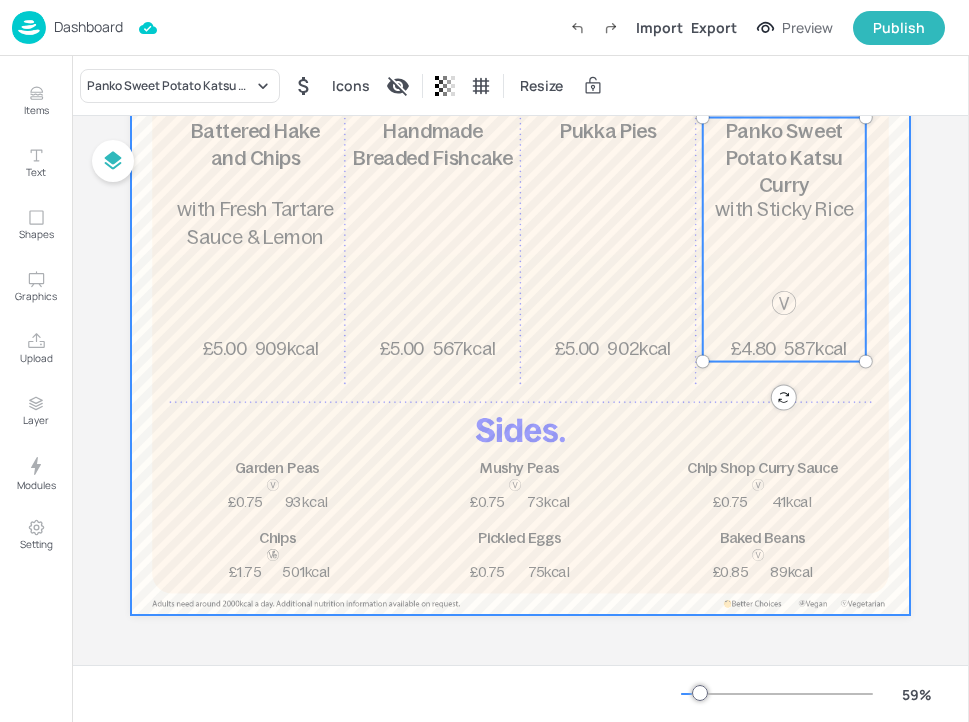 click at bounding box center [520, 295] 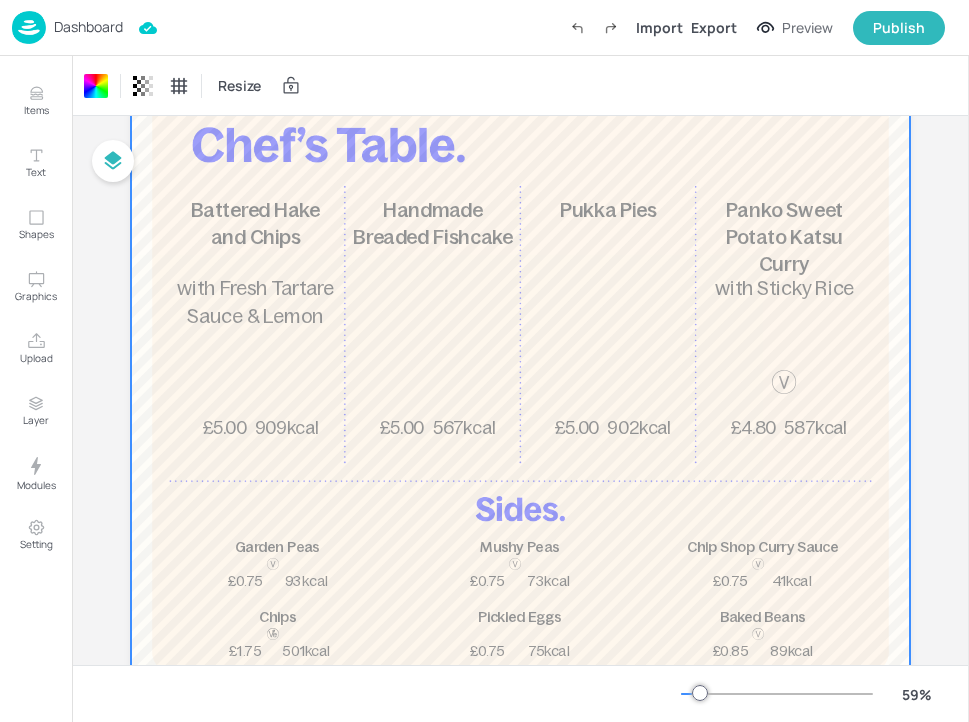 scroll, scrollTop: 127, scrollLeft: 0, axis: vertical 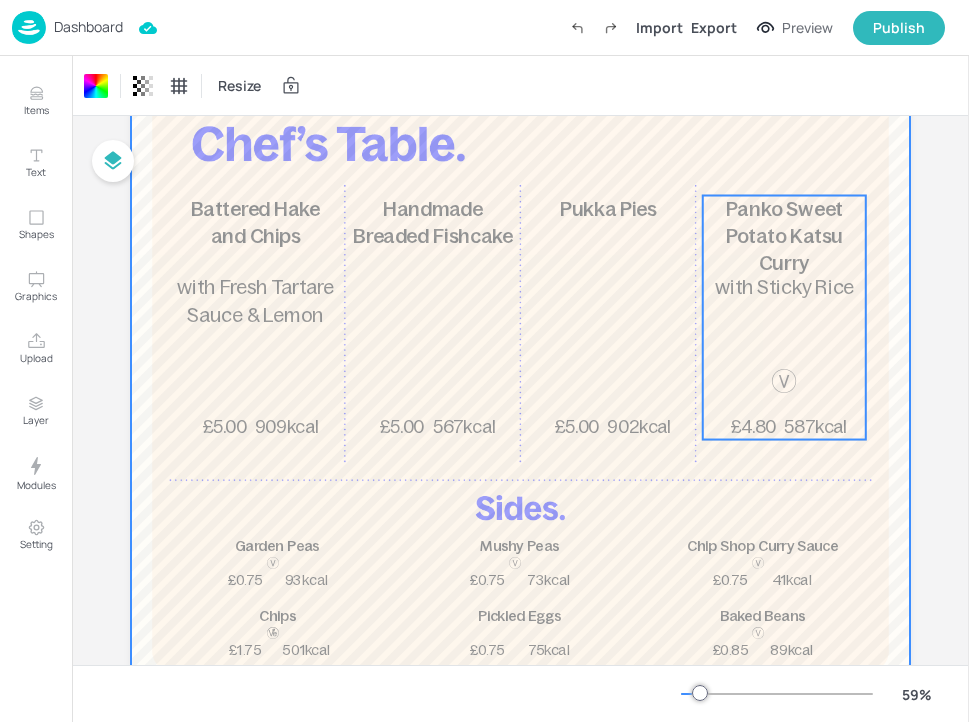 click on "Panko Sweet Potato Katsu Curry" at bounding box center (784, 236) 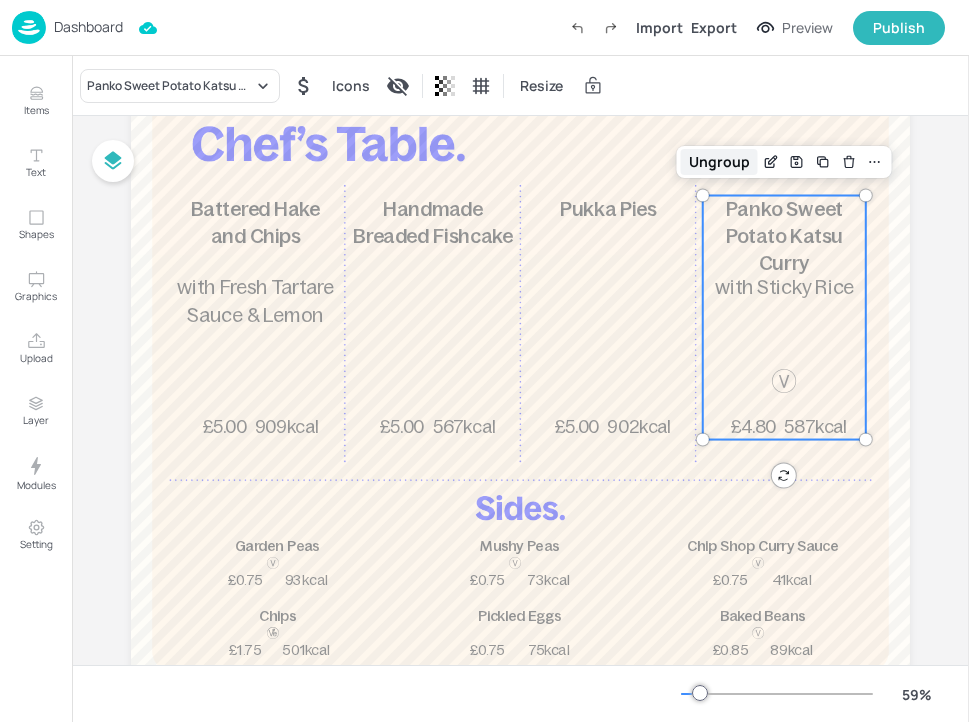 click on "Ungroup" at bounding box center [719, 162] 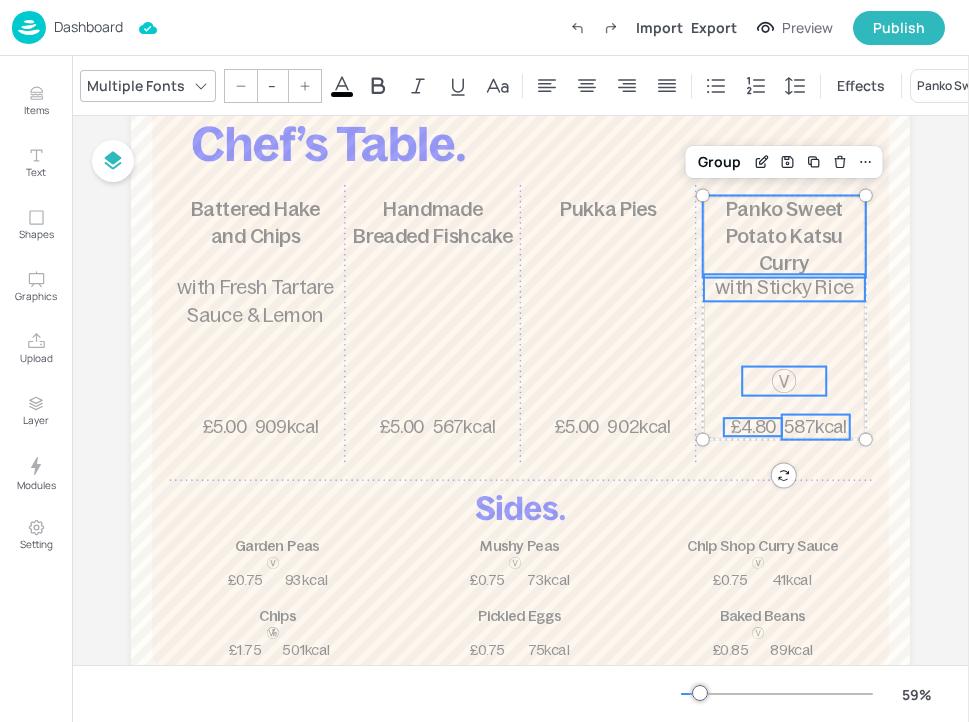 click on "Panko Sweet Potato Katsu Curry" at bounding box center [784, 236] 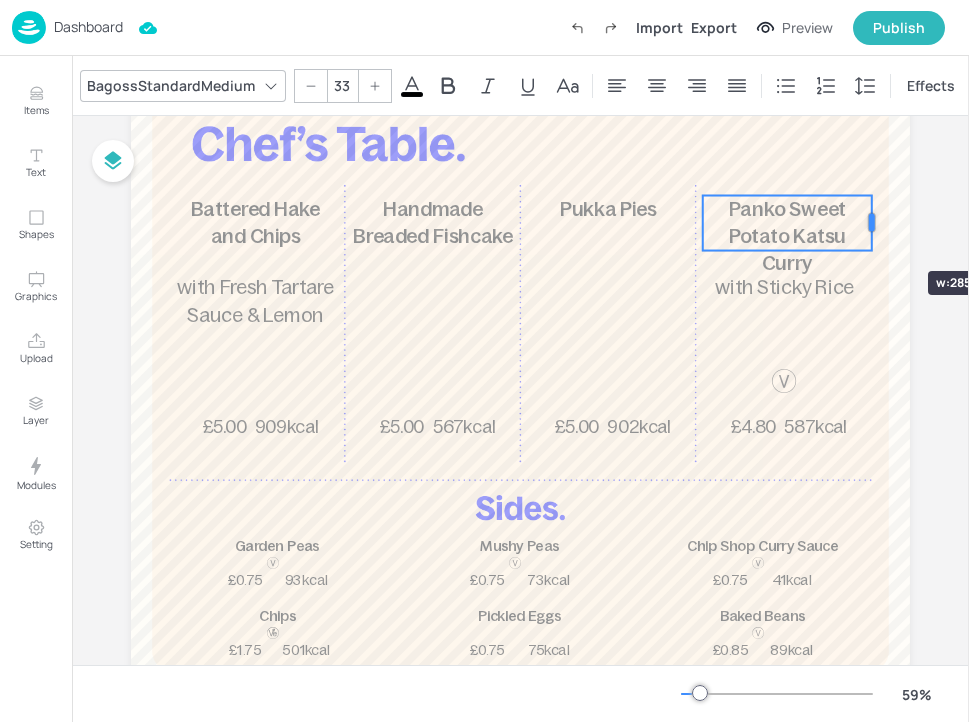 click at bounding box center (872, 223) 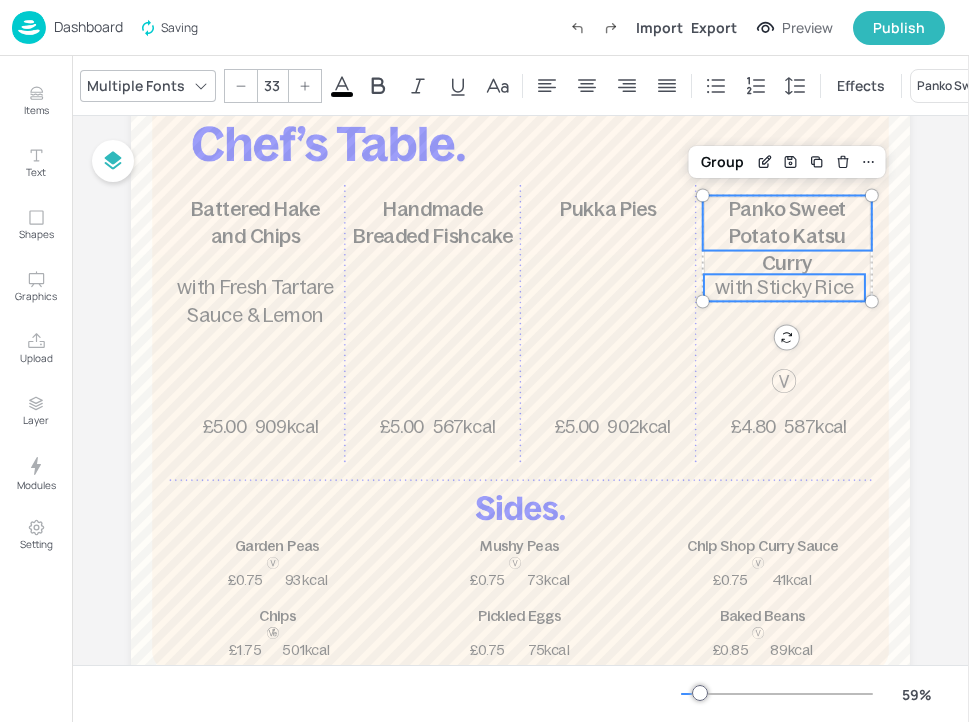 click on "with Sticky Rice" at bounding box center (784, 288) 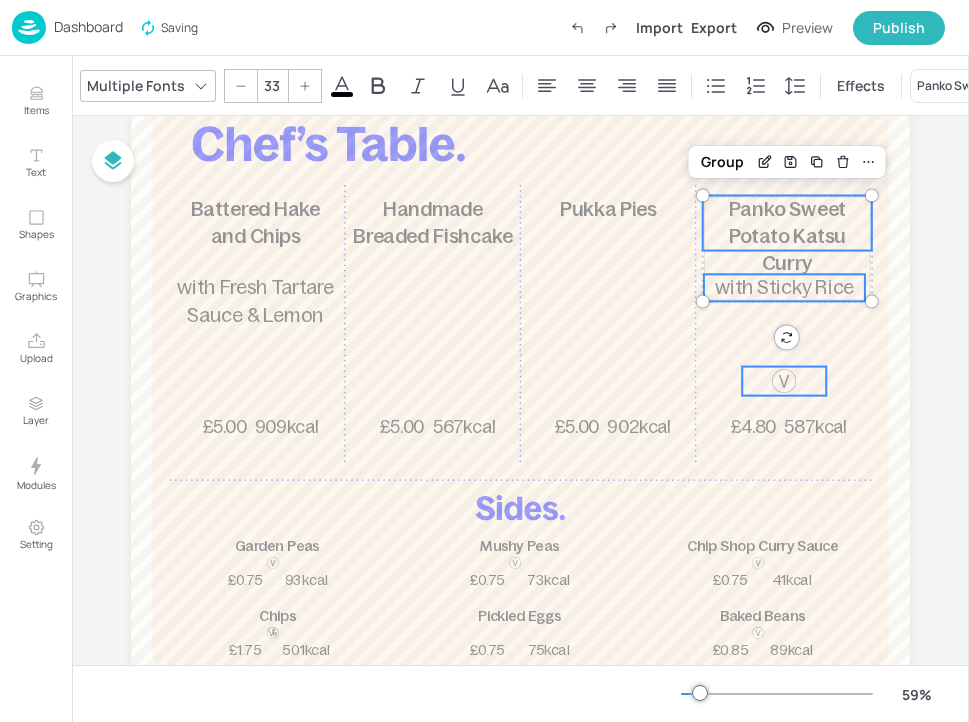click at bounding box center (784, 381) 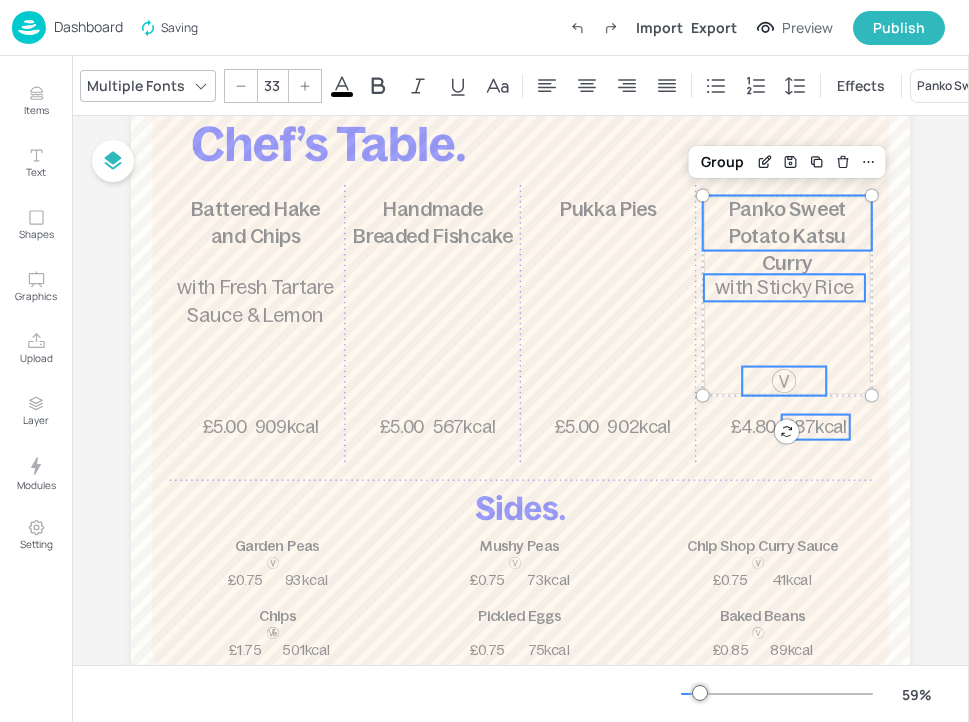 click on "587kcal" at bounding box center (815, 427) 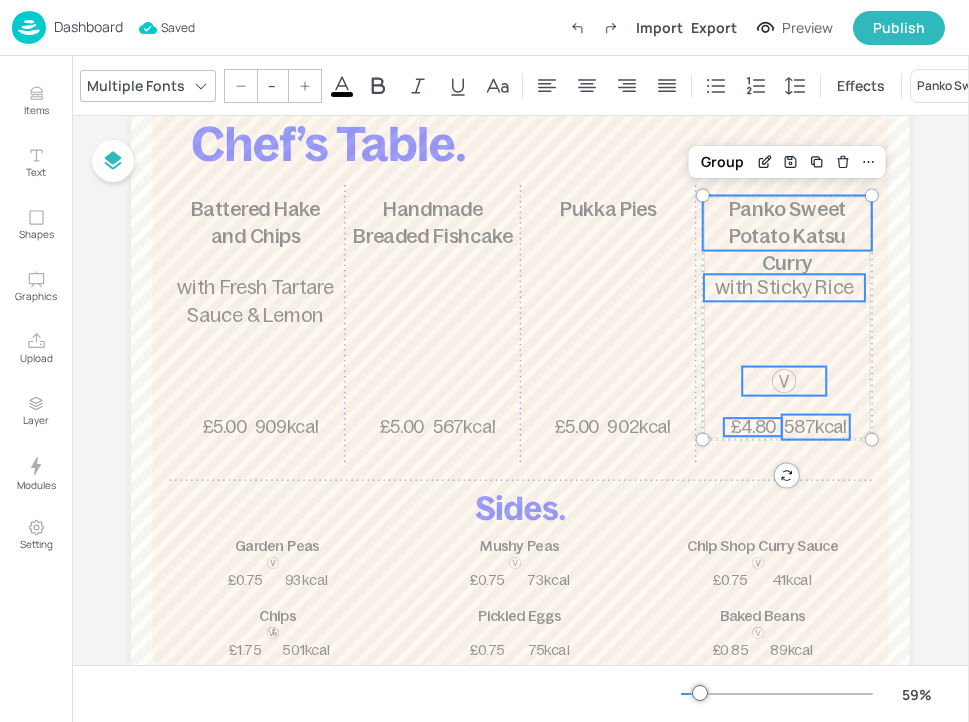 click on "£4.80" at bounding box center (753, 427) 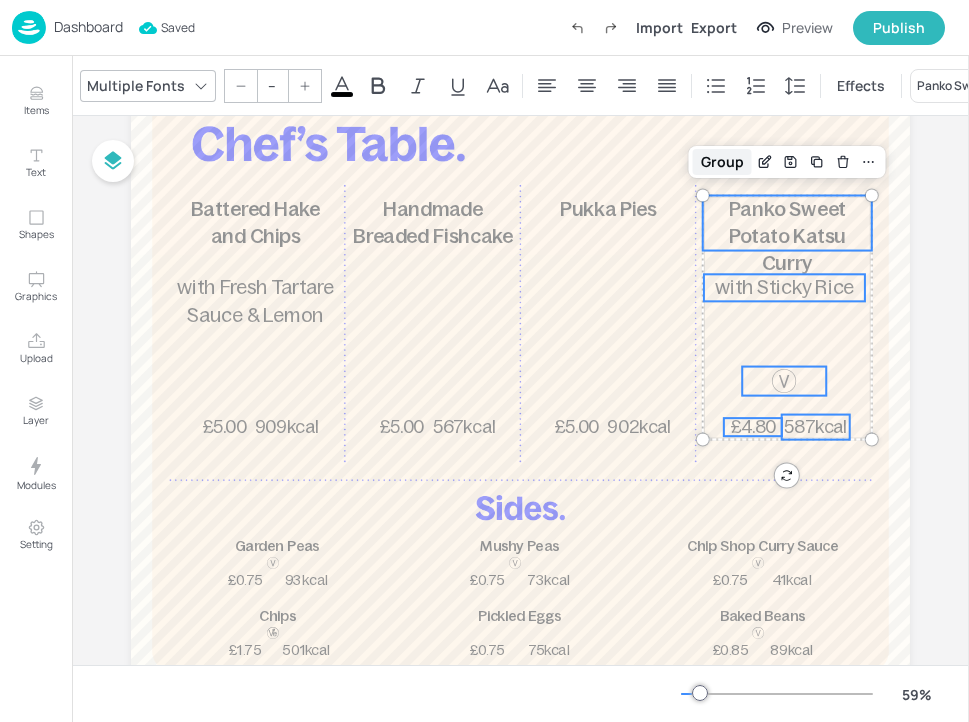 click on "Group" at bounding box center [722, 162] 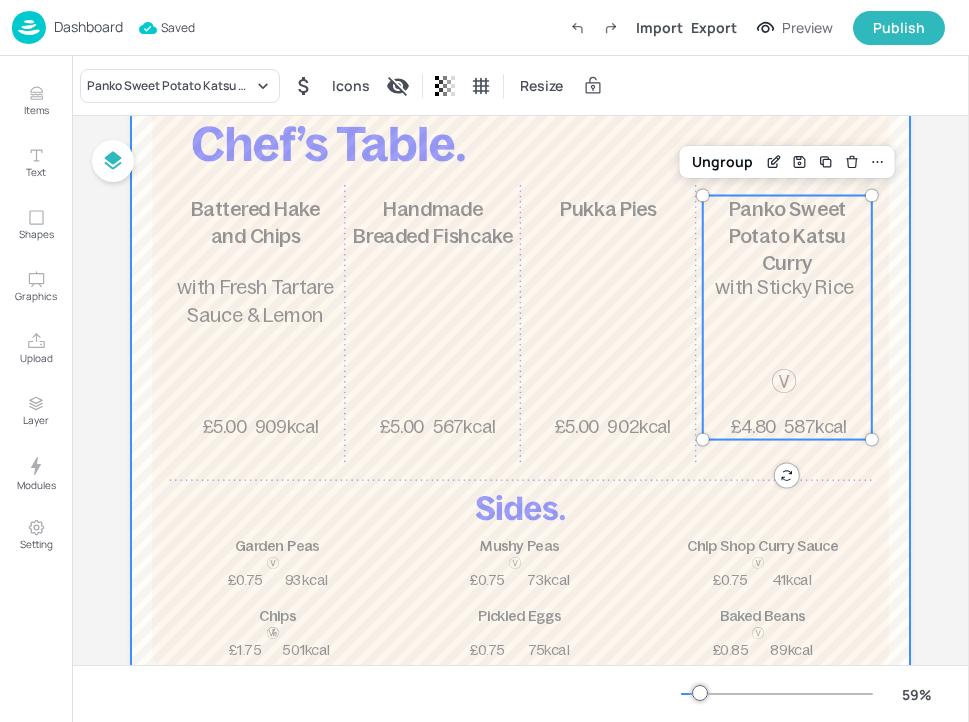 click at bounding box center (520, 373) 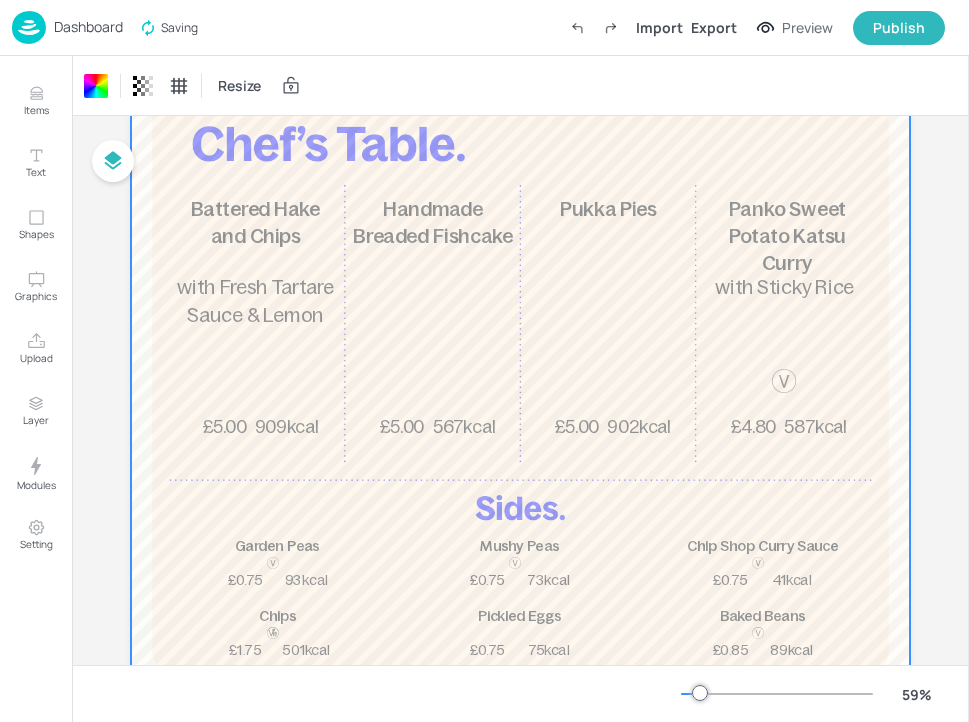 click on "Dashboard" at bounding box center (88, 27) 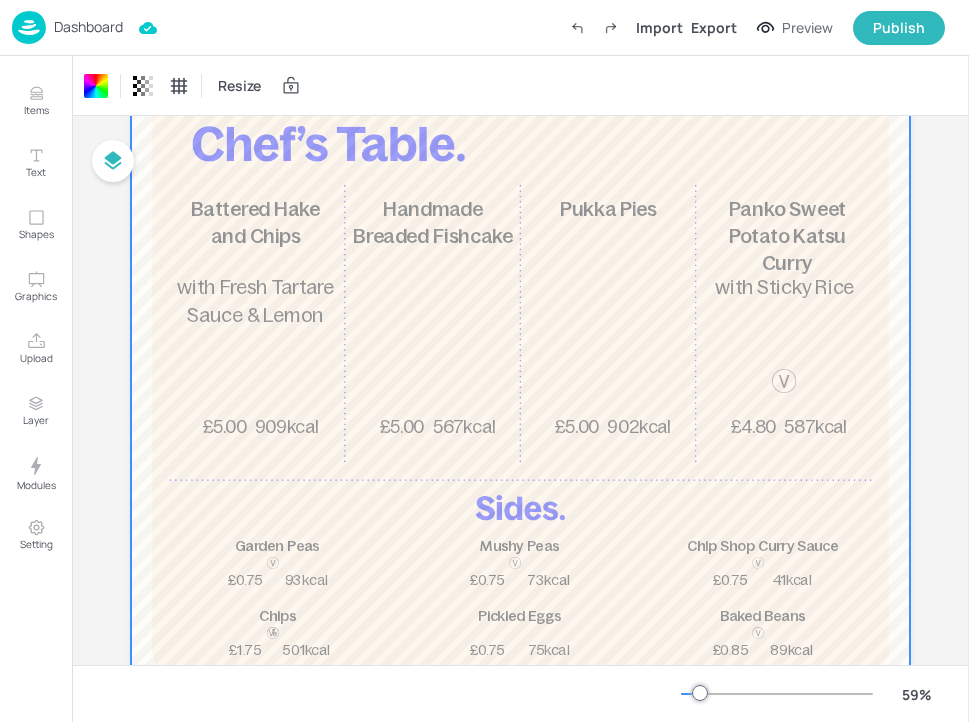 click on "Dashboard" at bounding box center (88, 27) 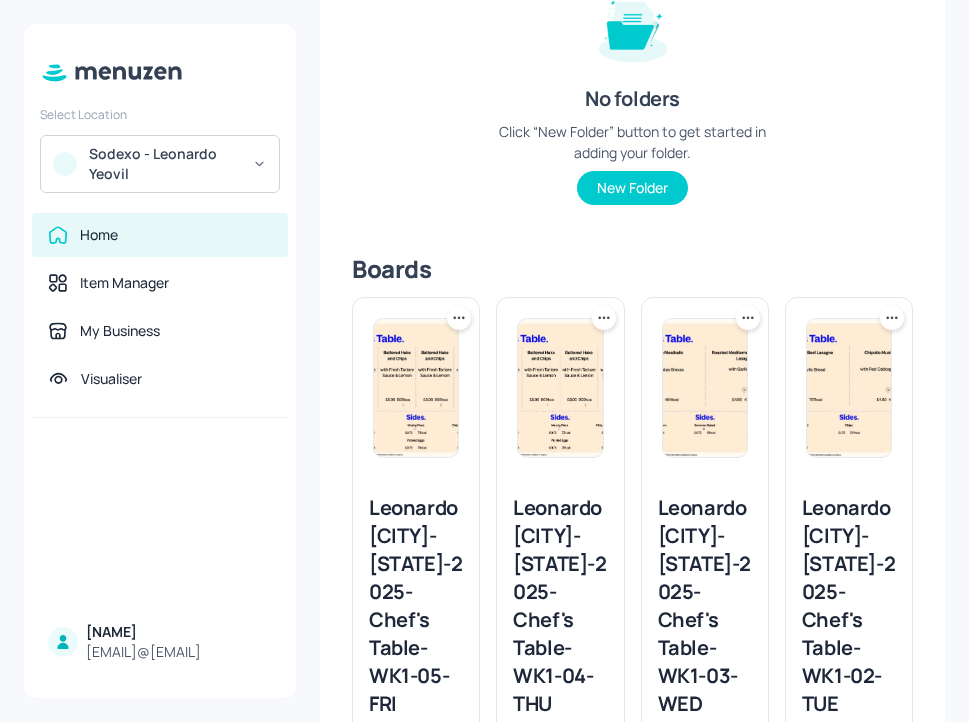 scroll, scrollTop: 334, scrollLeft: 0, axis: vertical 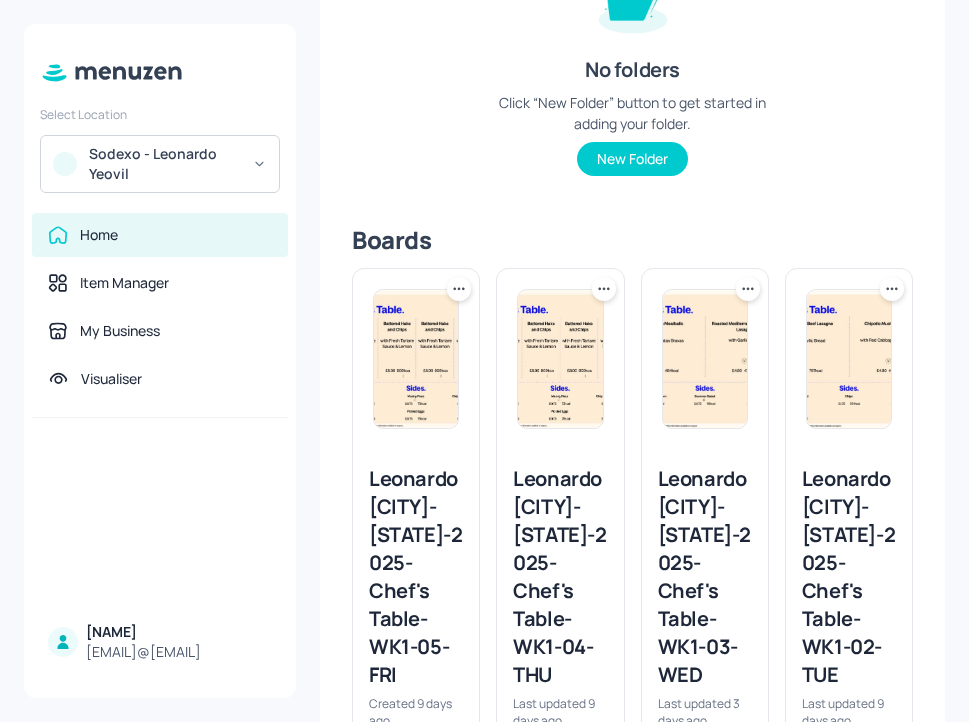 click on "Leonardo [CITY]-[STATE]-2025-Chef's Table-WK1-04-THU" at bounding box center (560, 577) 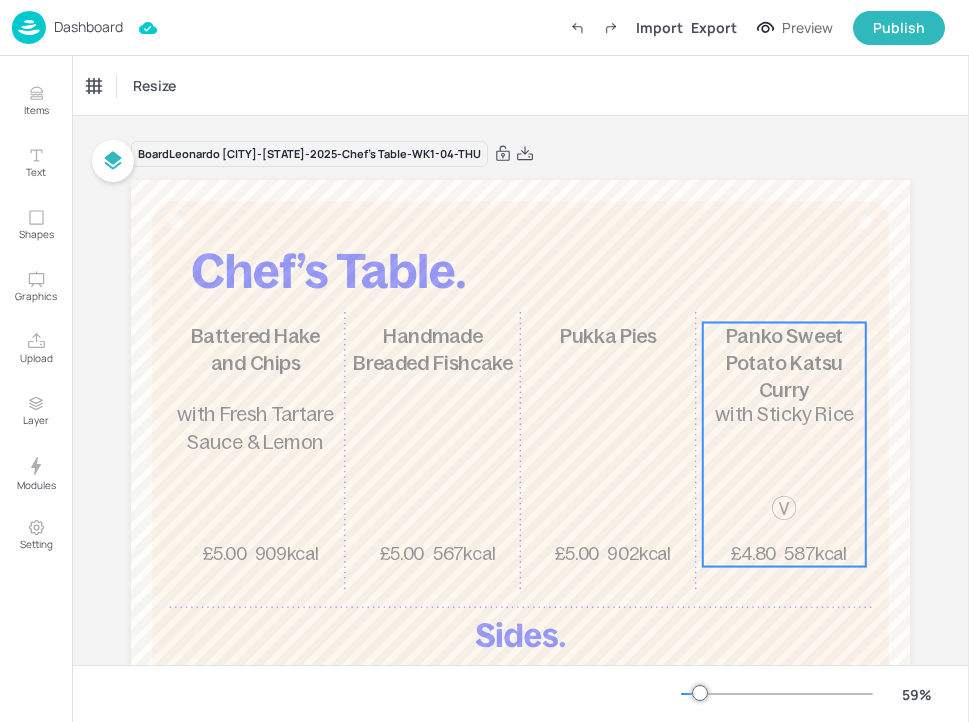 click on "Panko Sweet Potato Katsu Curry" at bounding box center (784, 364) 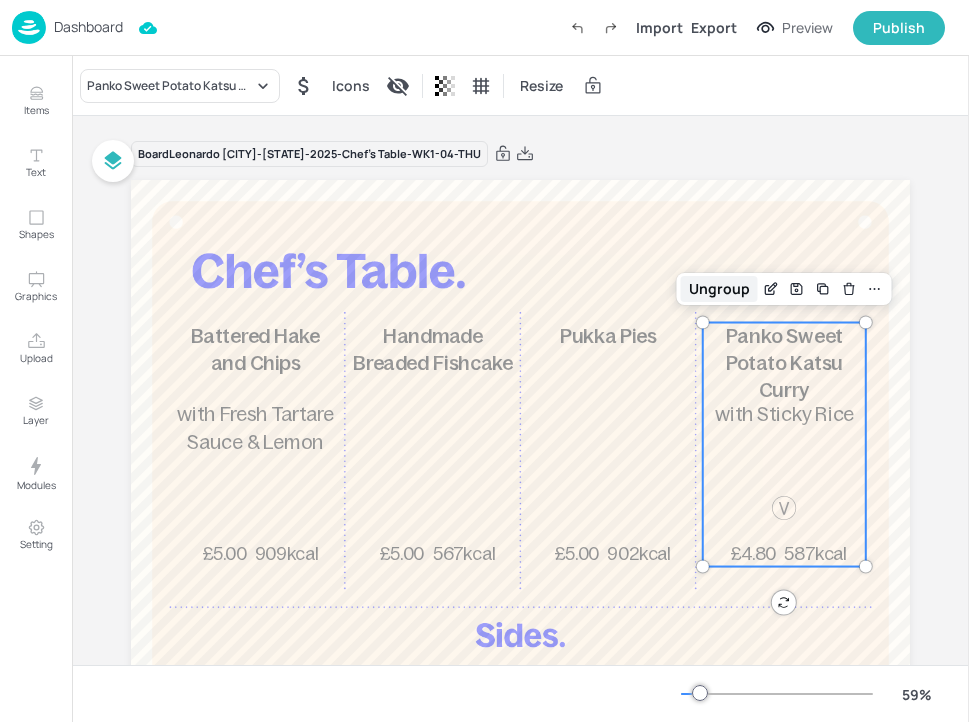 click on "Ungroup" at bounding box center (719, 289) 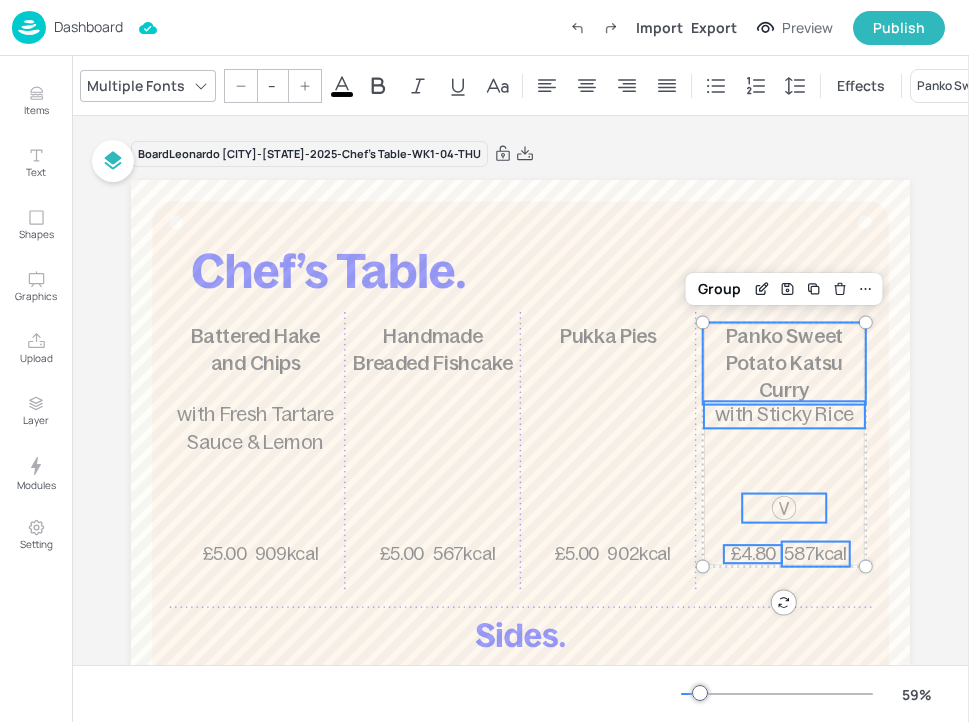 click on "Panko Sweet Potato Katsu Curry" at bounding box center (784, 363) 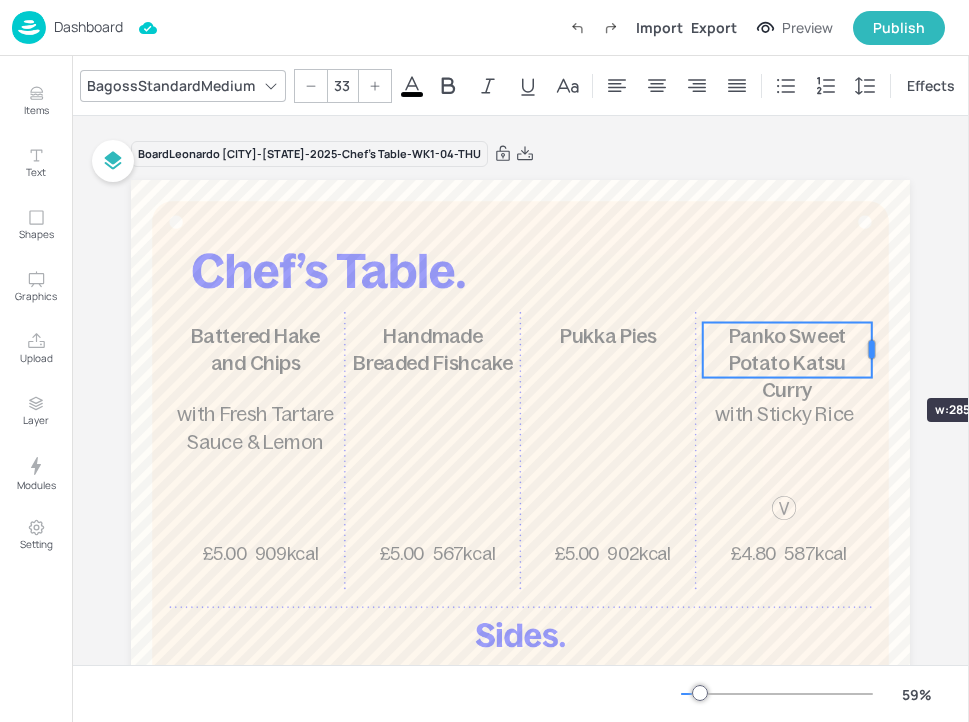 click at bounding box center [872, 350] 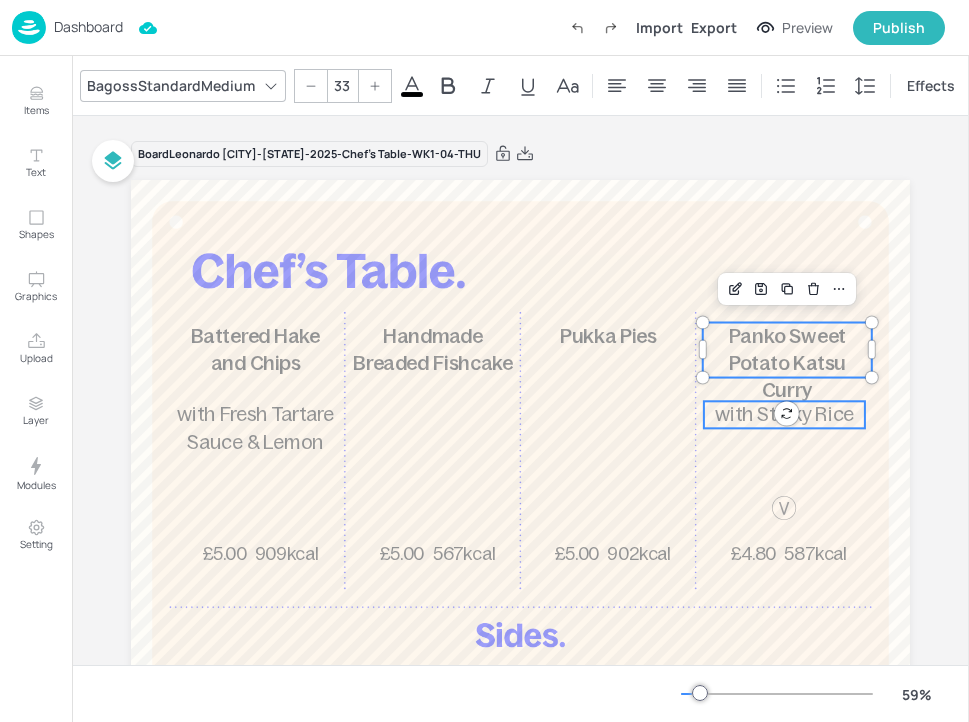 click on "with Sticky Rice" at bounding box center (784, 415) 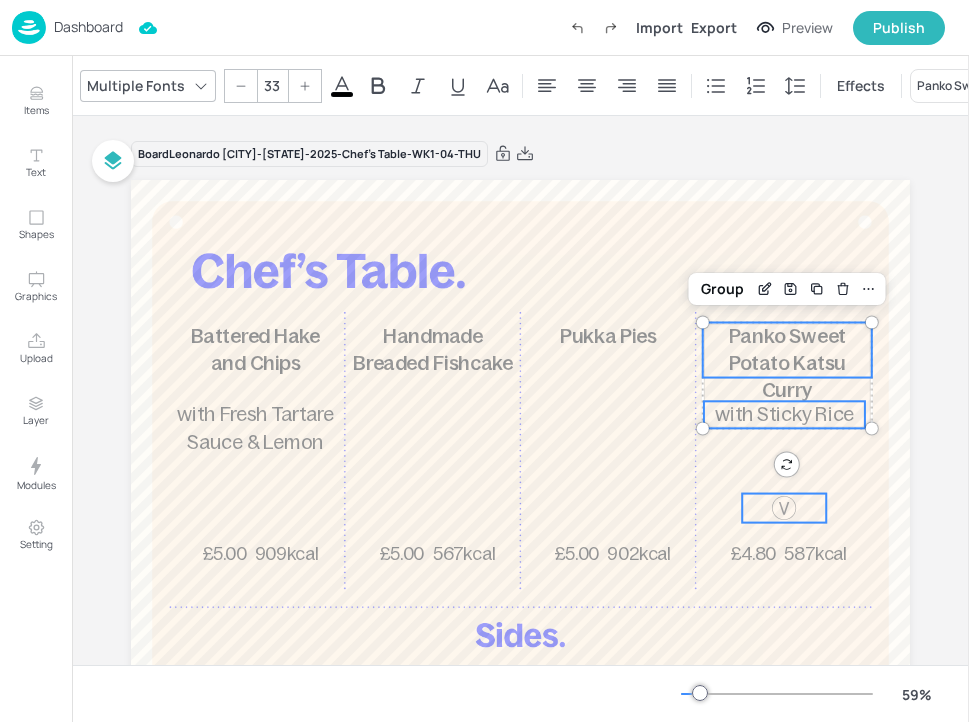 click at bounding box center [784, 508] 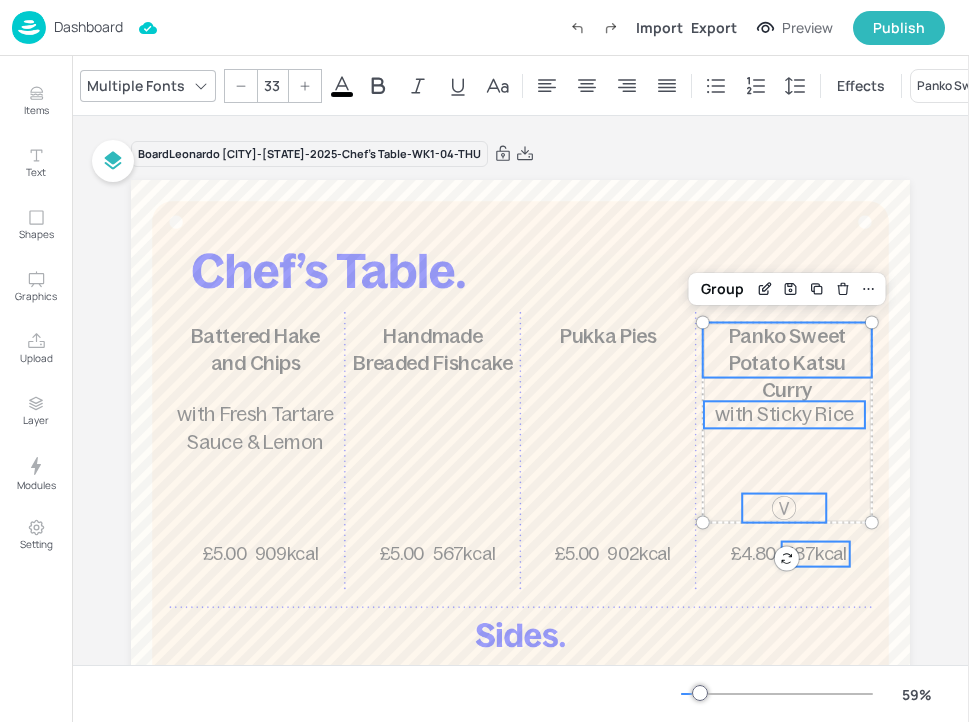click on "587kcal" at bounding box center (815, 554) 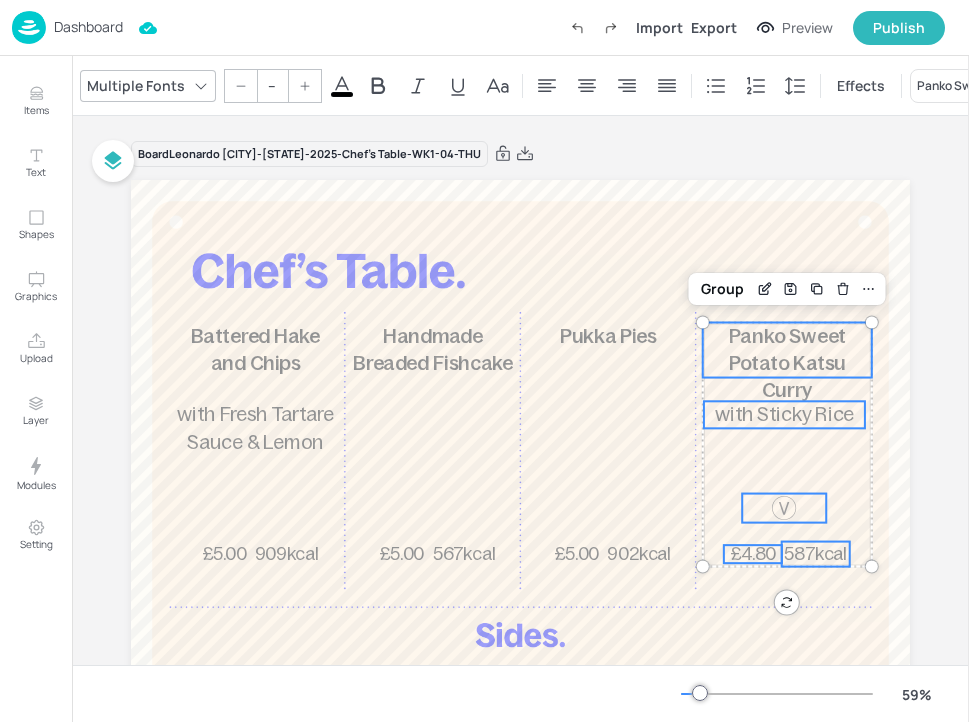 click on "£4.80" at bounding box center (753, 554) 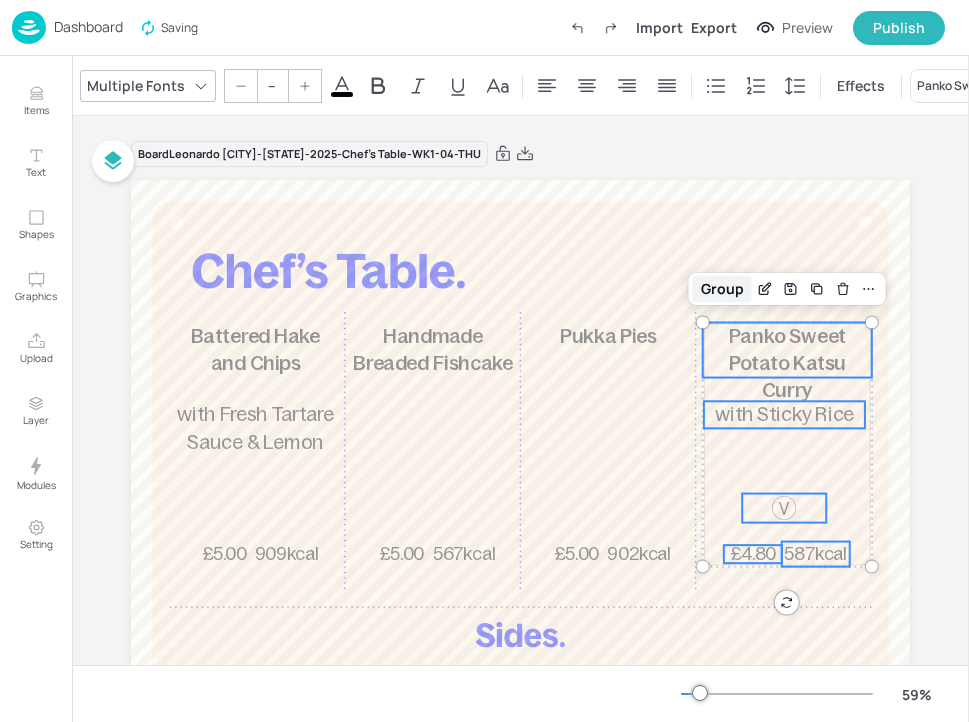 click on "Group" at bounding box center (722, 289) 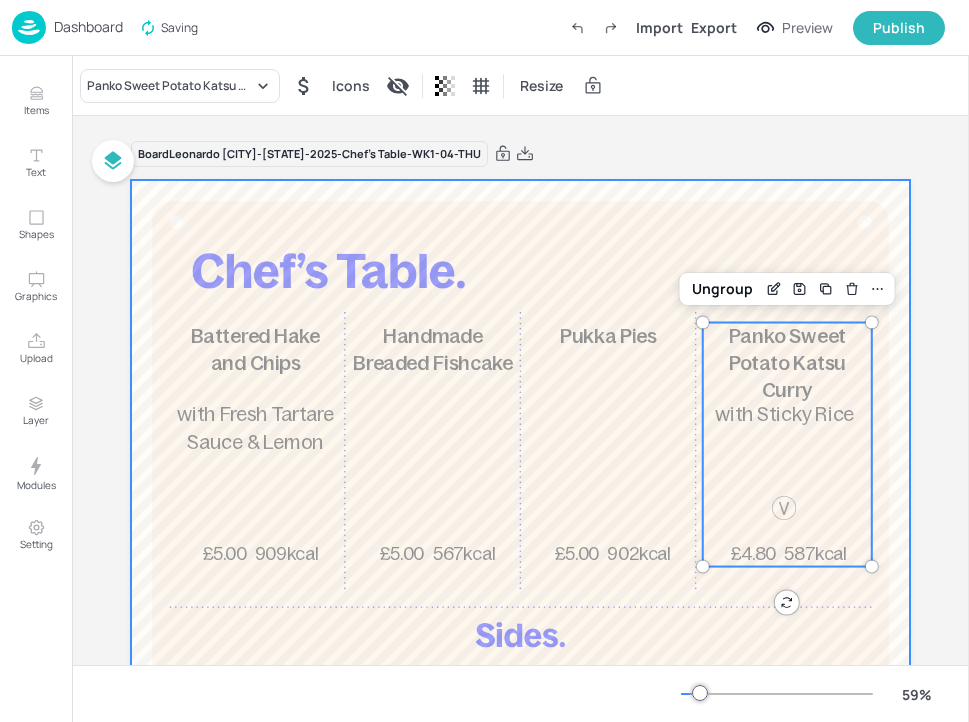 click at bounding box center [520, 500] 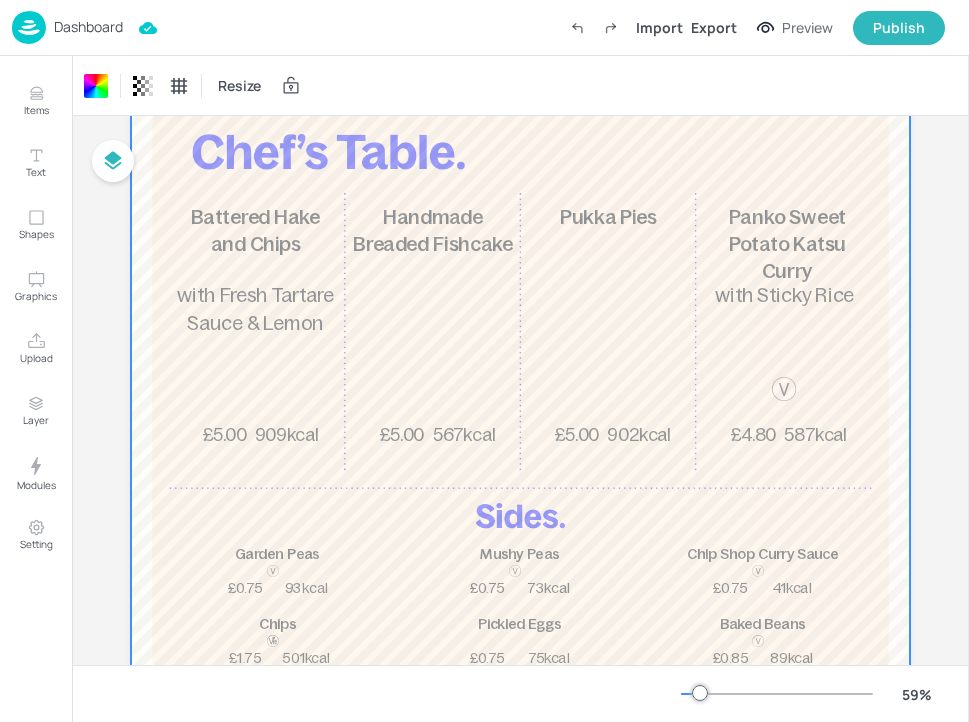 scroll, scrollTop: 14, scrollLeft: 0, axis: vertical 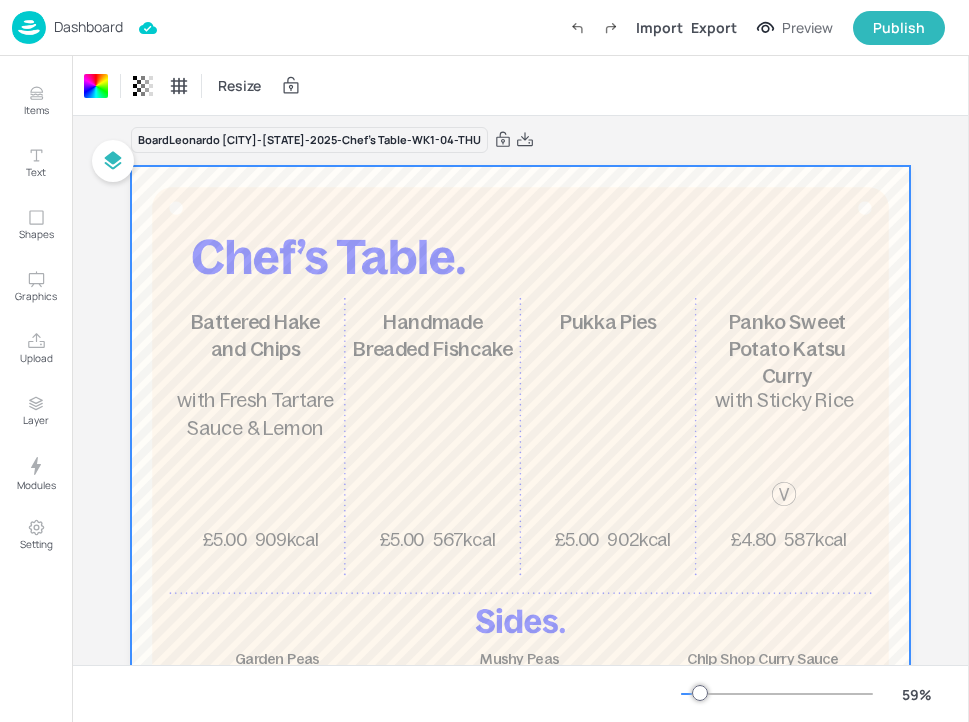 click on "Dashboard" at bounding box center [88, 27] 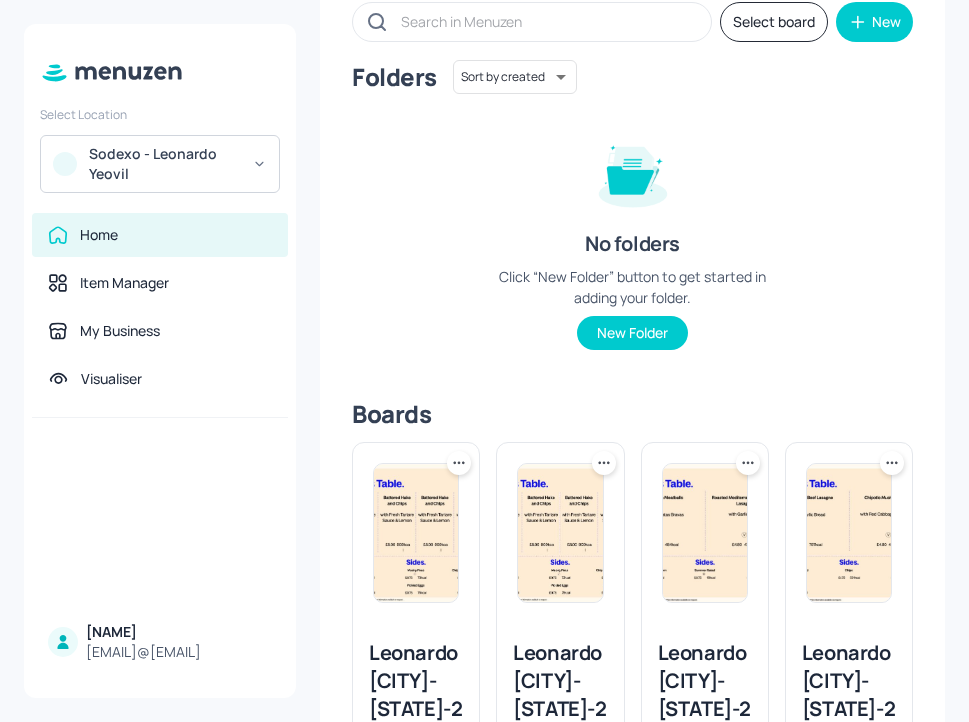 scroll, scrollTop: 0, scrollLeft: 0, axis: both 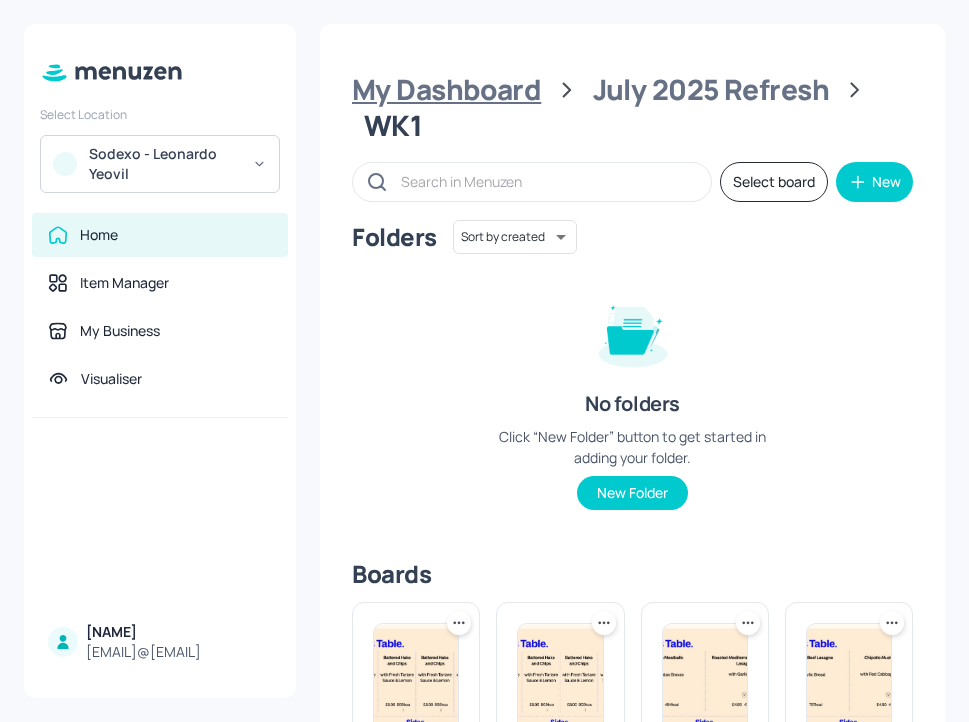 click on "My Dashboard" at bounding box center [446, 90] 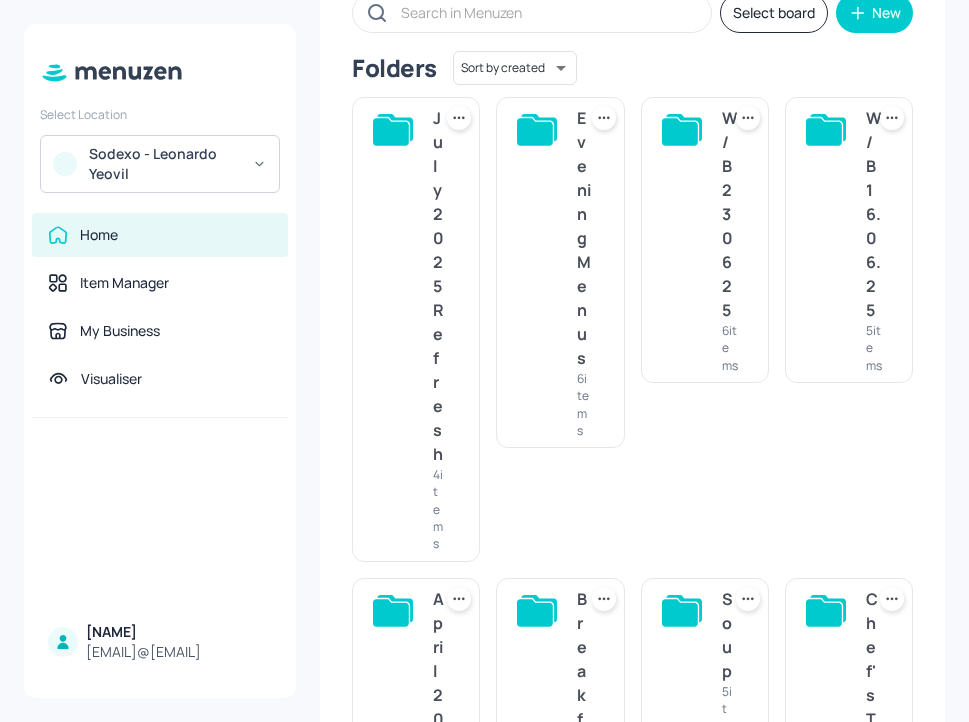 scroll, scrollTop: 0, scrollLeft: 0, axis: both 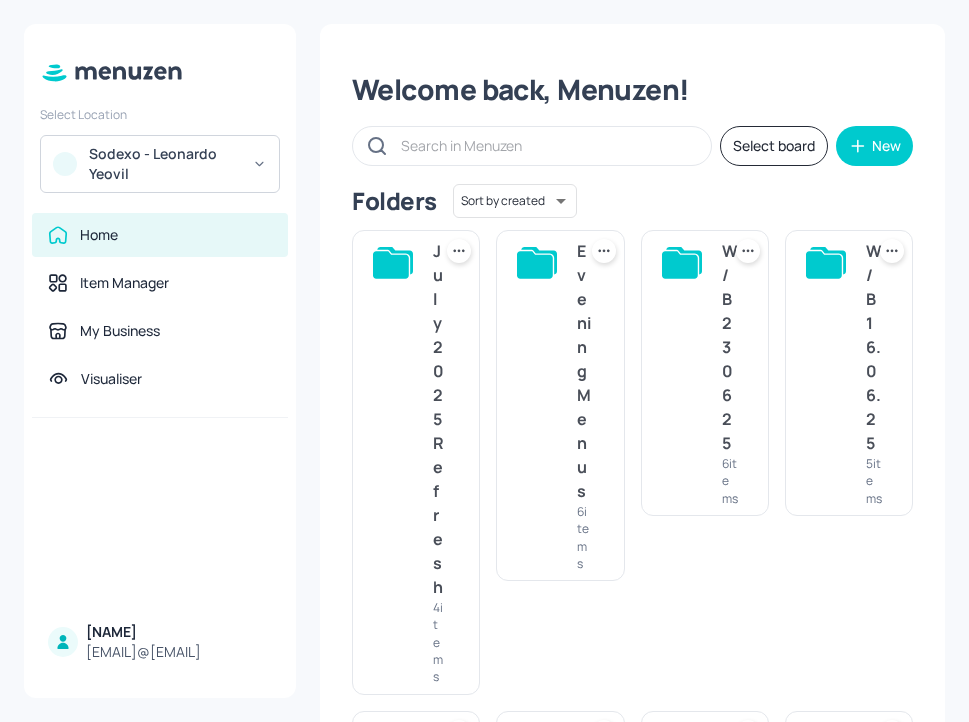 click on "July 2025 Refresh" at bounding box center (438, 419) 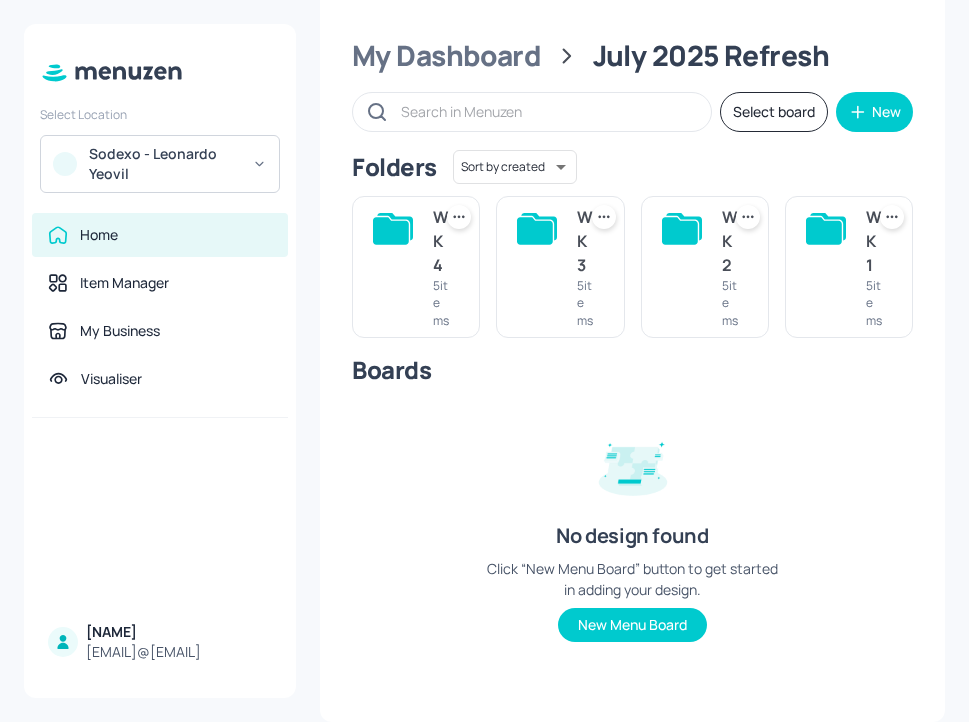 scroll, scrollTop: 42, scrollLeft: 0, axis: vertical 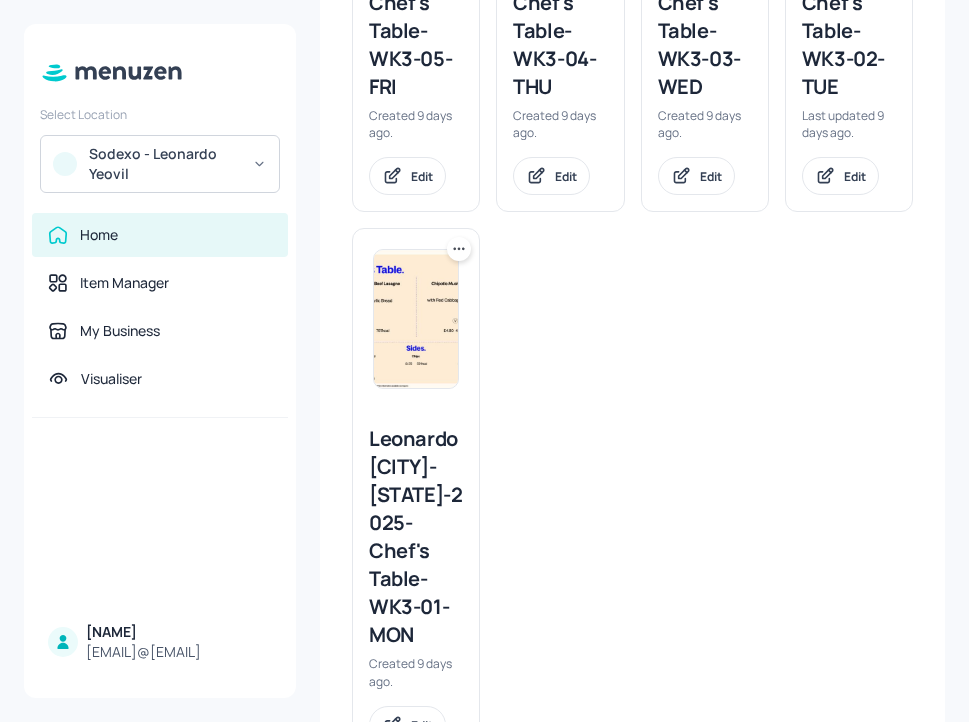 click on "Leonardo [CITY]-[STATE]-2025-Chef's Table-WK3-01-MON" at bounding box center (416, 537) 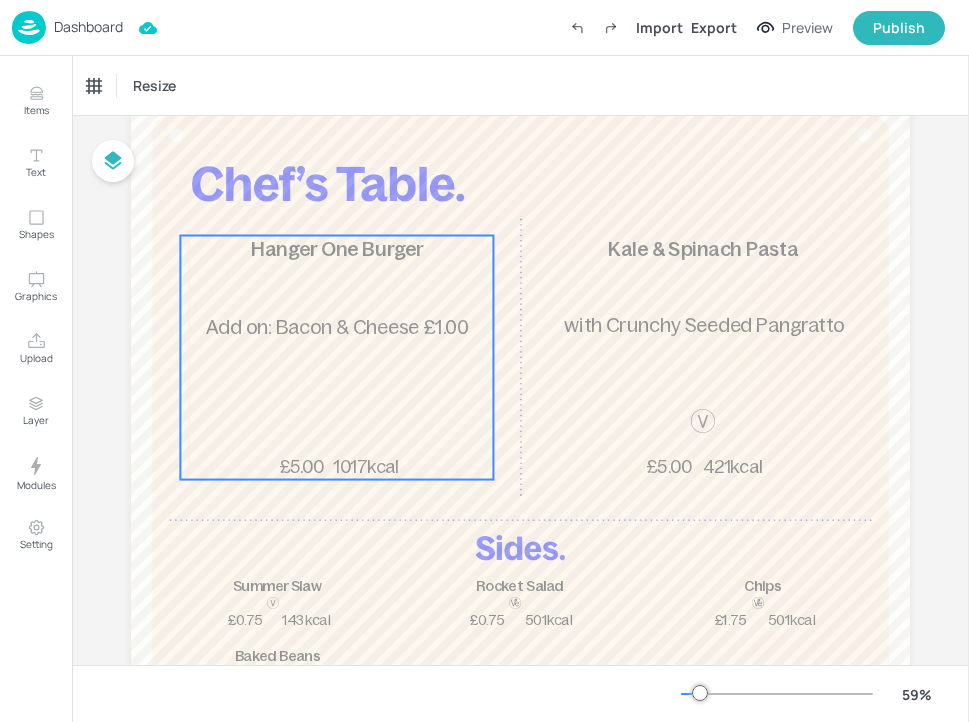 scroll, scrollTop: 141, scrollLeft: 0, axis: vertical 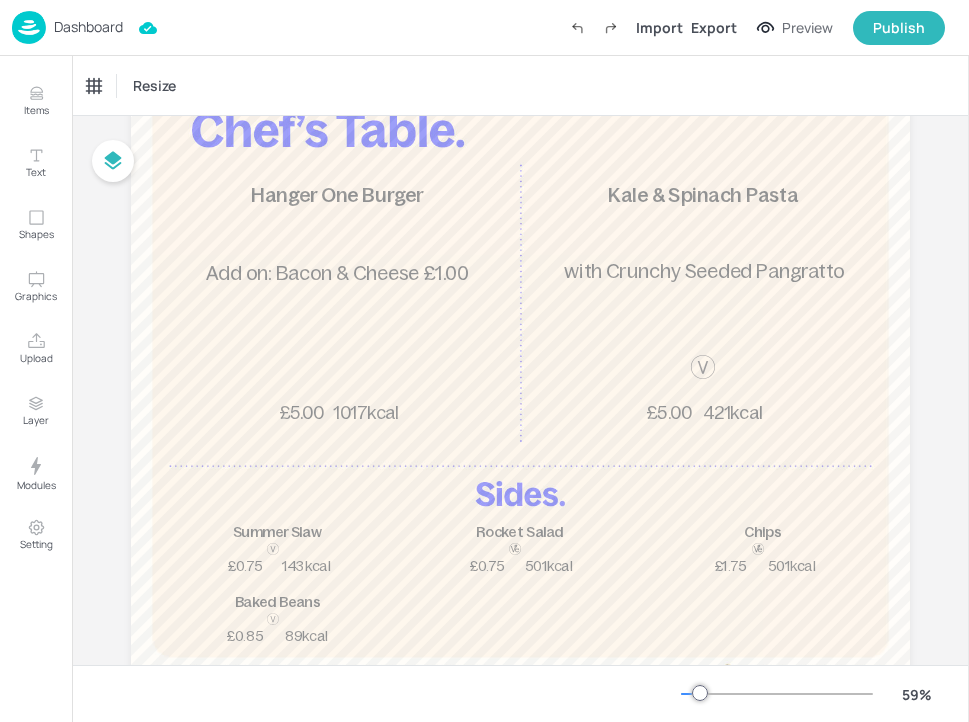 click on "Dashboard" at bounding box center (88, 27) 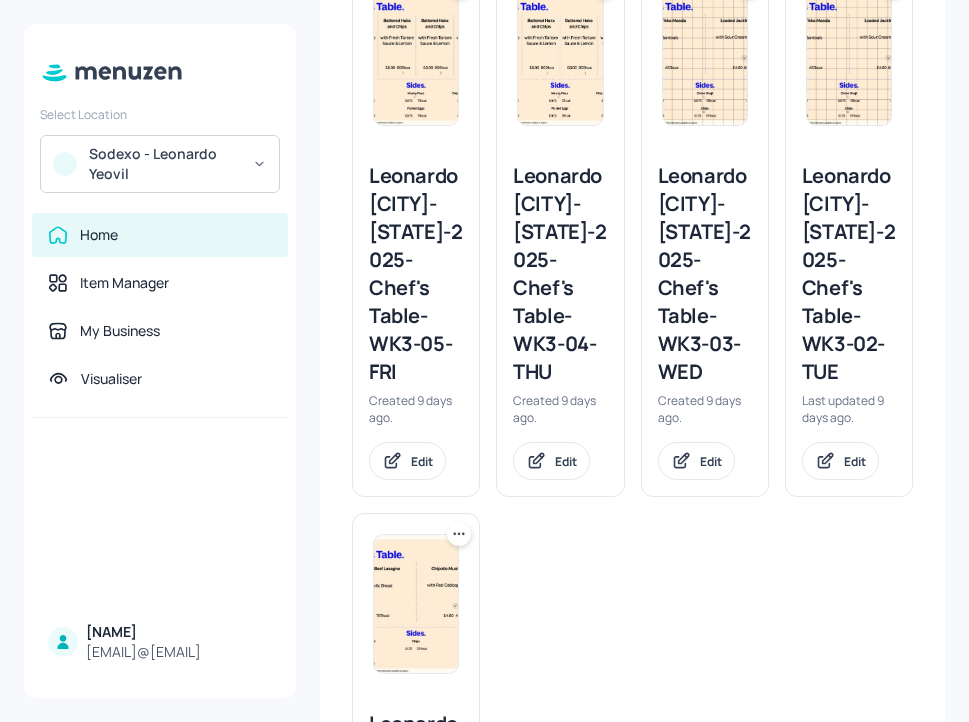 scroll, scrollTop: 646, scrollLeft: 0, axis: vertical 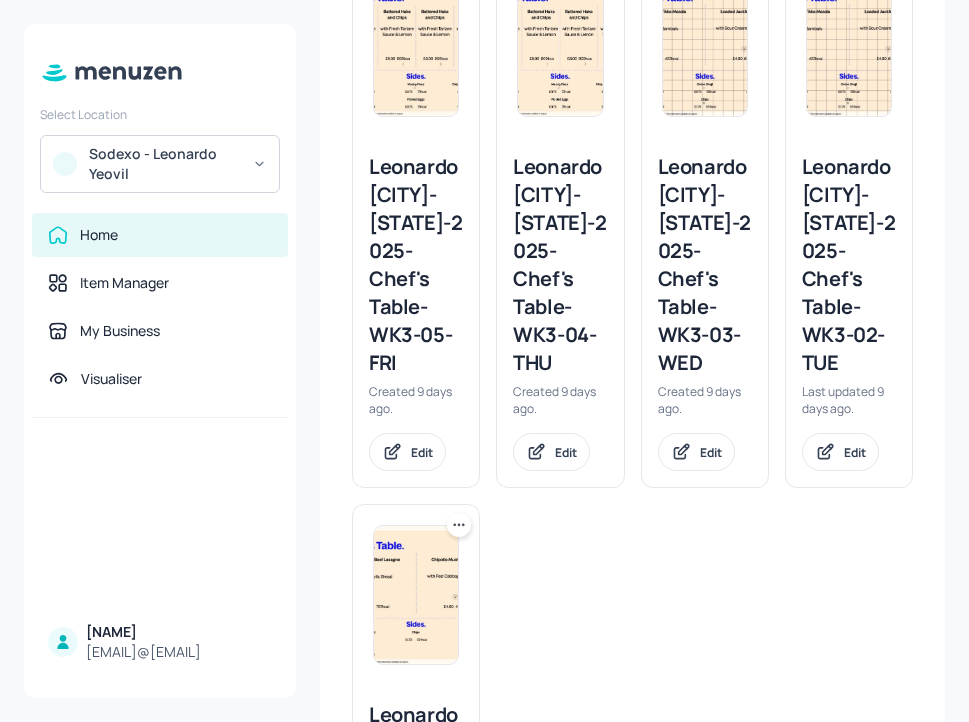 click on "Leonardo [CITY]-[STATE]-2025-Chef's Table-WK3-02-TUE" at bounding box center [849, 265] 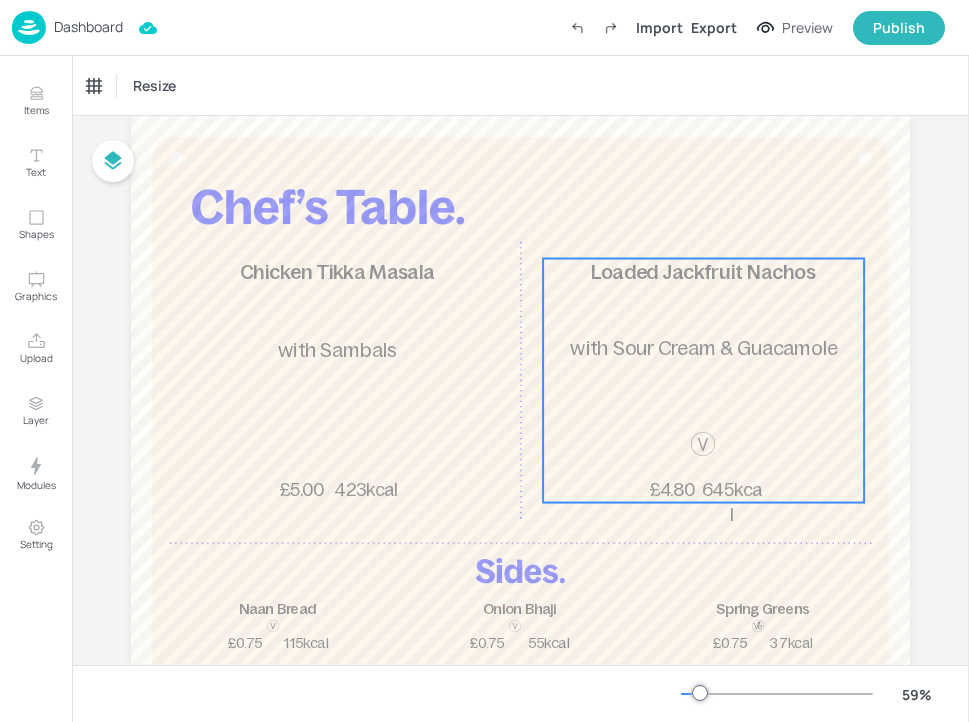 scroll, scrollTop: 175, scrollLeft: 0, axis: vertical 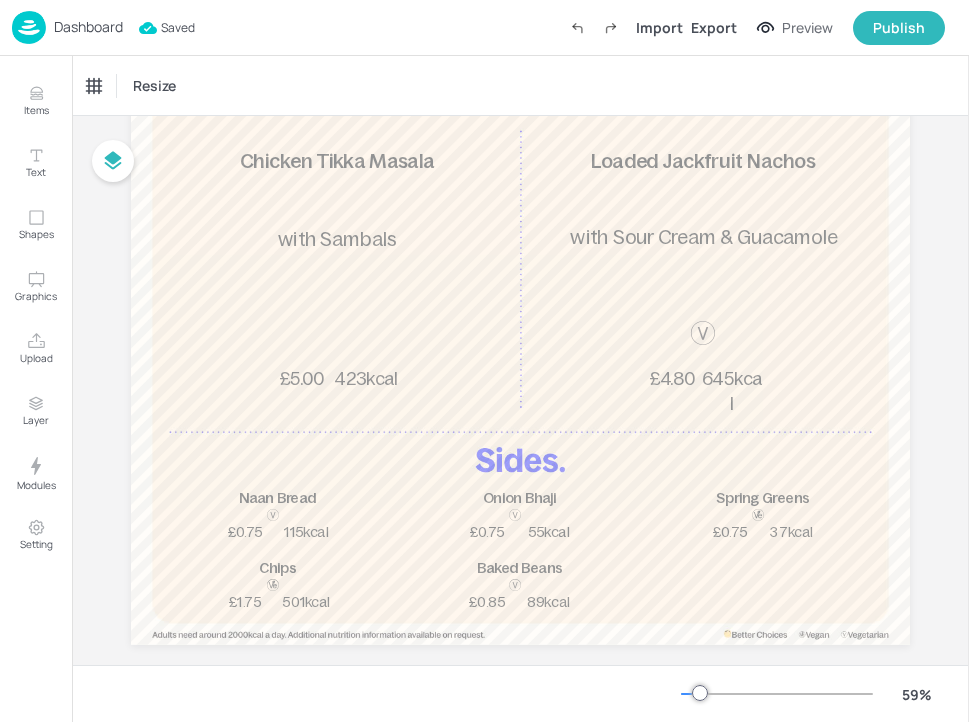 click on "Dashboard" at bounding box center [88, 27] 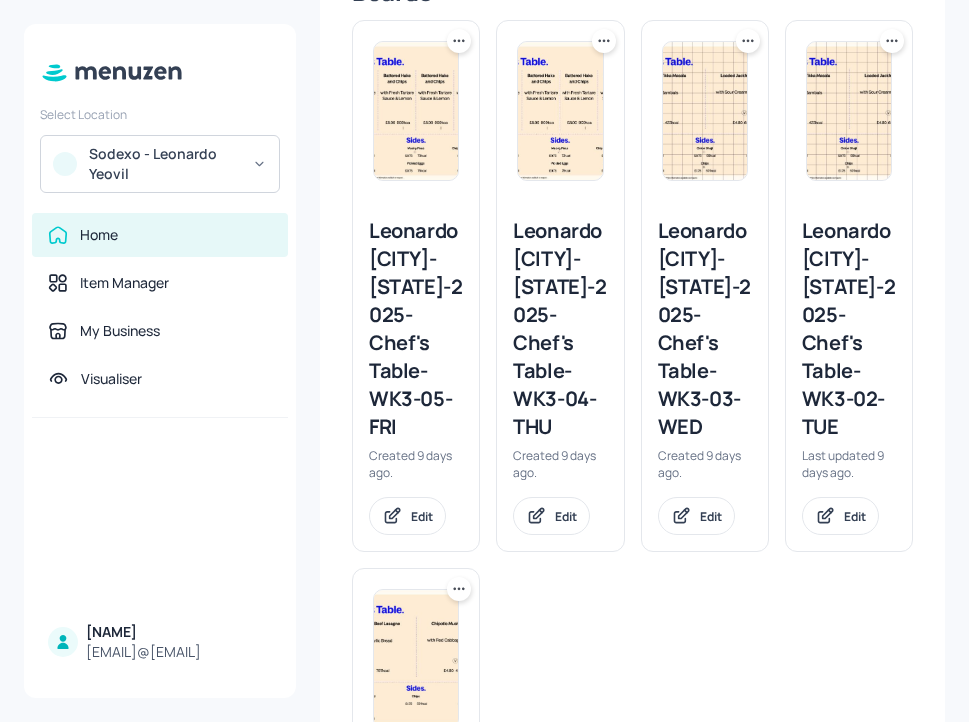 scroll, scrollTop: 583, scrollLeft: 0, axis: vertical 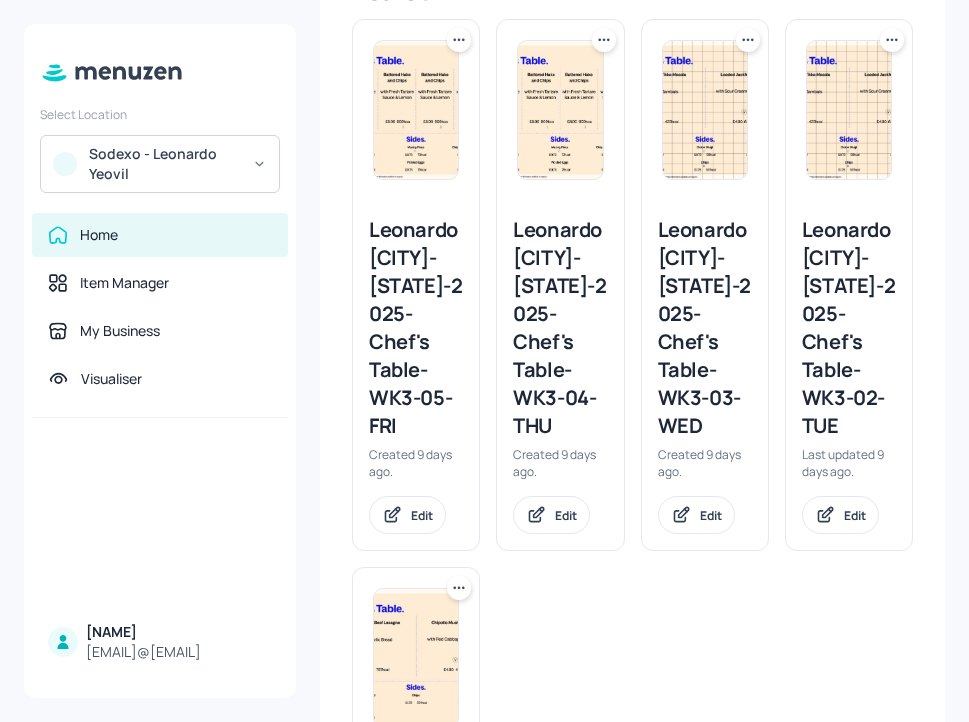 click on "Leonardo [CITY]-[STATE]-2025-Chef's Table-WK3-03-WED" at bounding box center [705, 328] 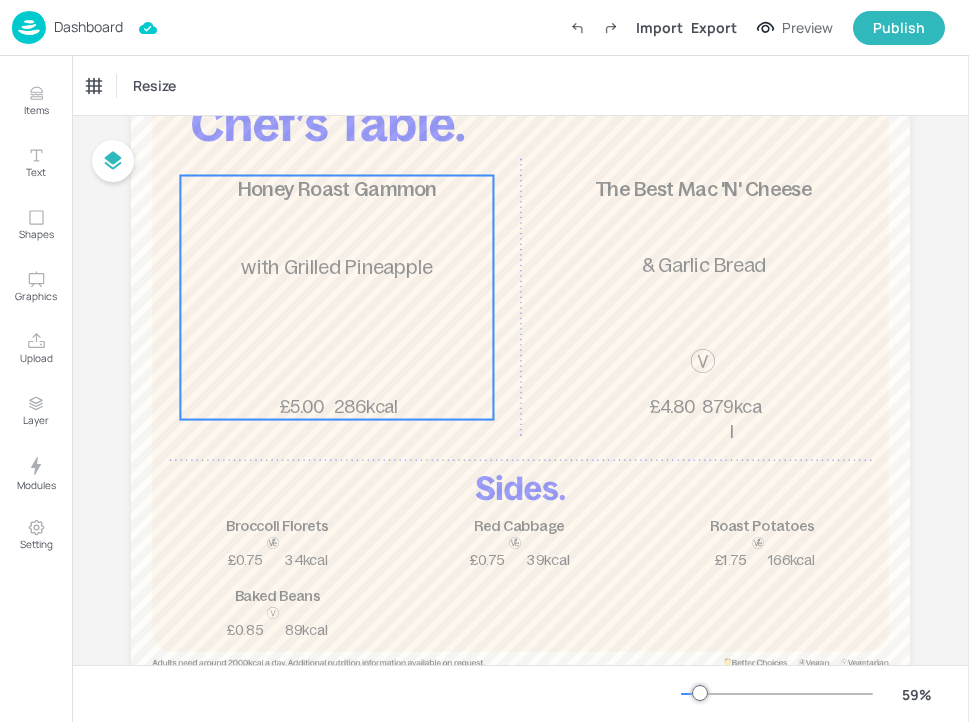scroll, scrollTop: 205, scrollLeft: 0, axis: vertical 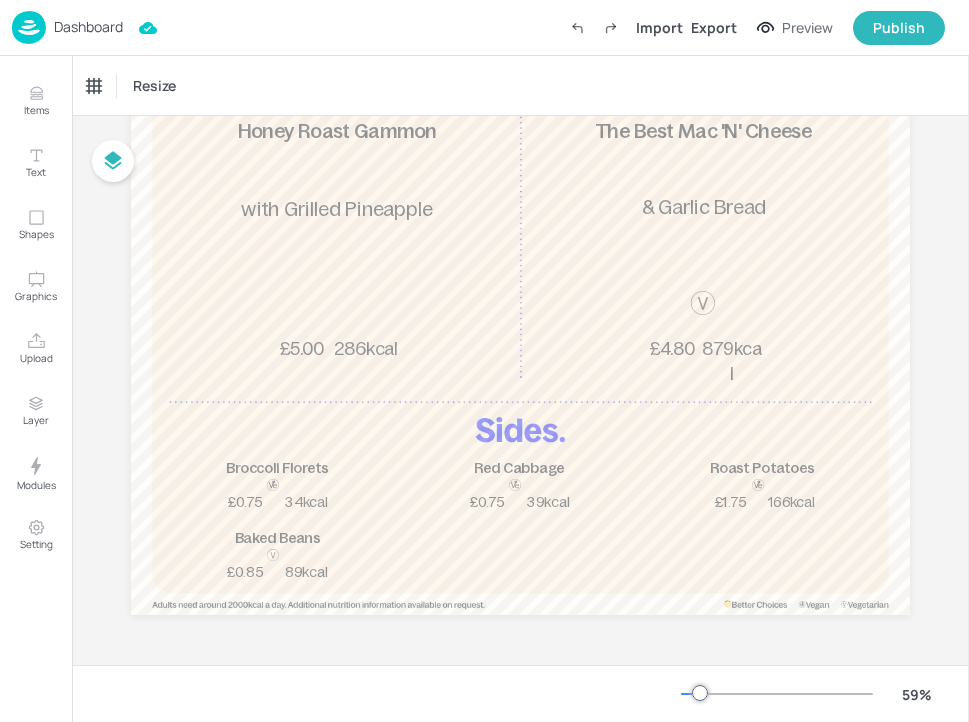 click on "Dashboard" at bounding box center (67, 27) 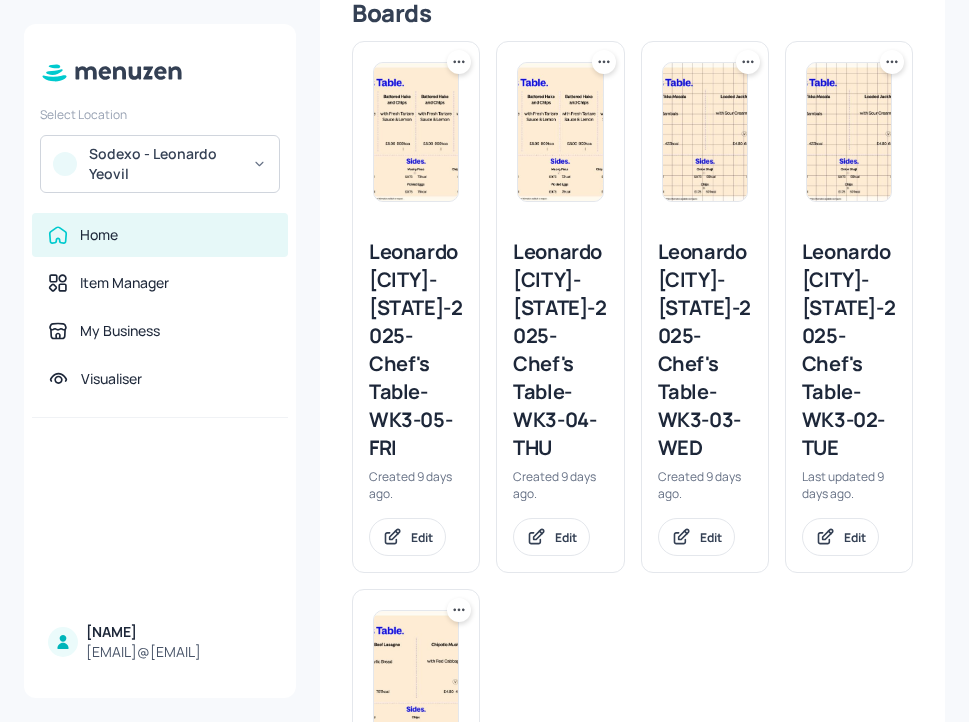 scroll, scrollTop: 603, scrollLeft: 0, axis: vertical 